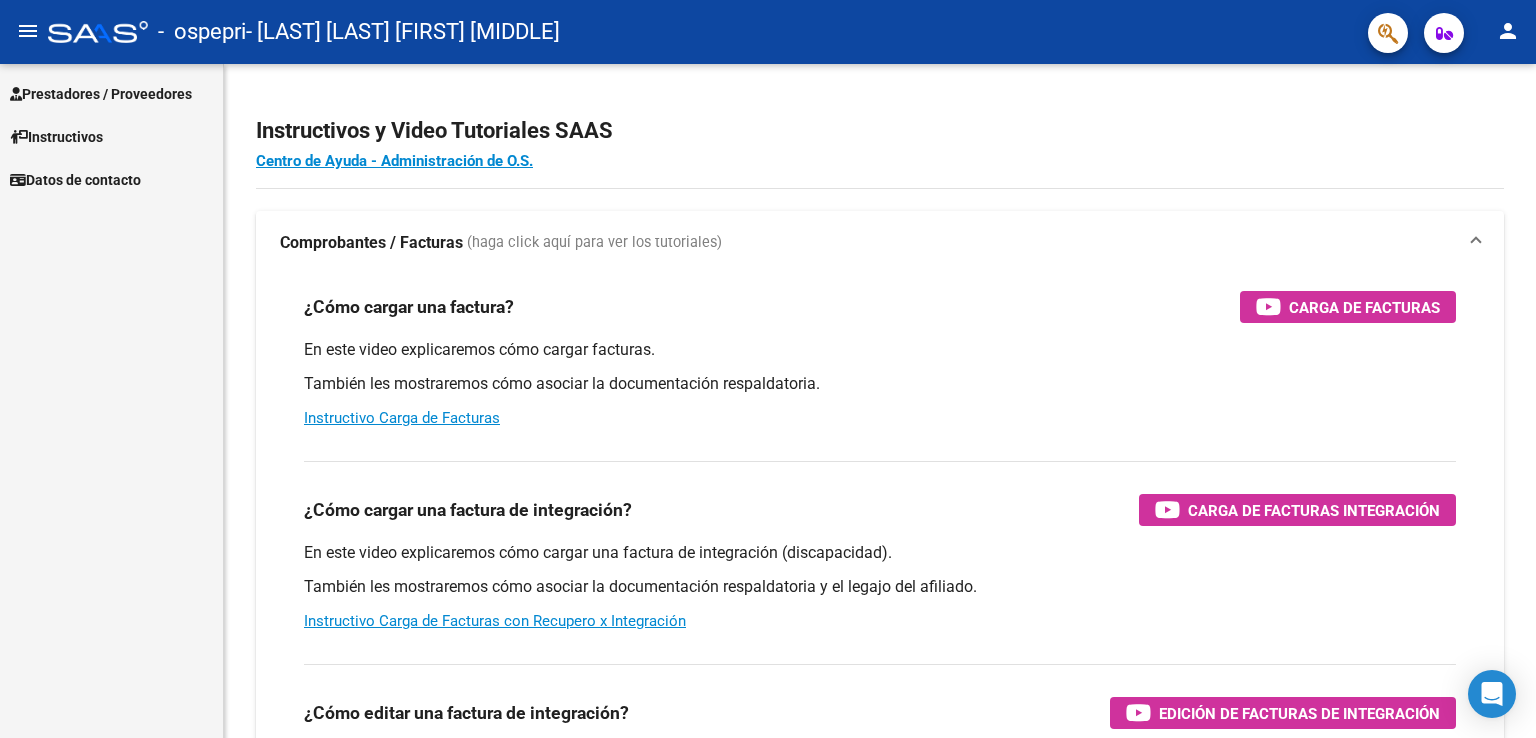 scroll, scrollTop: 0, scrollLeft: 0, axis: both 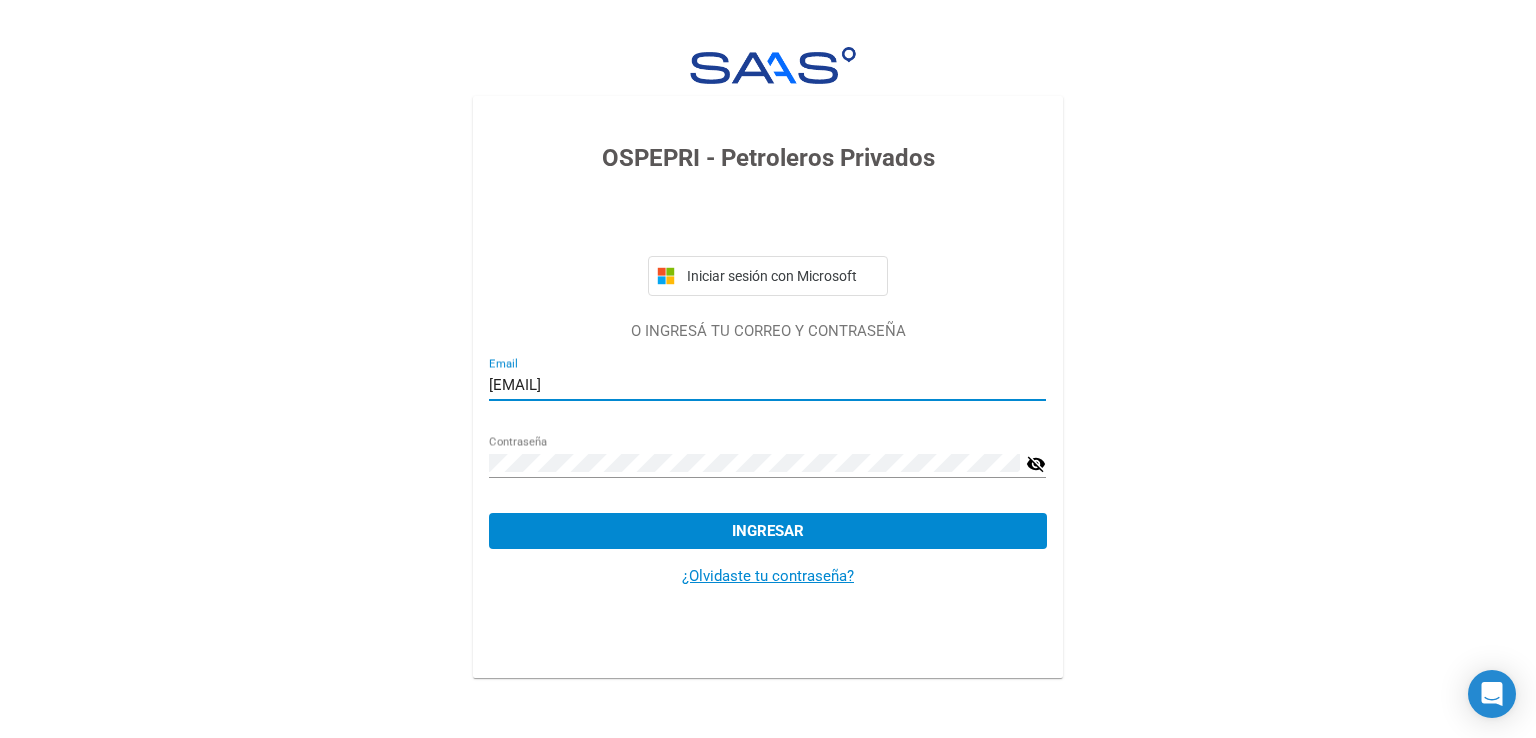 click on "layladivina9@gmail.com" at bounding box center [767, 385] 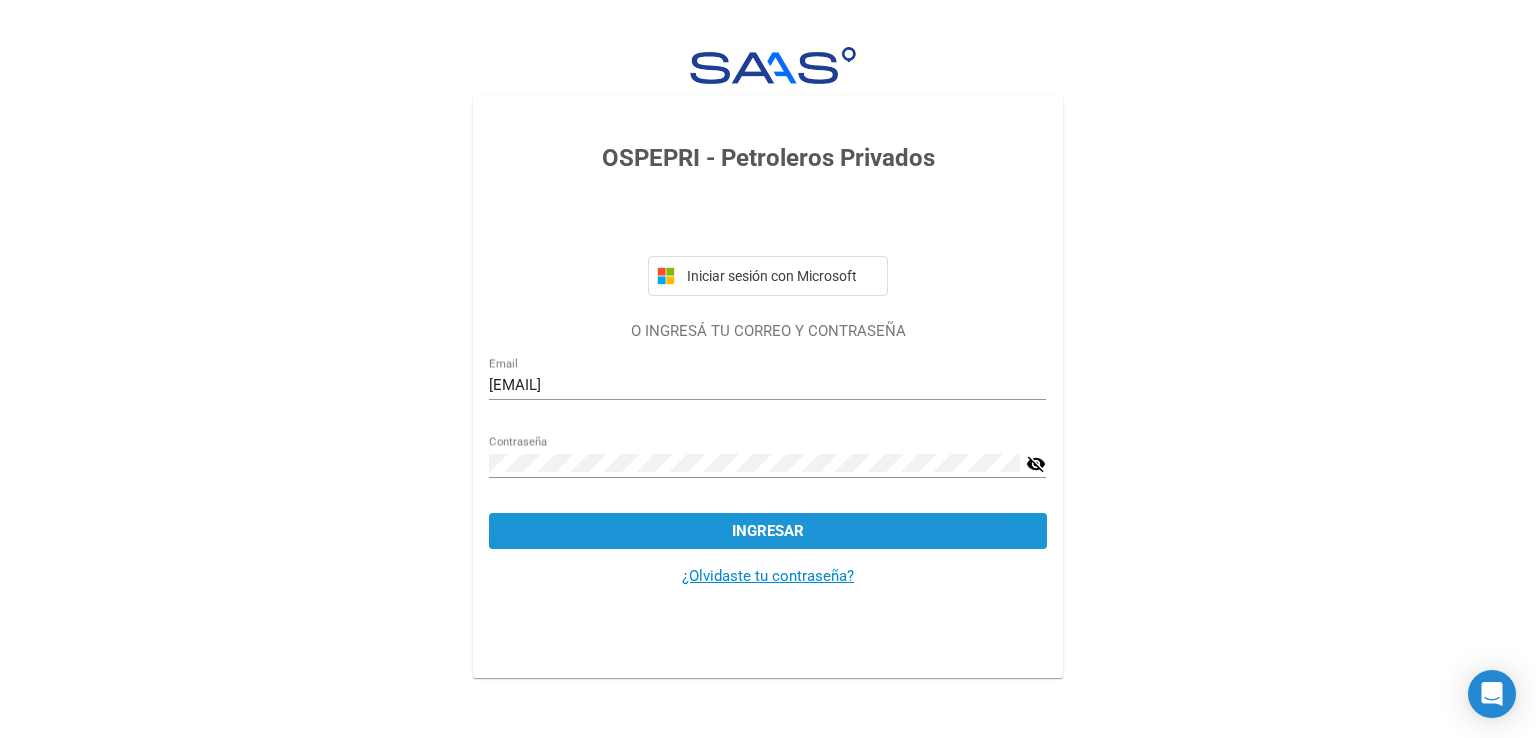 click on "Ingresar" 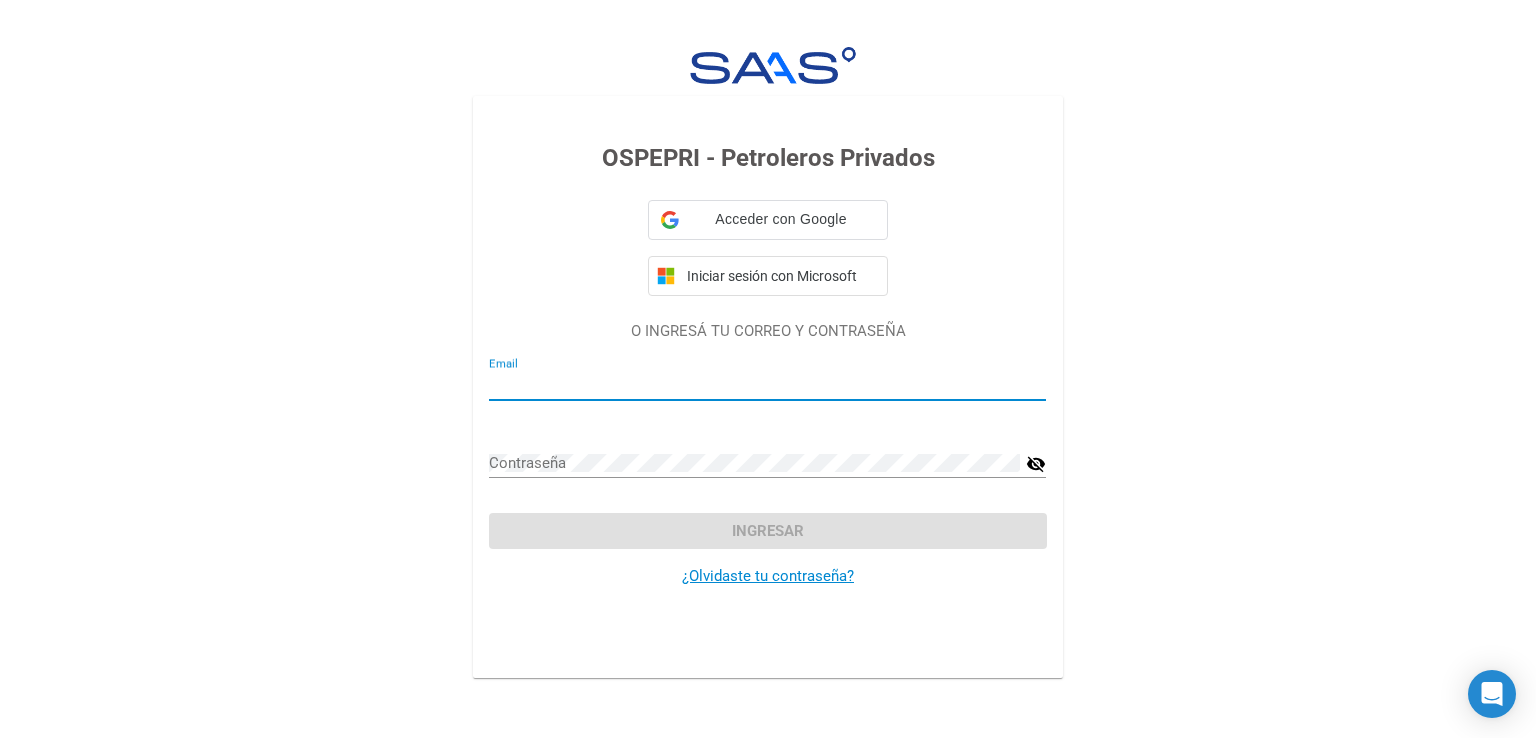 type on "altamirandapedro@gmail.com" 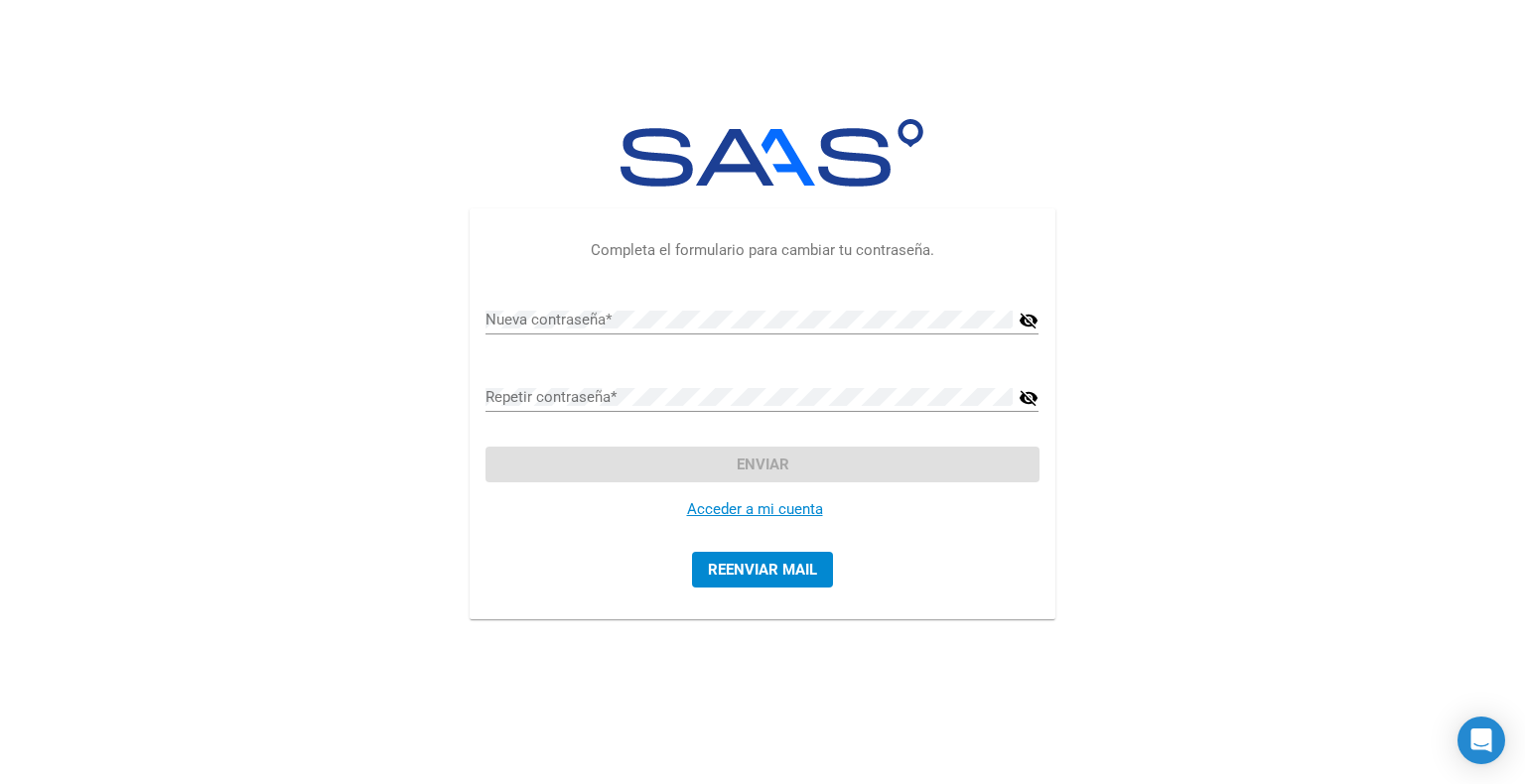 click on "Acceder a mi cuenta" 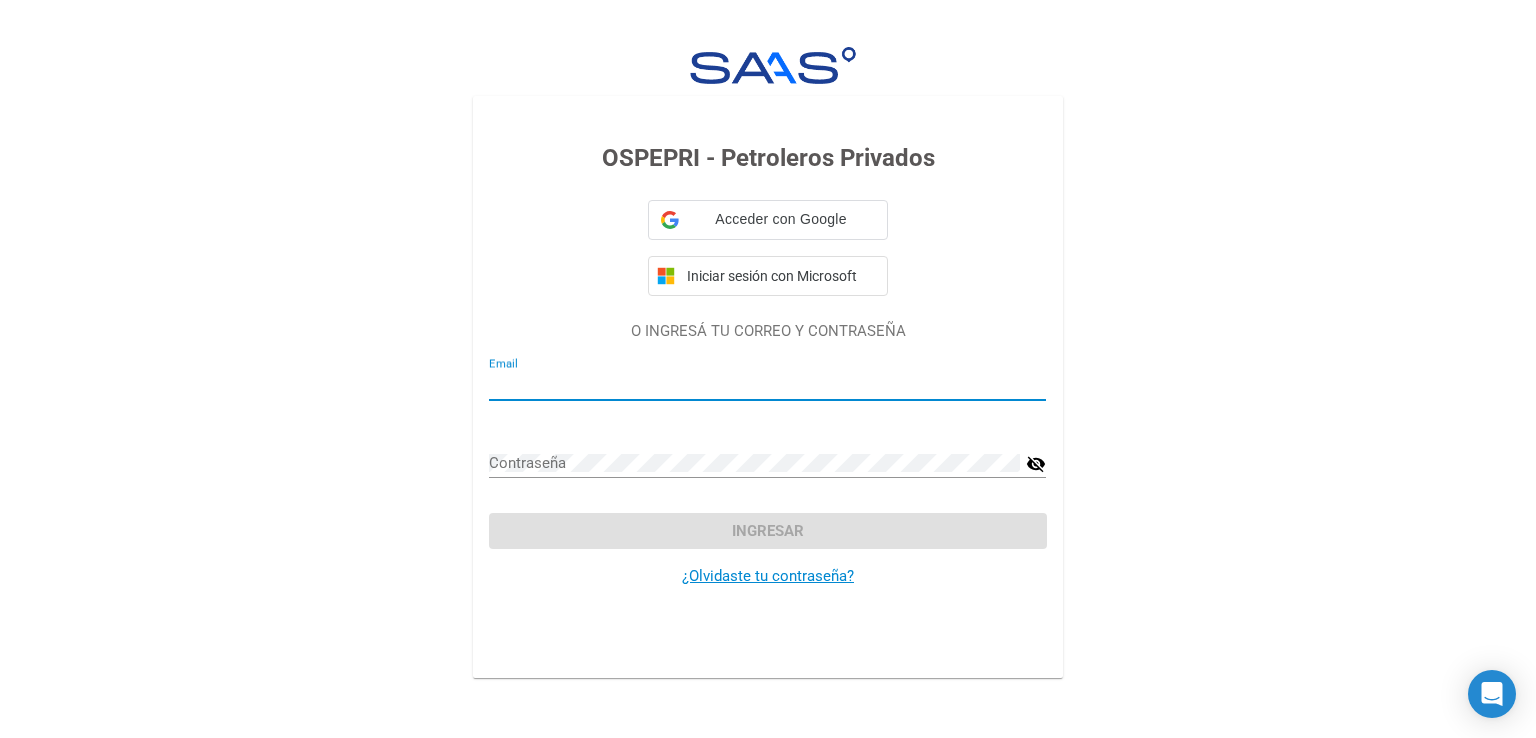 type on "altamirandapedro@gmail.com" 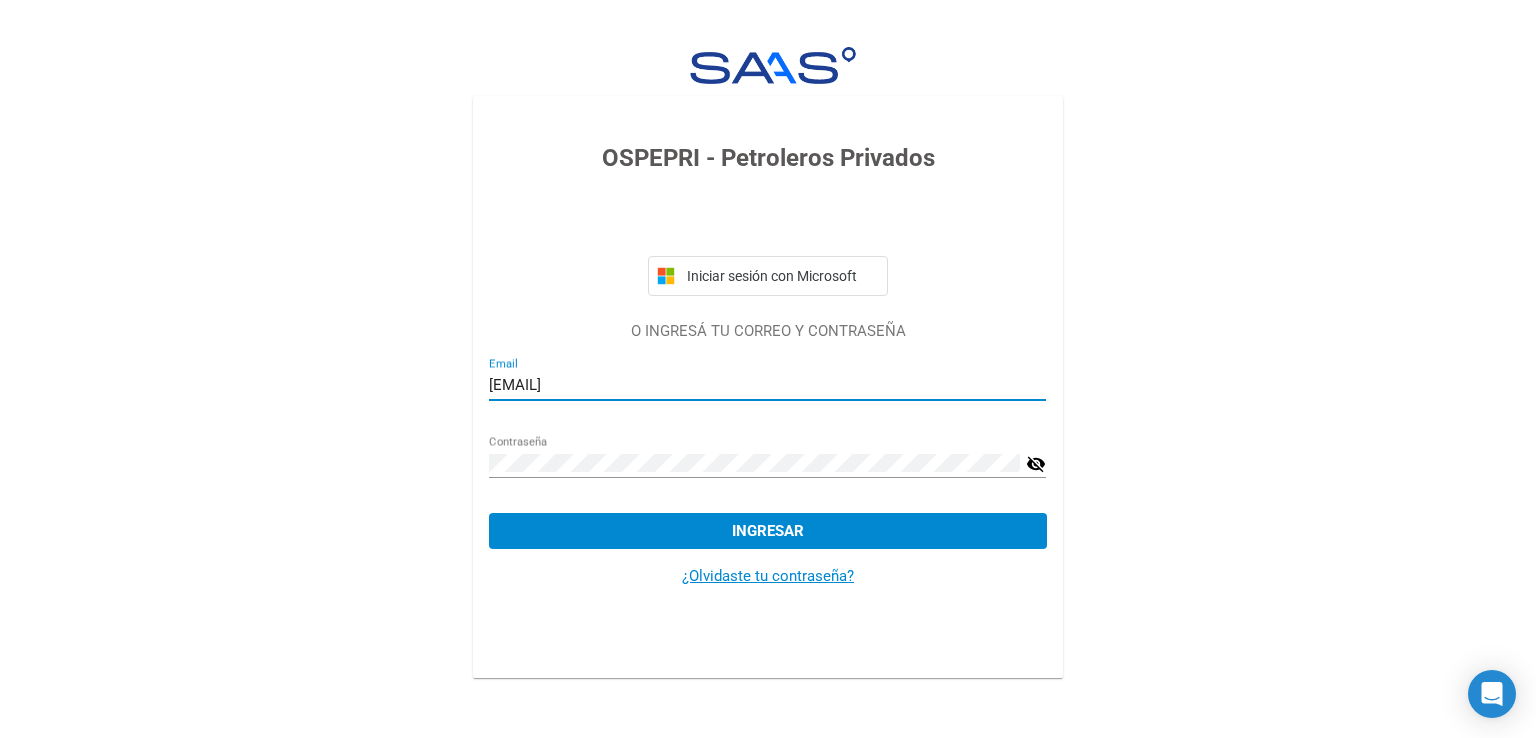 click on "altamirandapedro@gmail.com" at bounding box center (767, 385) 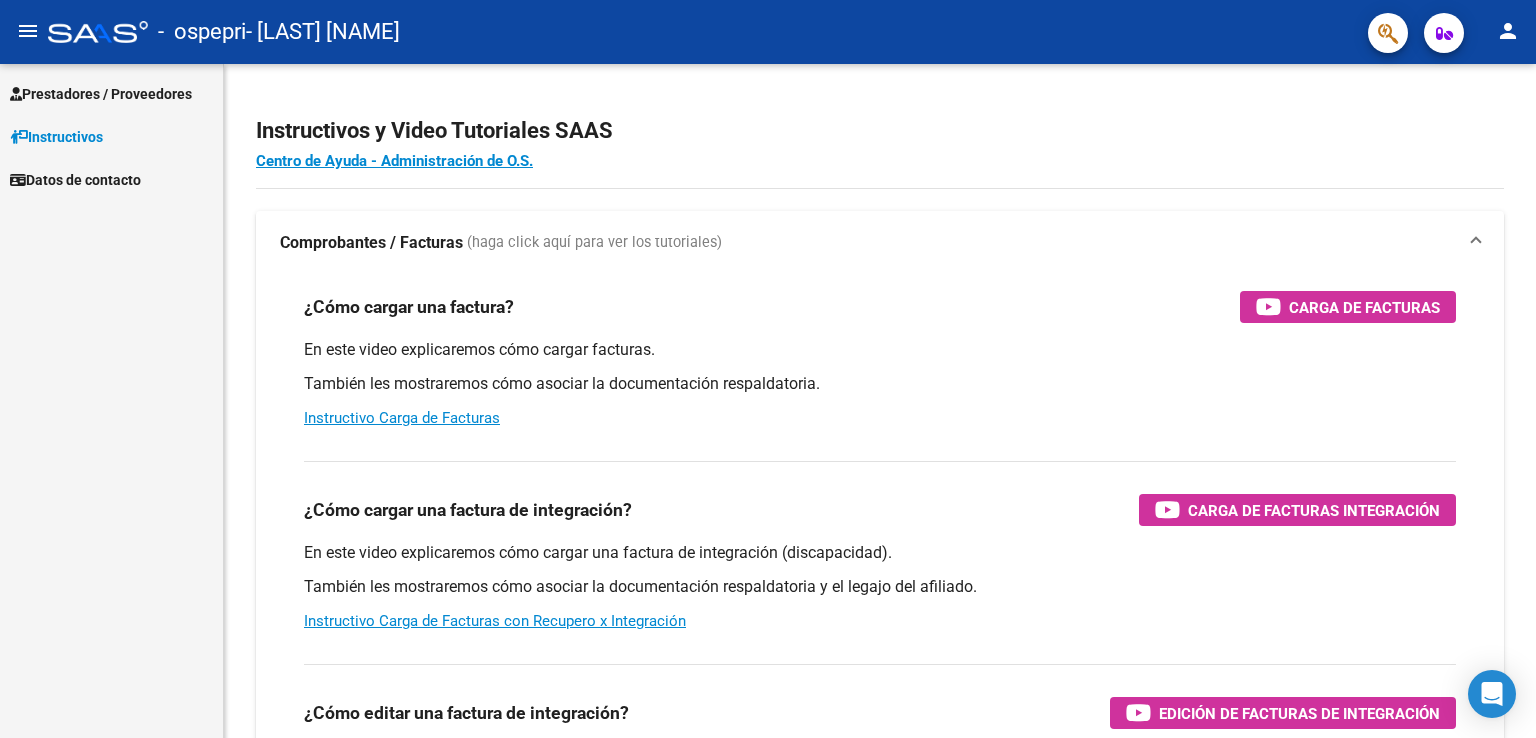 scroll, scrollTop: 0, scrollLeft: 0, axis: both 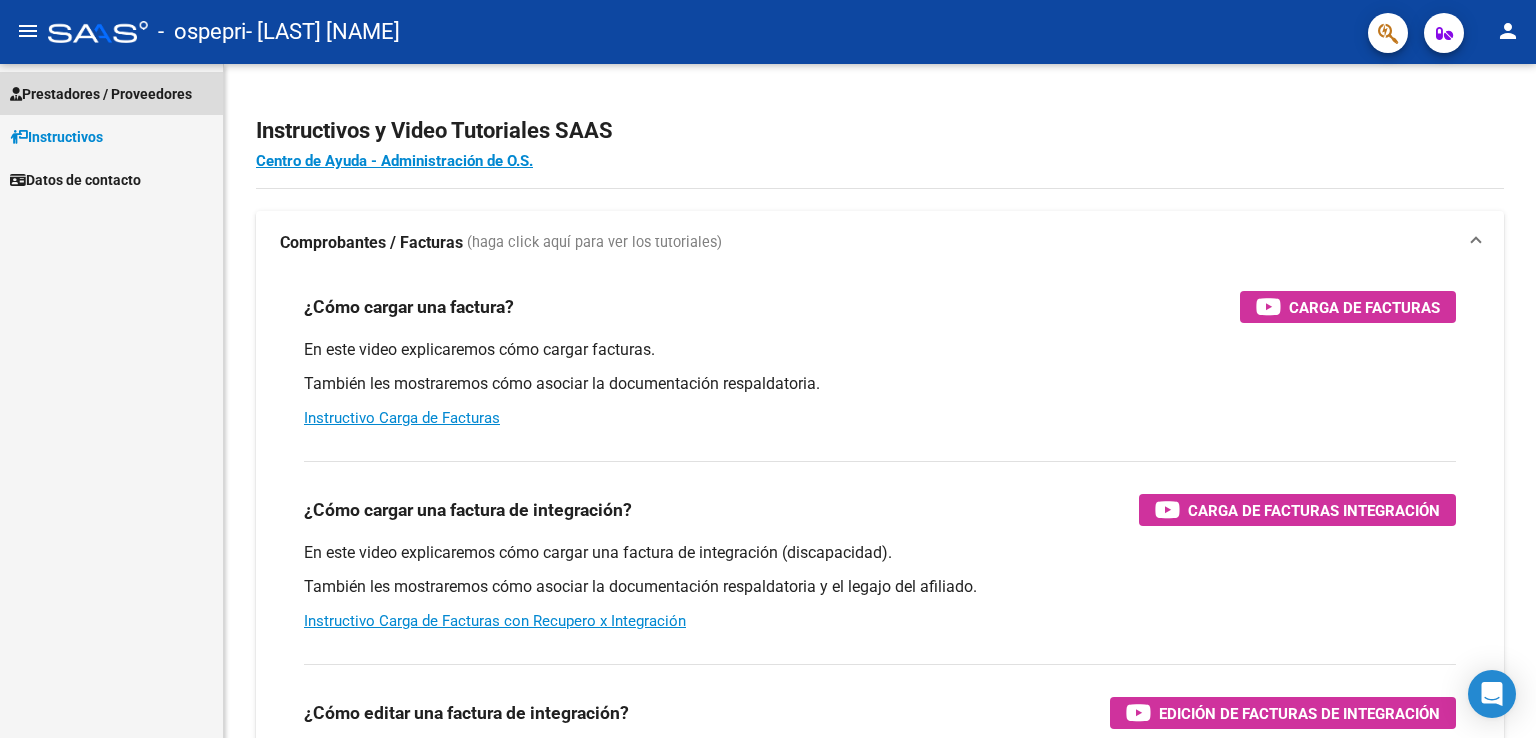click on "Prestadores / Proveedores" at bounding box center (101, 94) 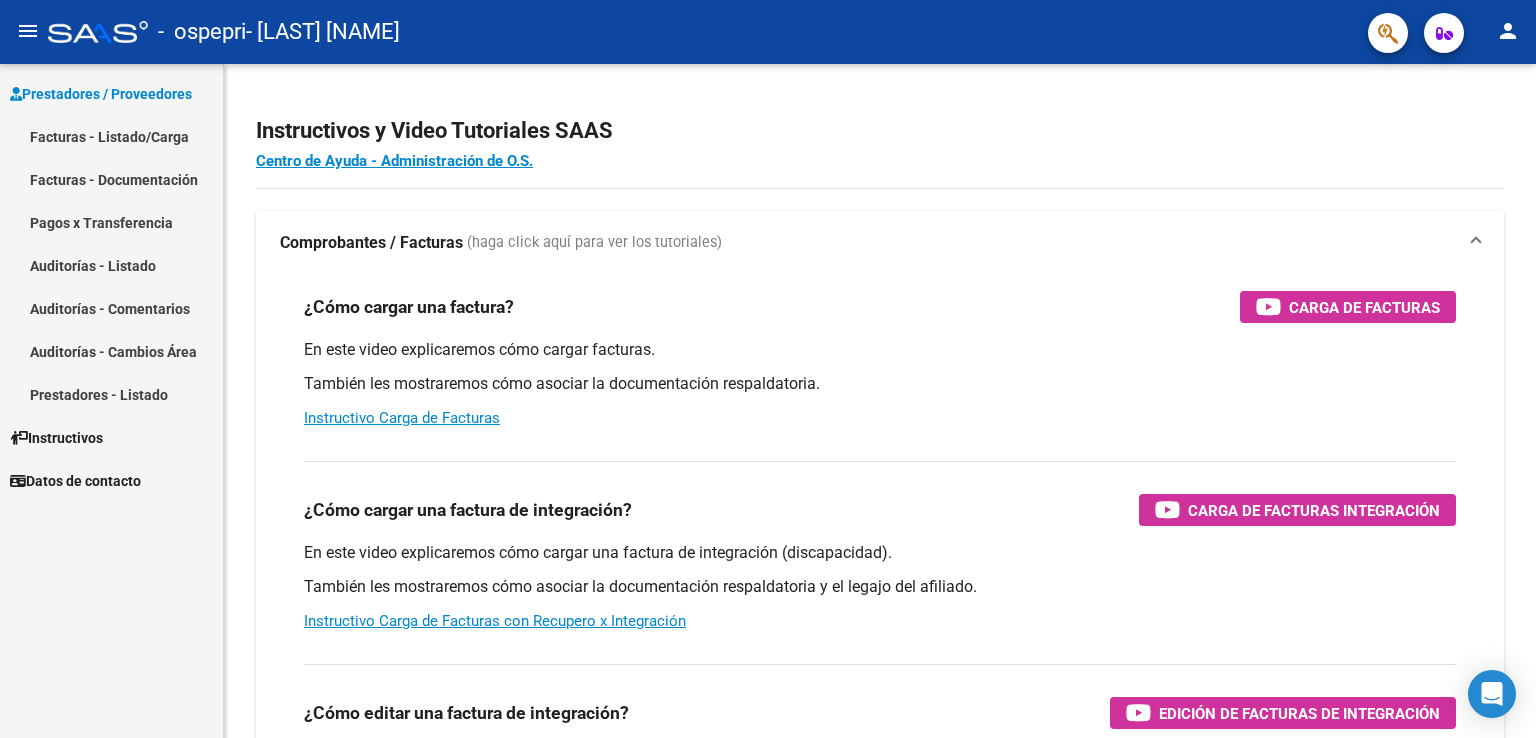 click on "Facturas - Listado/Carga" at bounding box center [111, 136] 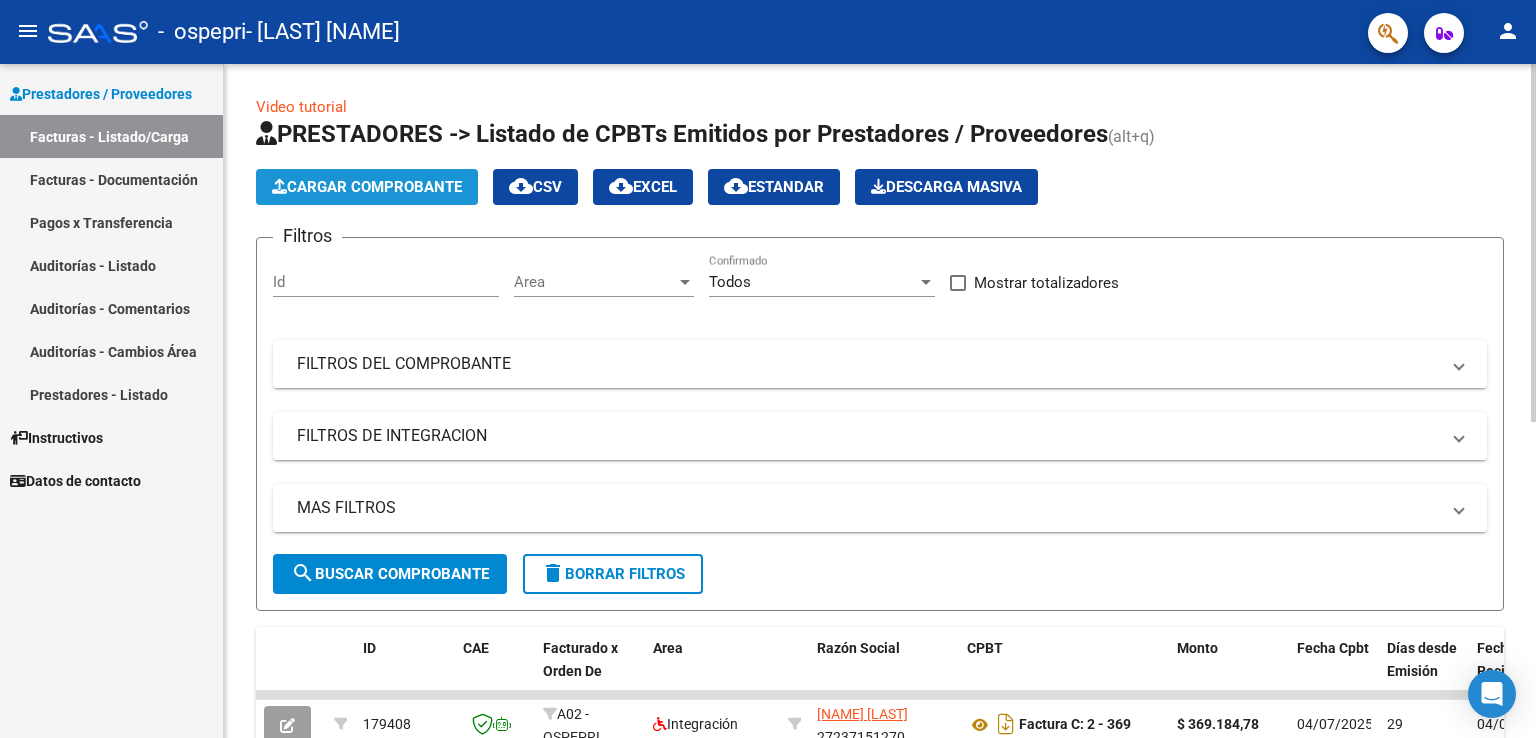 click on "Cargar Comprobante" 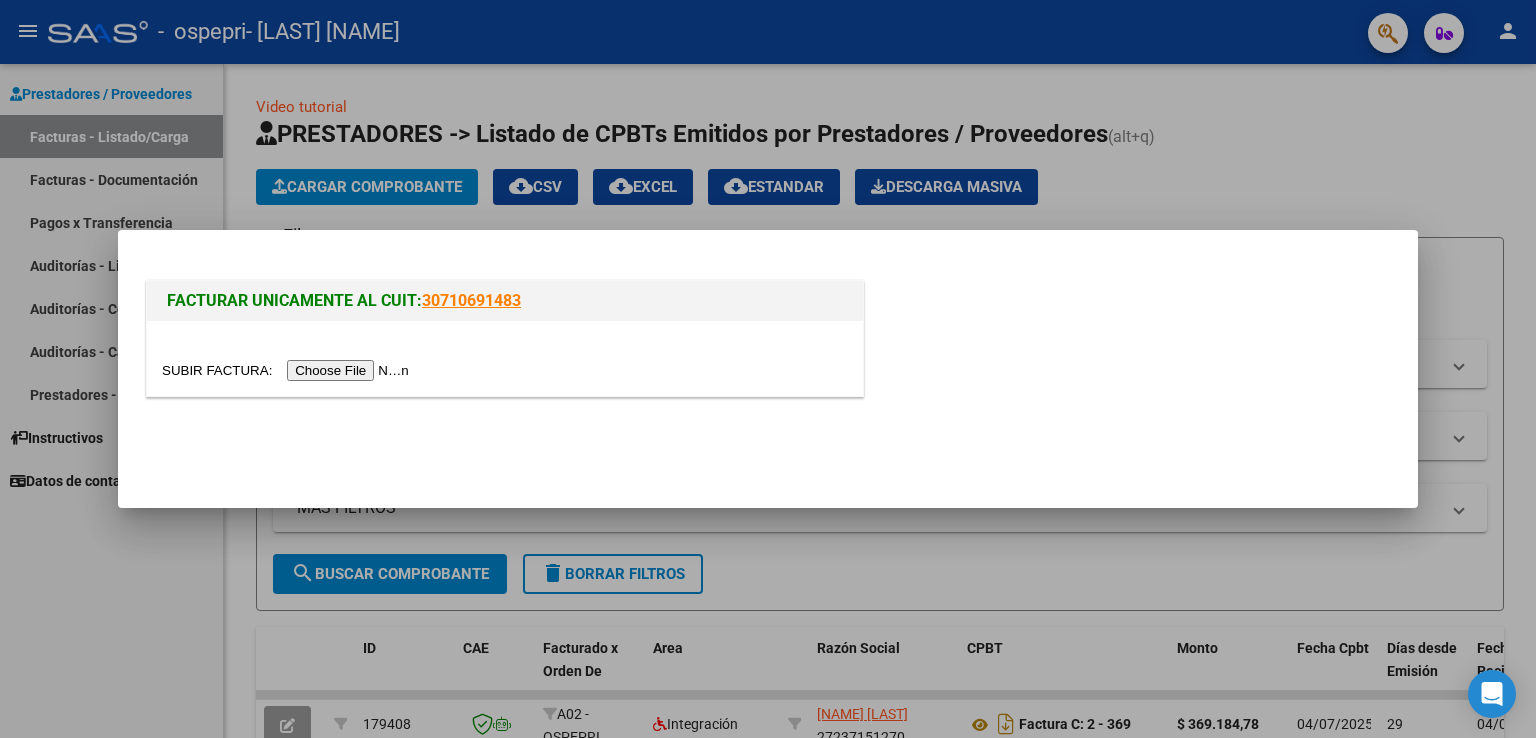 click at bounding box center (288, 370) 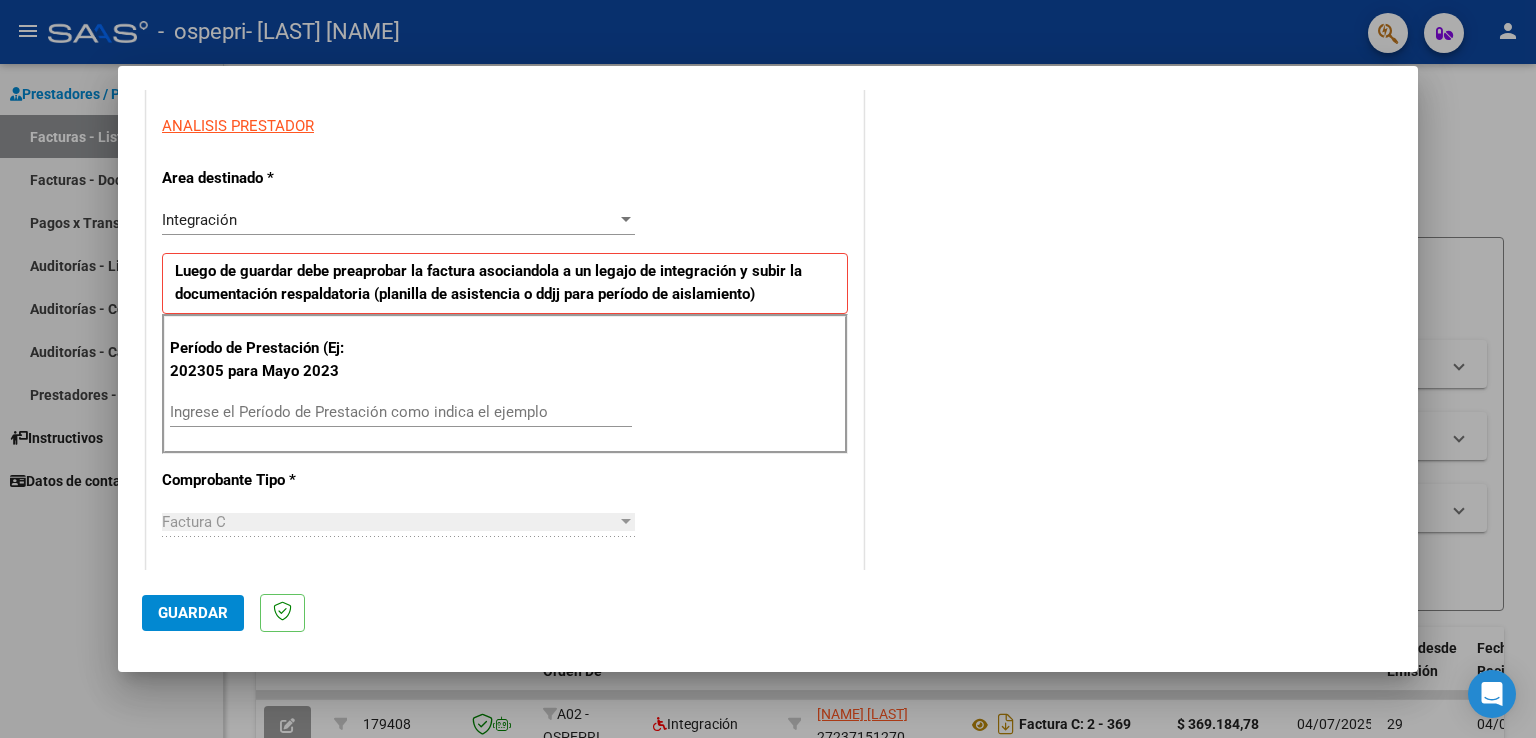 scroll, scrollTop: 400, scrollLeft: 0, axis: vertical 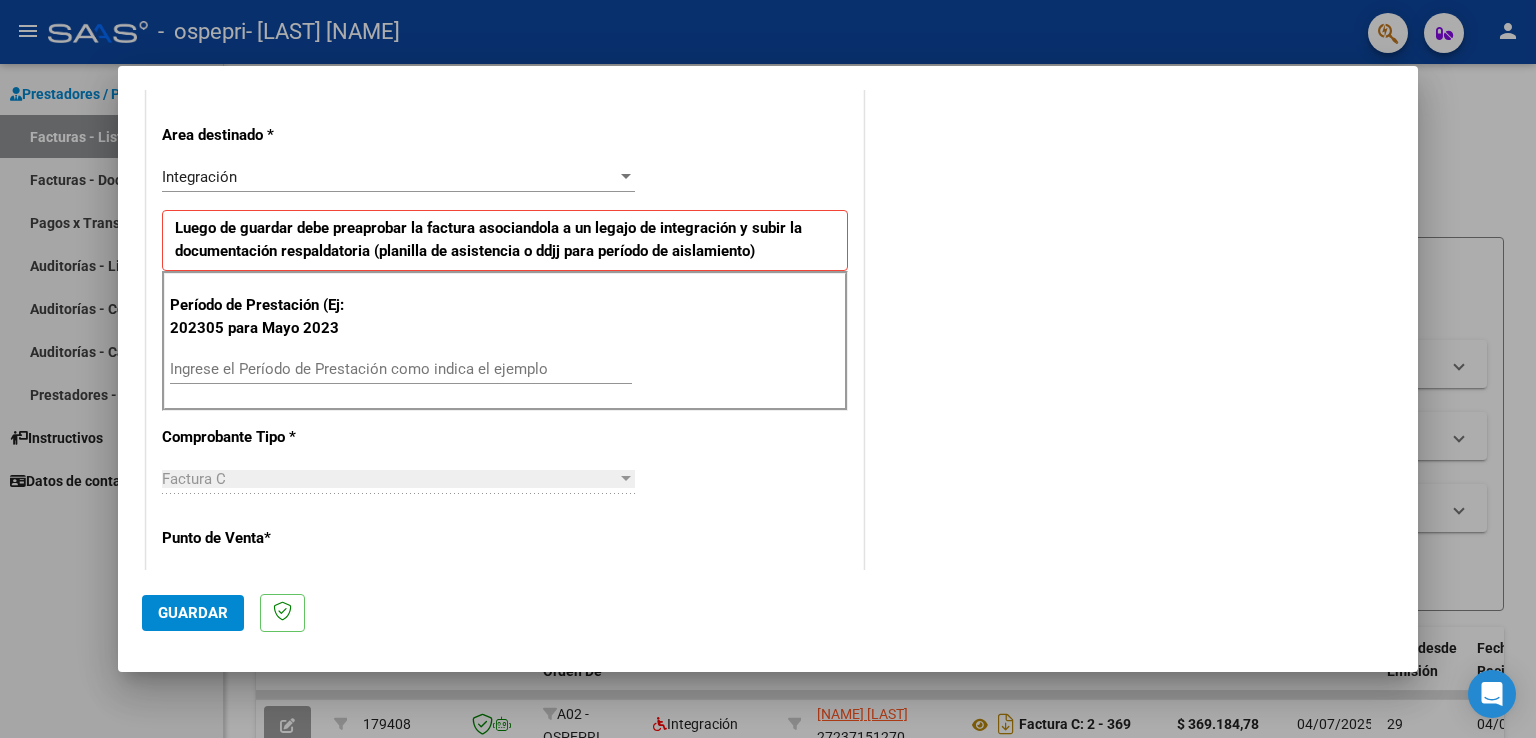 click on "Ingrese el Período de Prestación como indica el ejemplo" at bounding box center [401, 369] 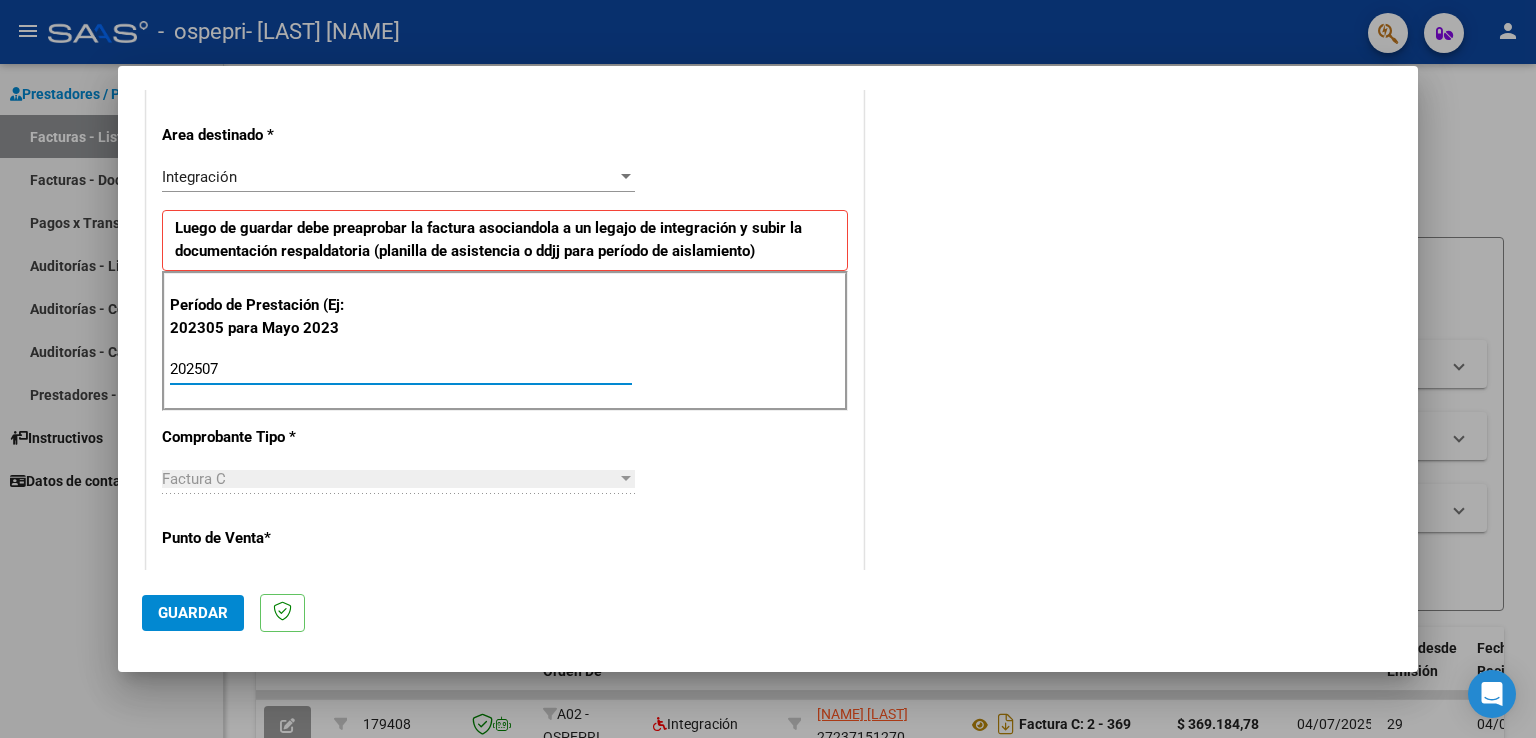 type on "202507" 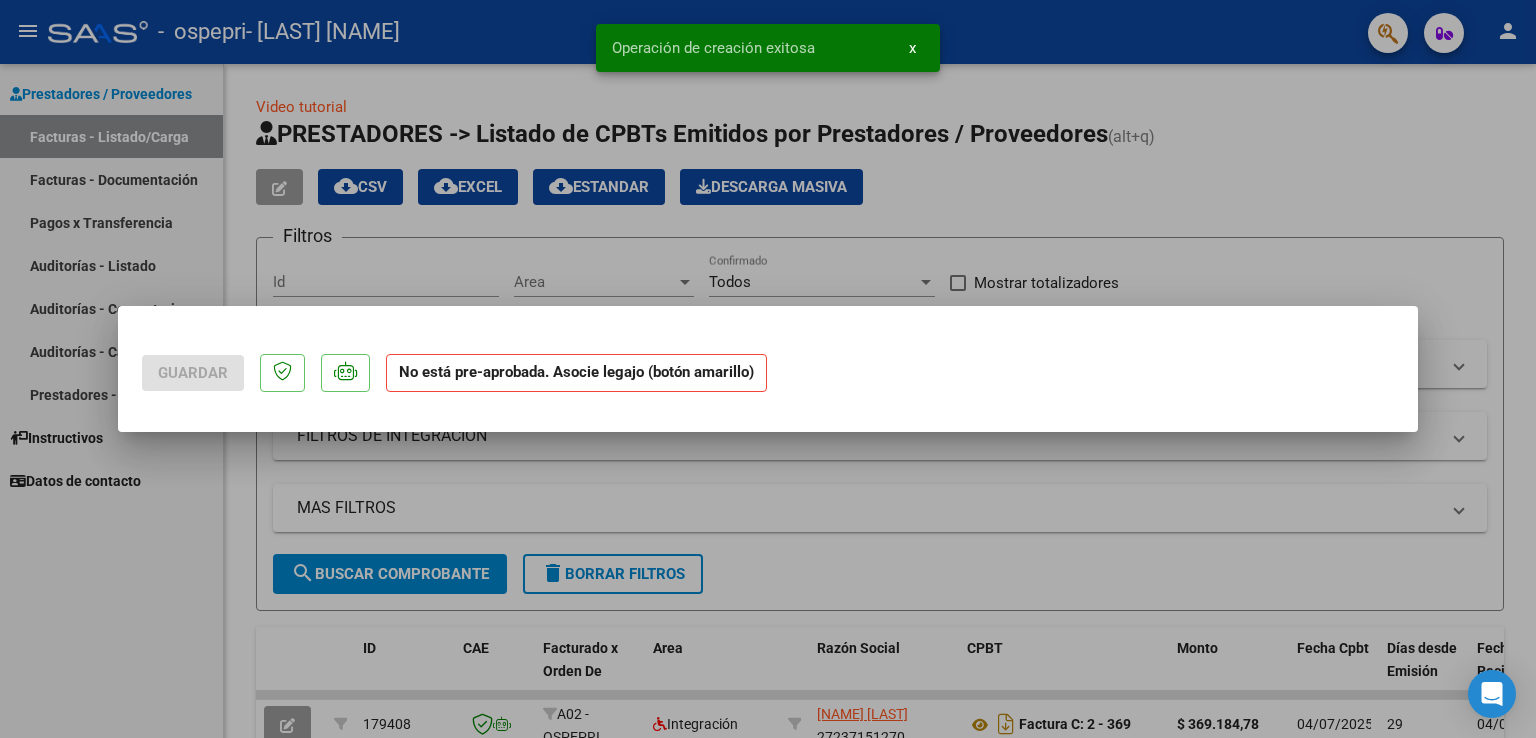 scroll, scrollTop: 0, scrollLeft: 0, axis: both 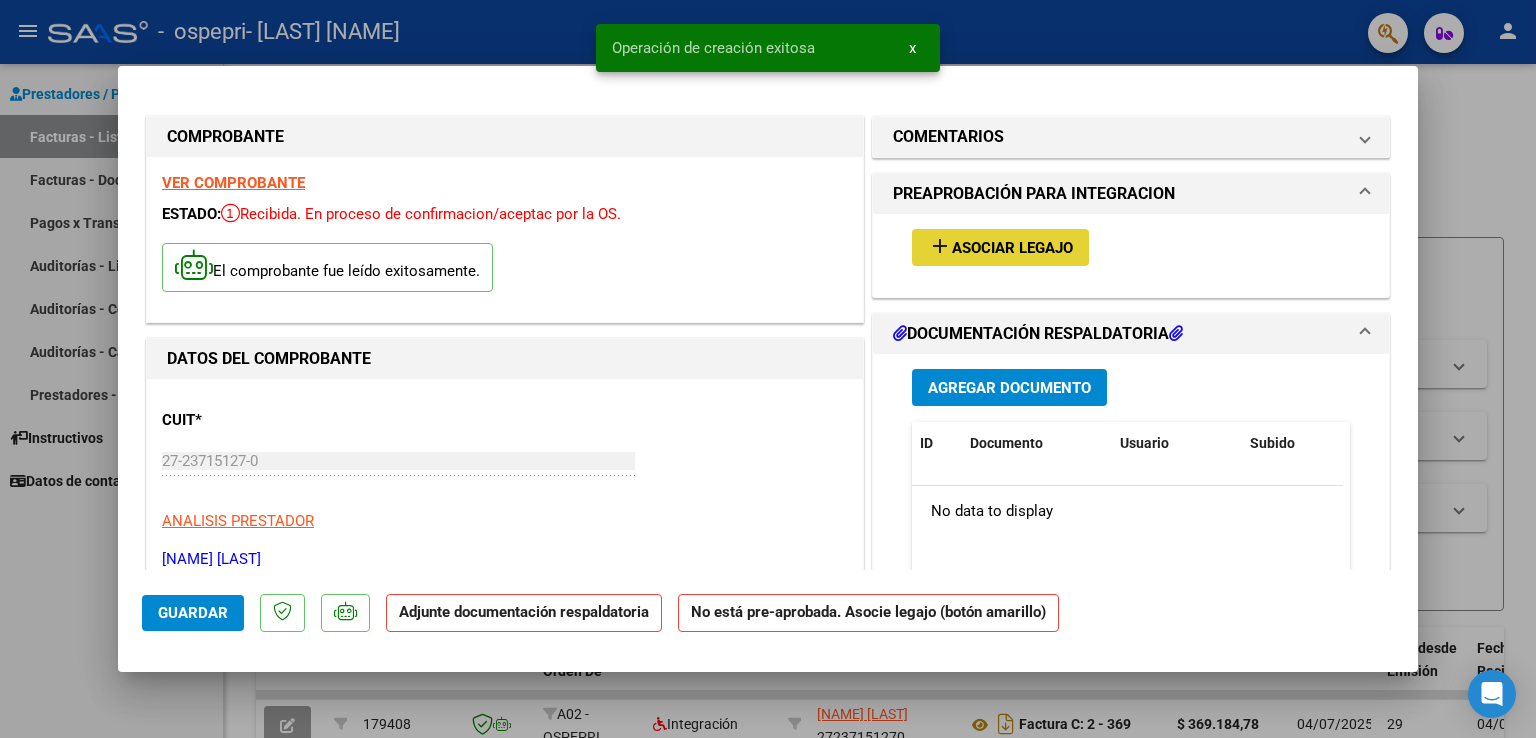 click on "Asociar Legajo" at bounding box center (1012, 248) 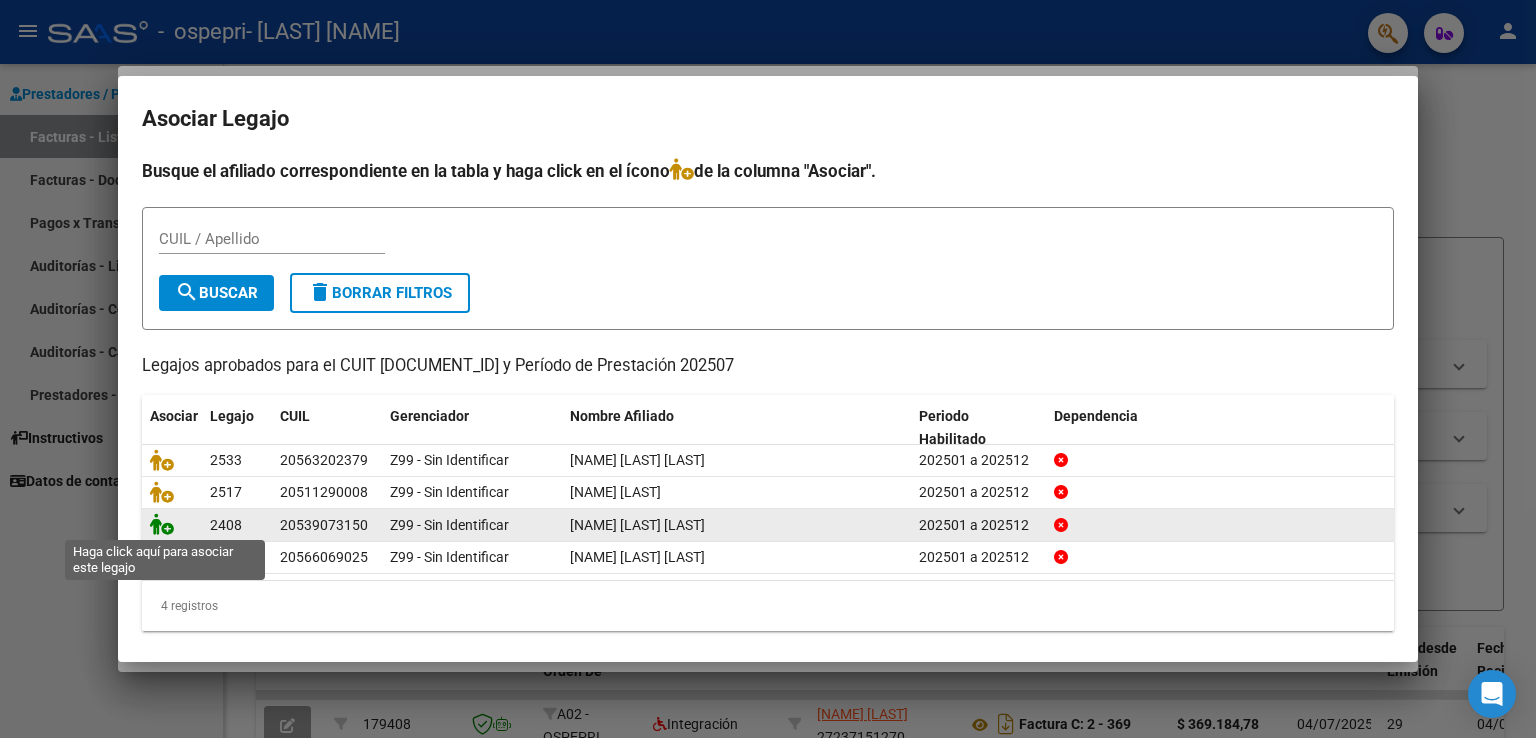 click 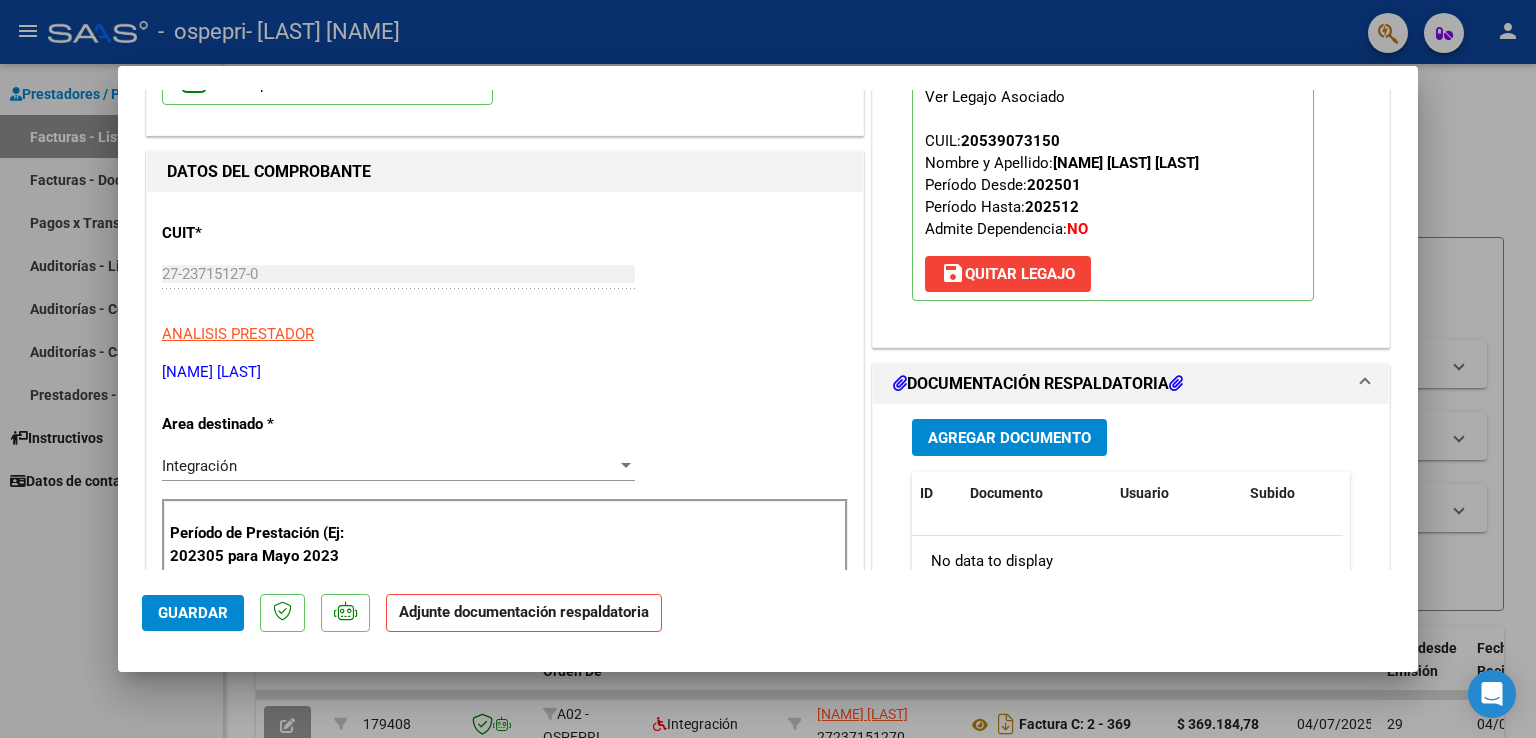 scroll, scrollTop: 200, scrollLeft: 0, axis: vertical 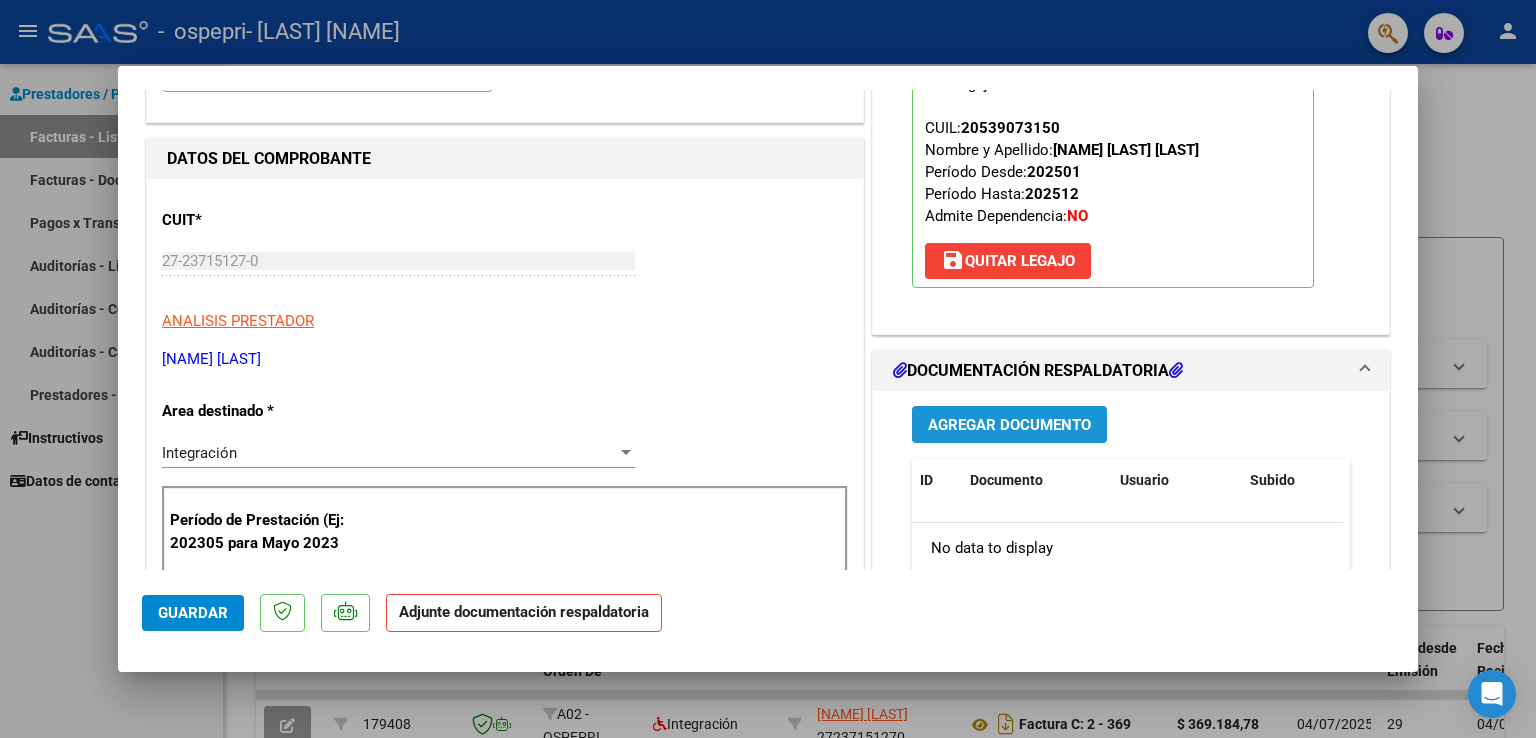 click on "Agregar Documento" at bounding box center [1009, 425] 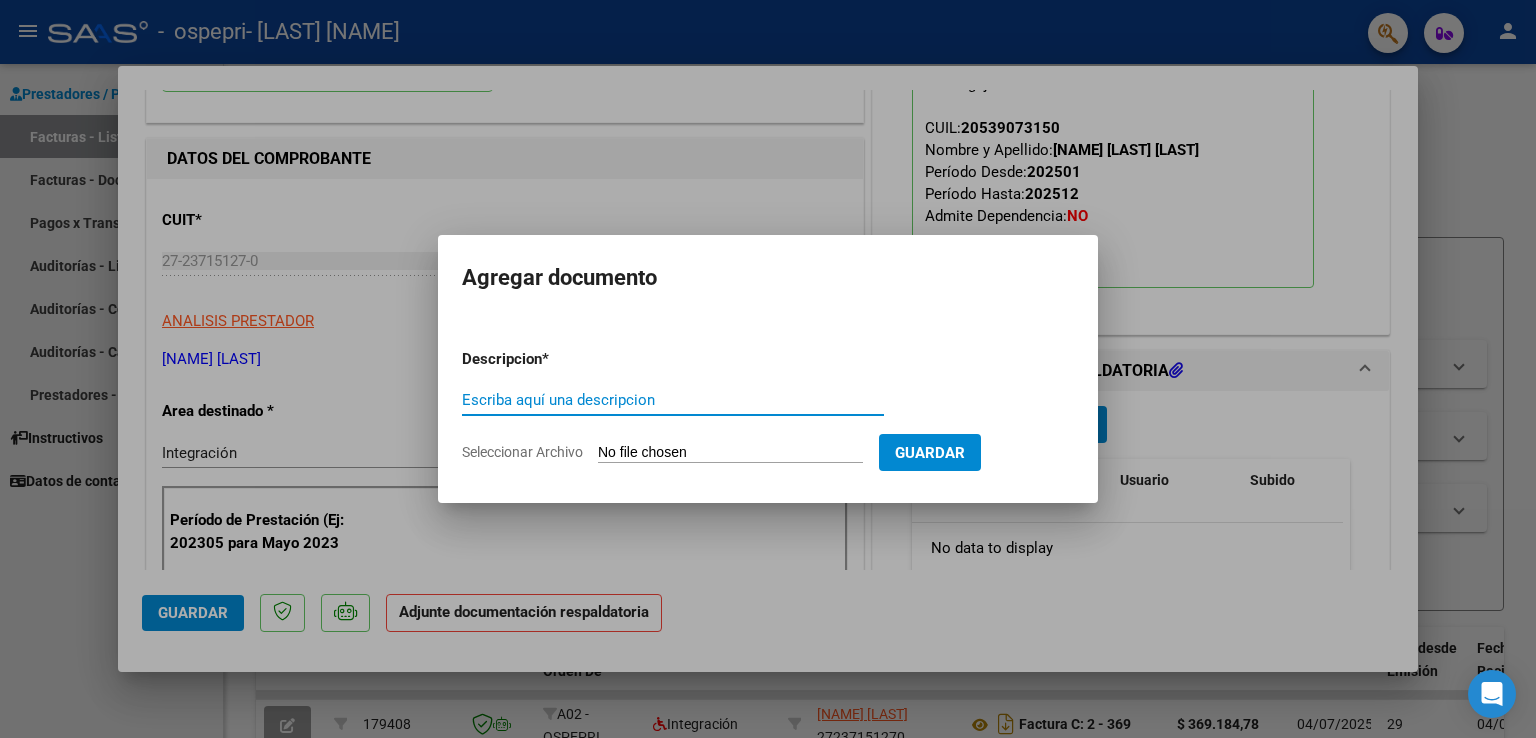click on "Seleccionar Archivo" 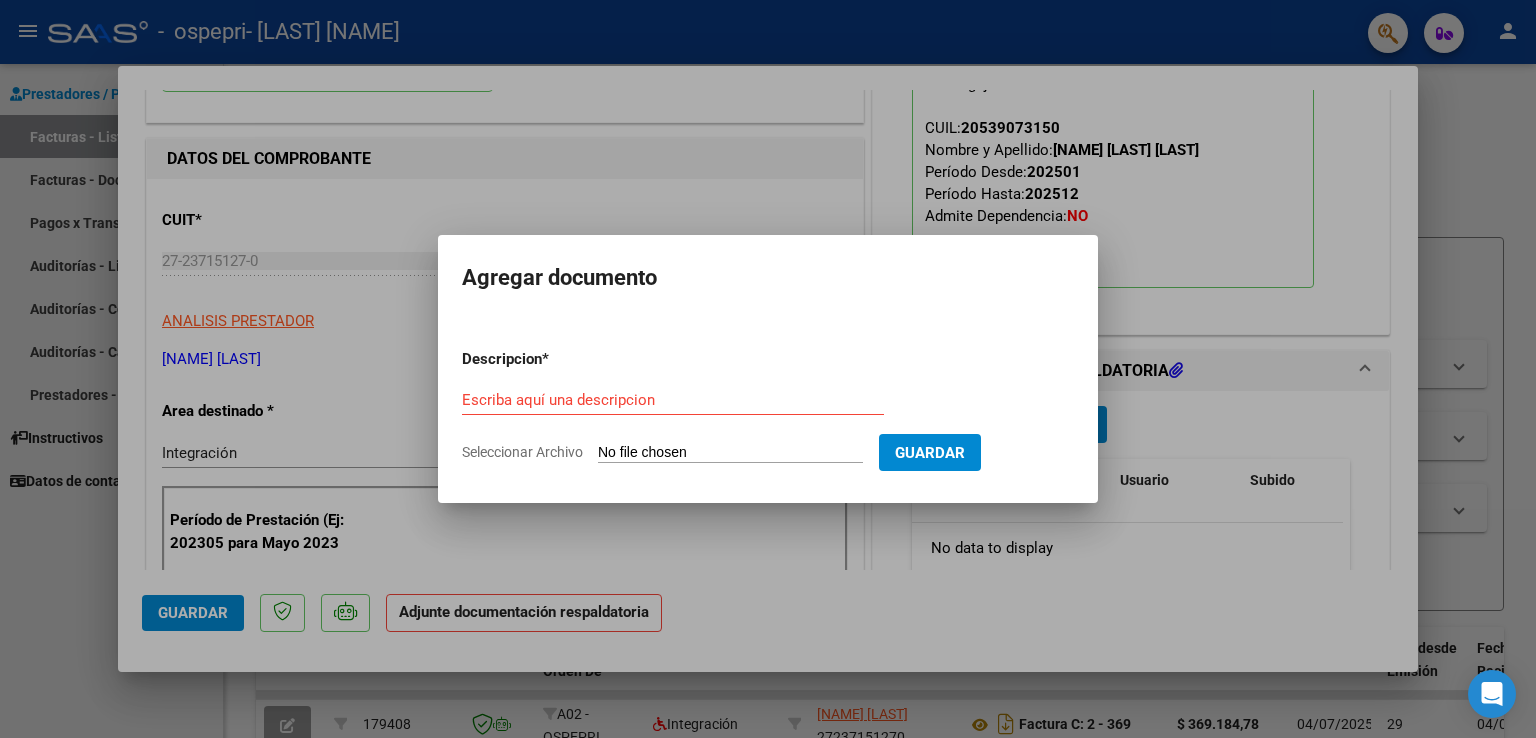 type on "C:\fakepath\escalona 2.jpeg" 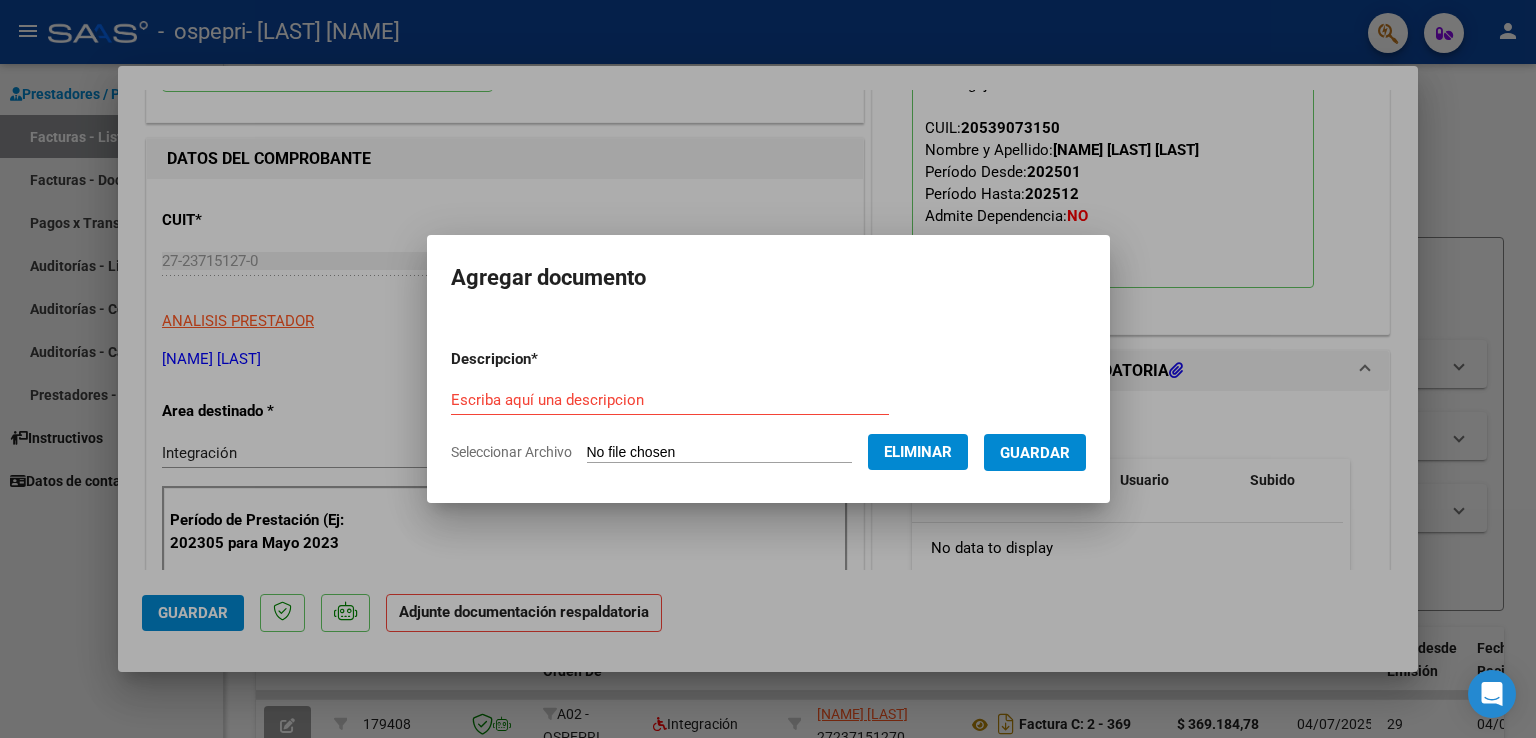 click on "Escriba aquí una descripcion" at bounding box center (670, 400) 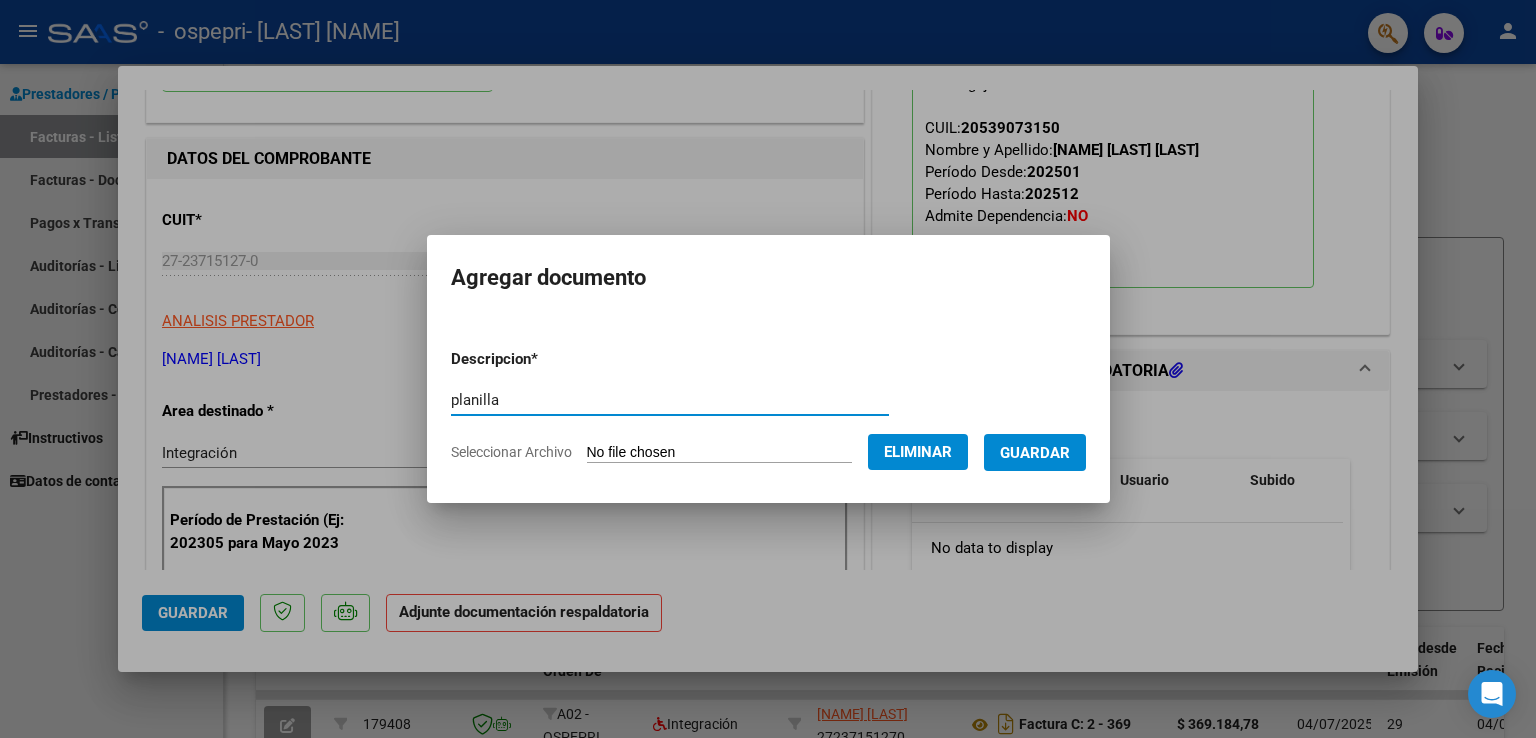 type on "planilla" 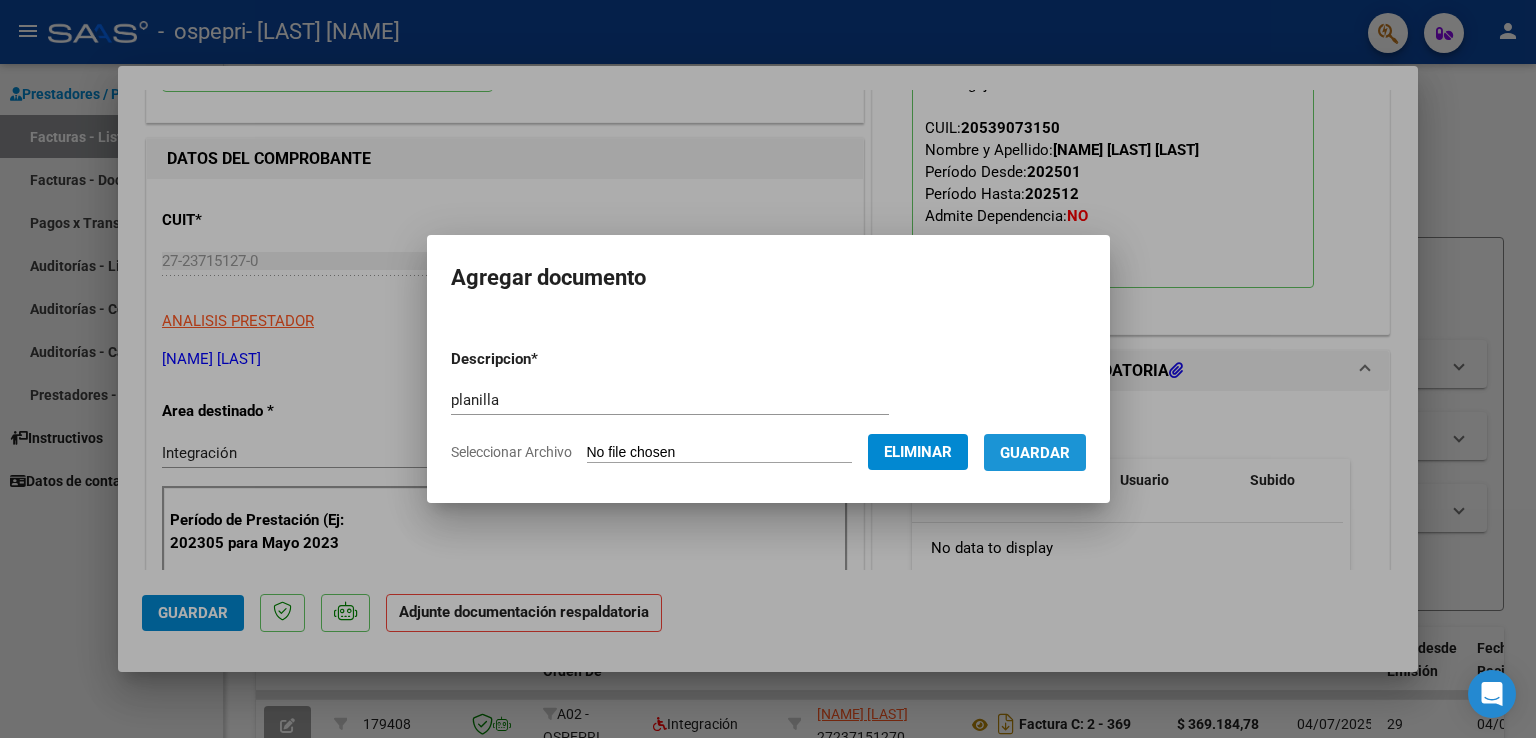 click on "Guardar" at bounding box center [1035, 453] 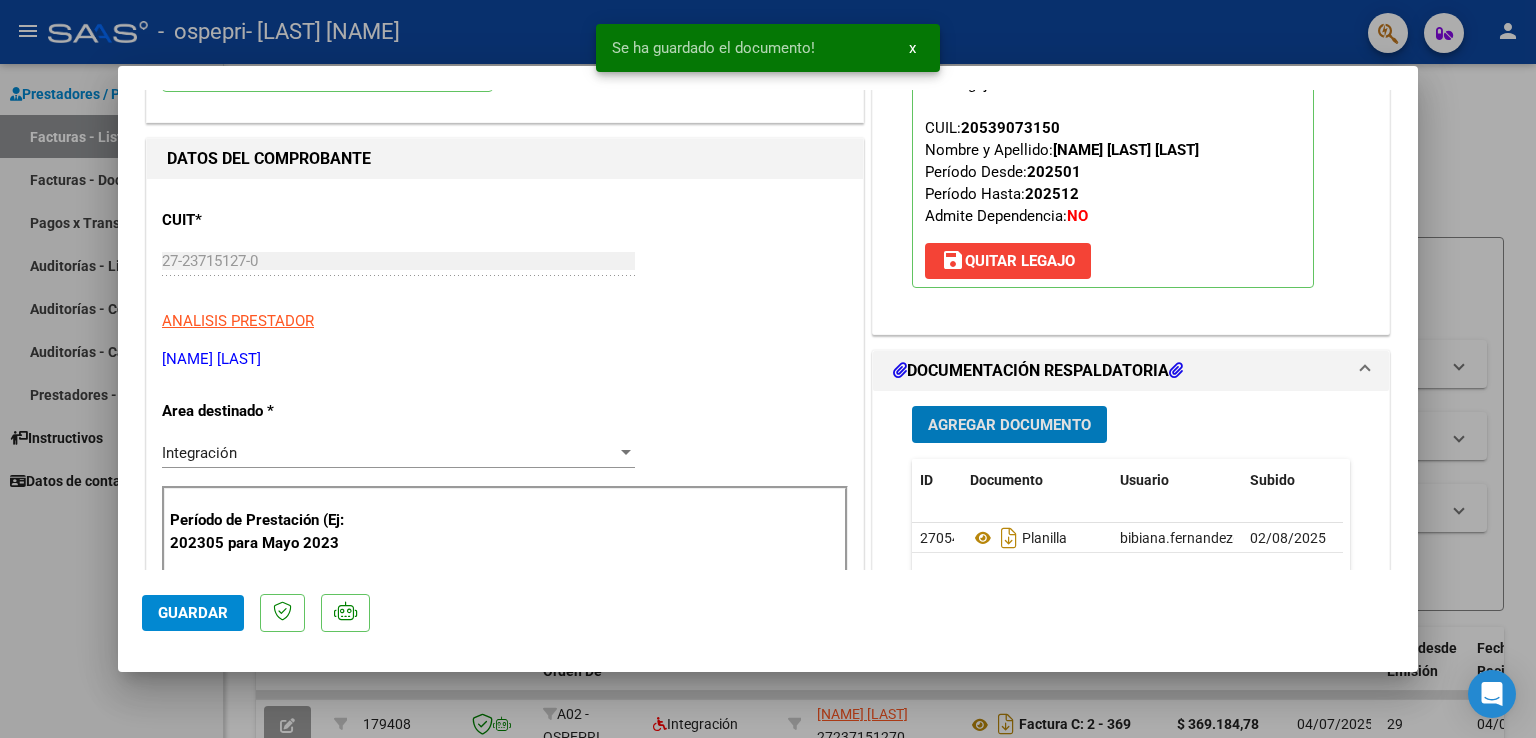 click on "Agregar Documento" at bounding box center [1009, 424] 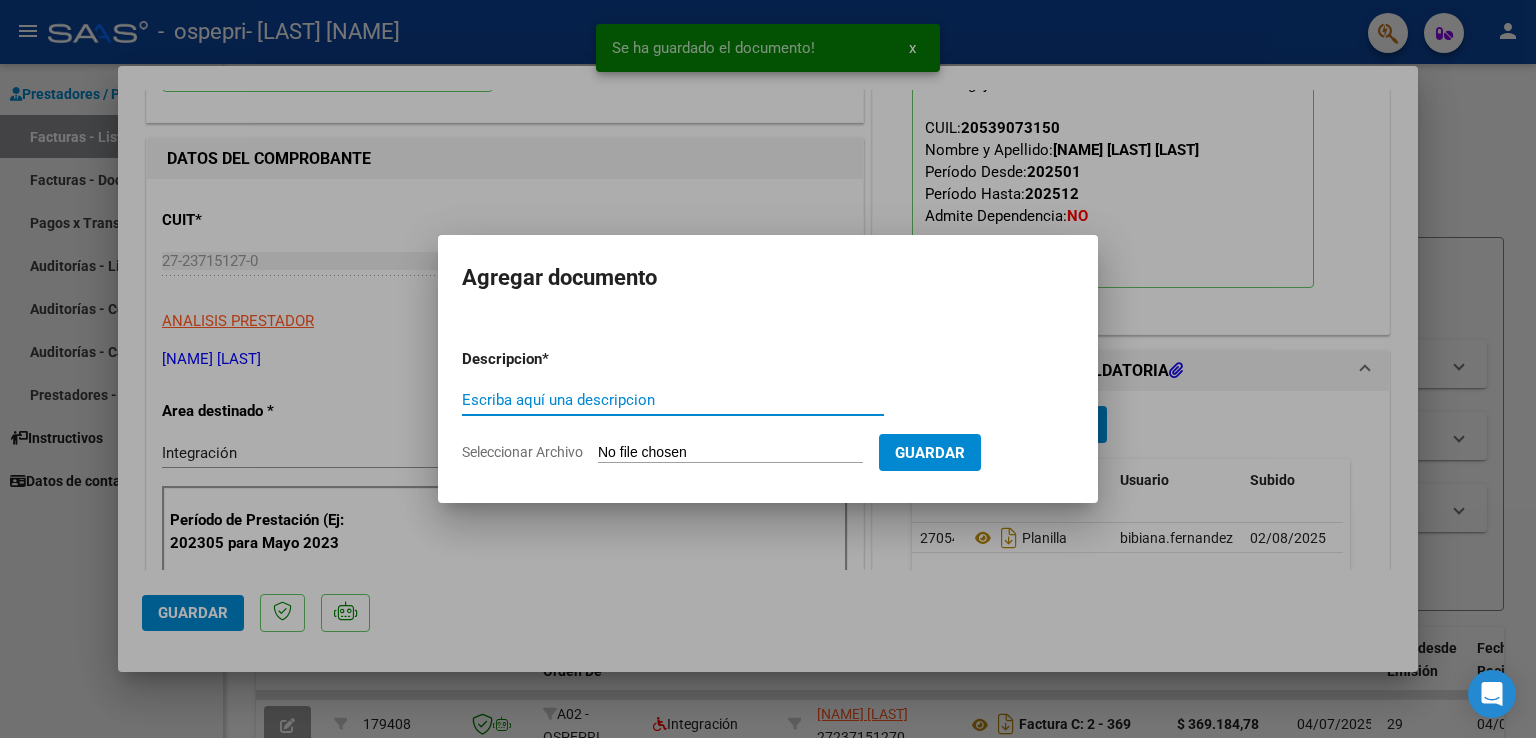click on "Seleccionar Archivo" 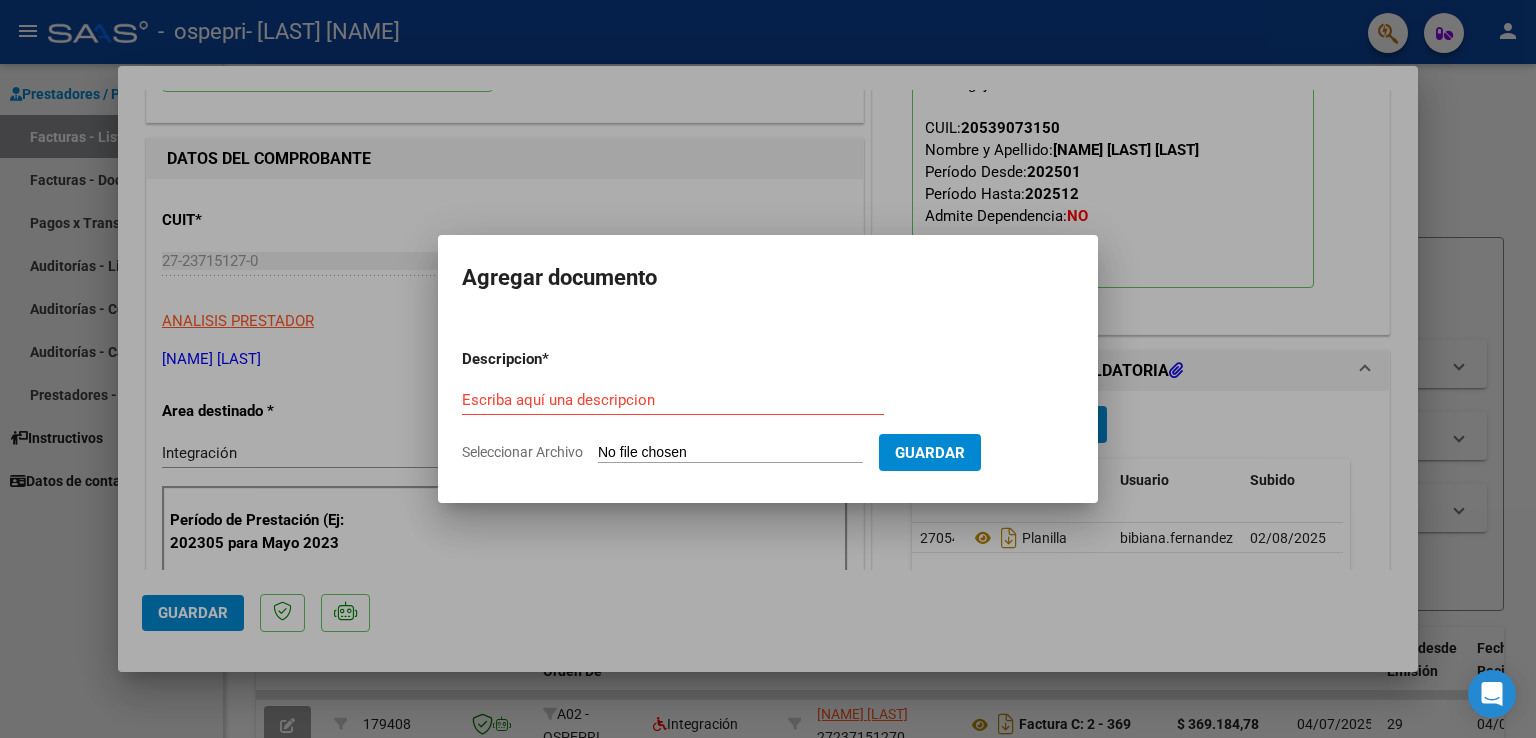 type on "C:\fakepath\escalona nehemias planilla 1.jpeg" 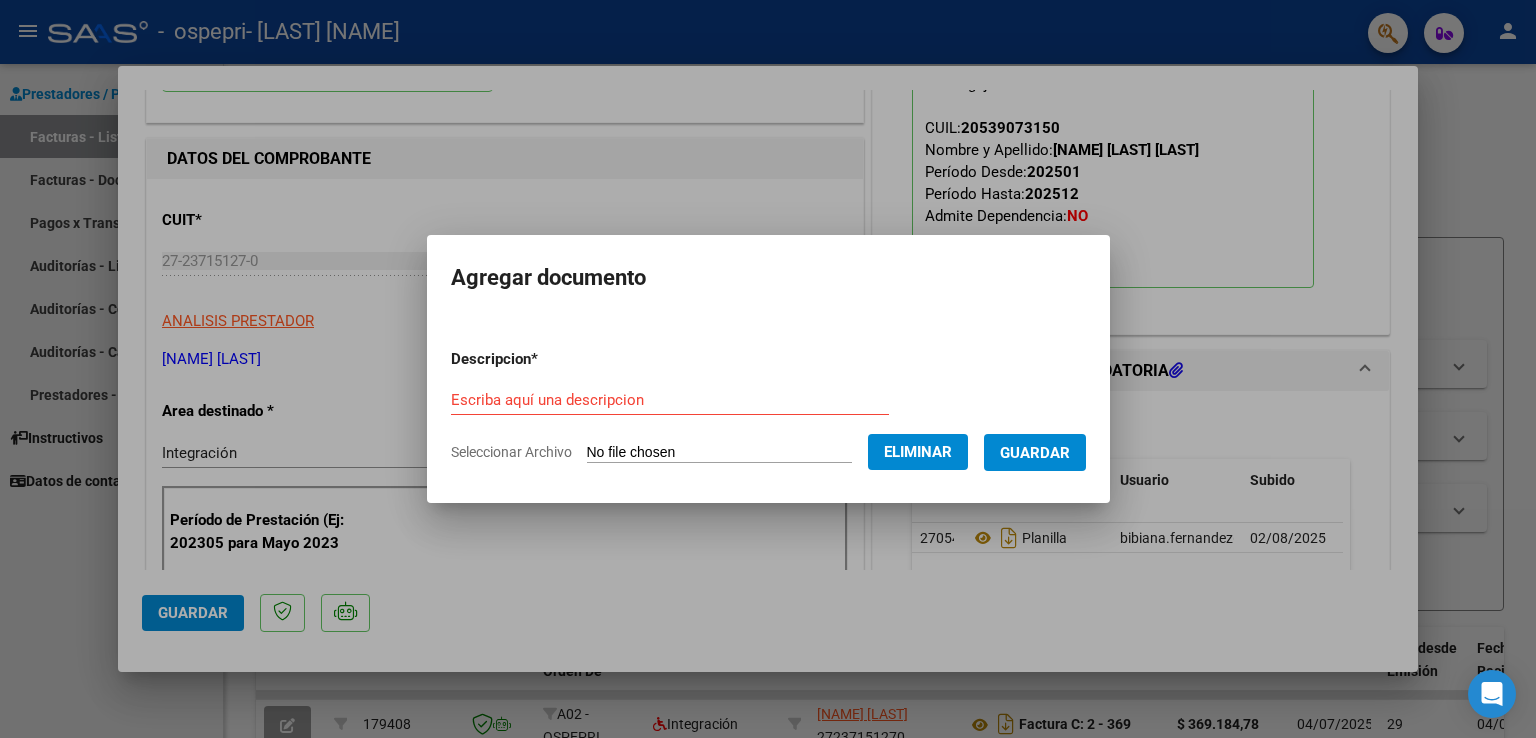 click on "Escriba aquí una descripcion" at bounding box center [670, 400] 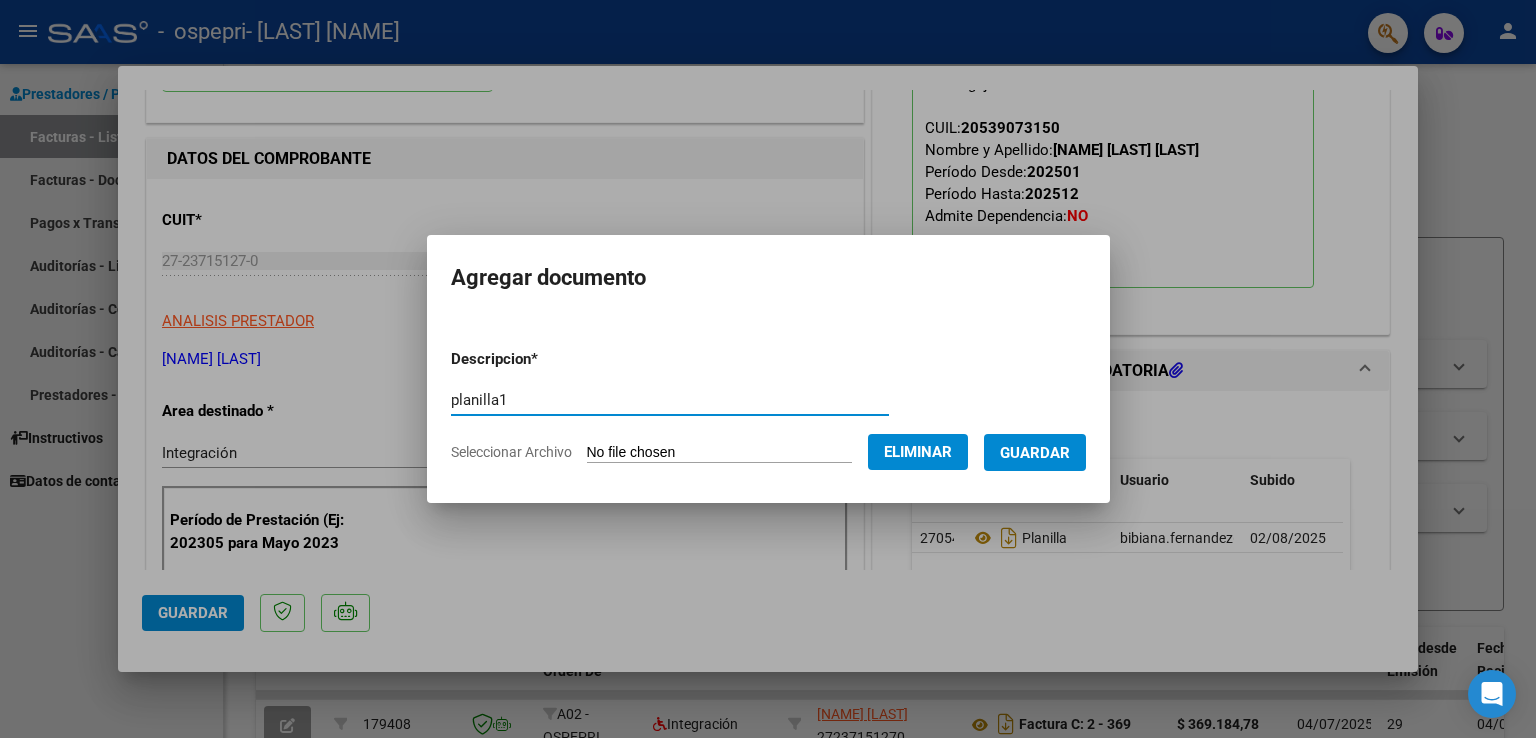 type on "planilla1" 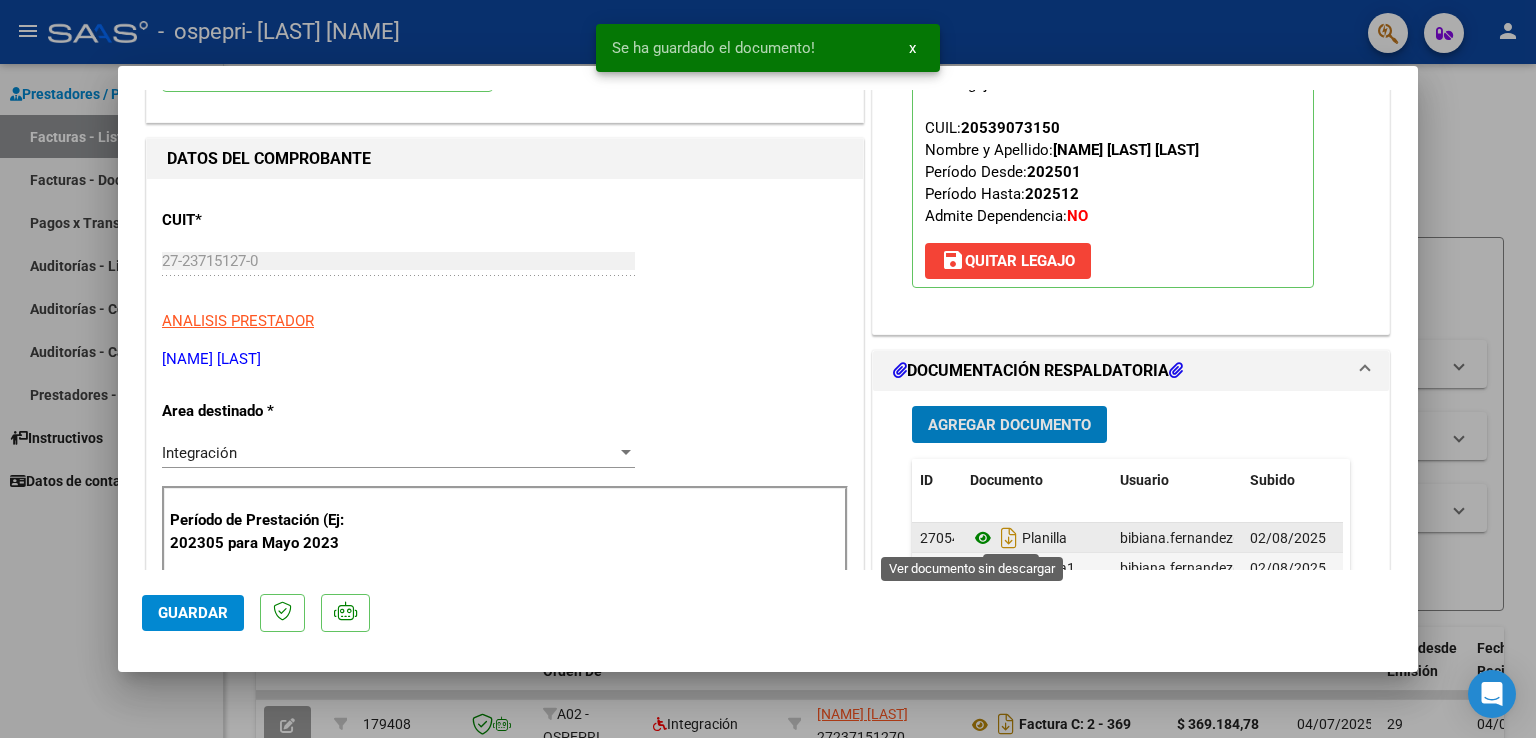 click 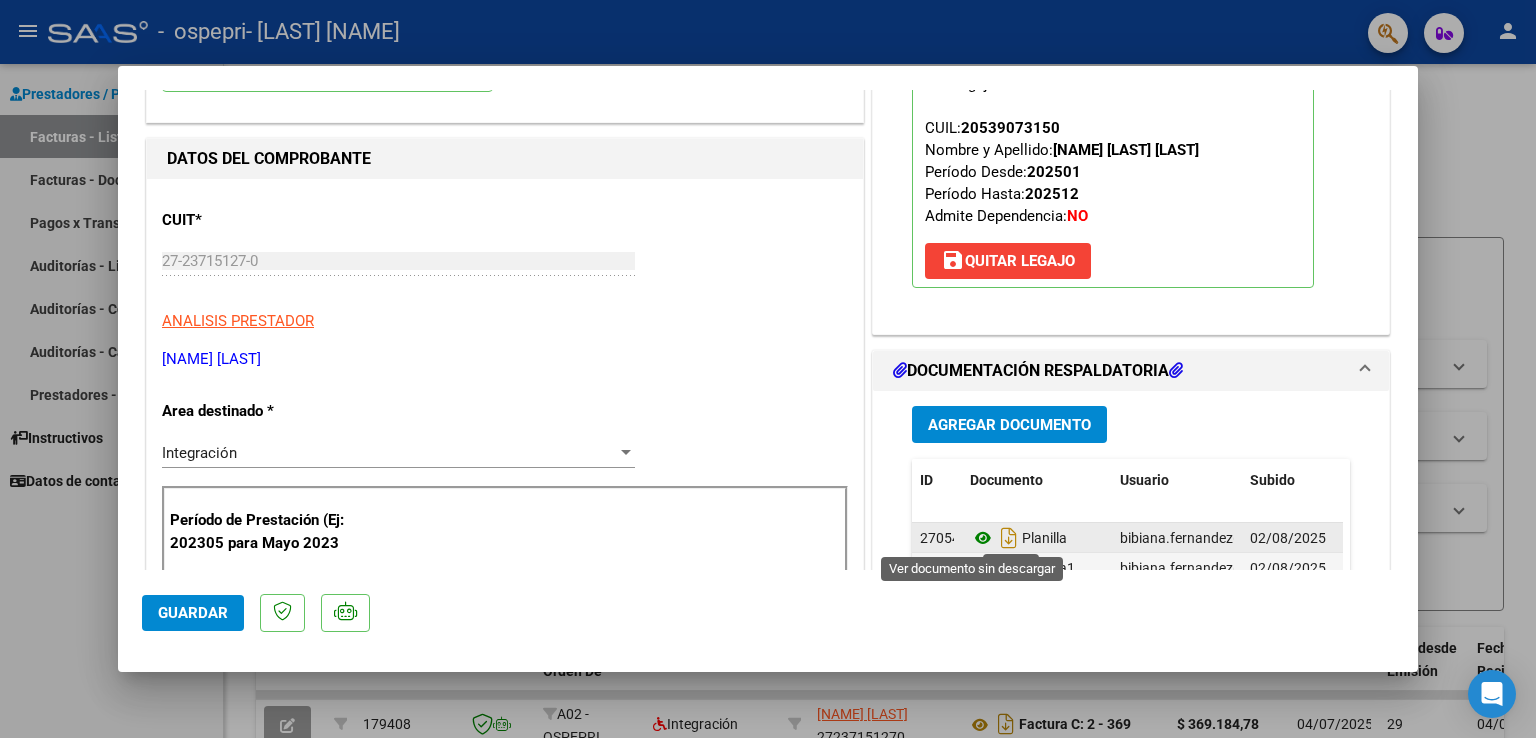 scroll, scrollTop: 400, scrollLeft: 0, axis: vertical 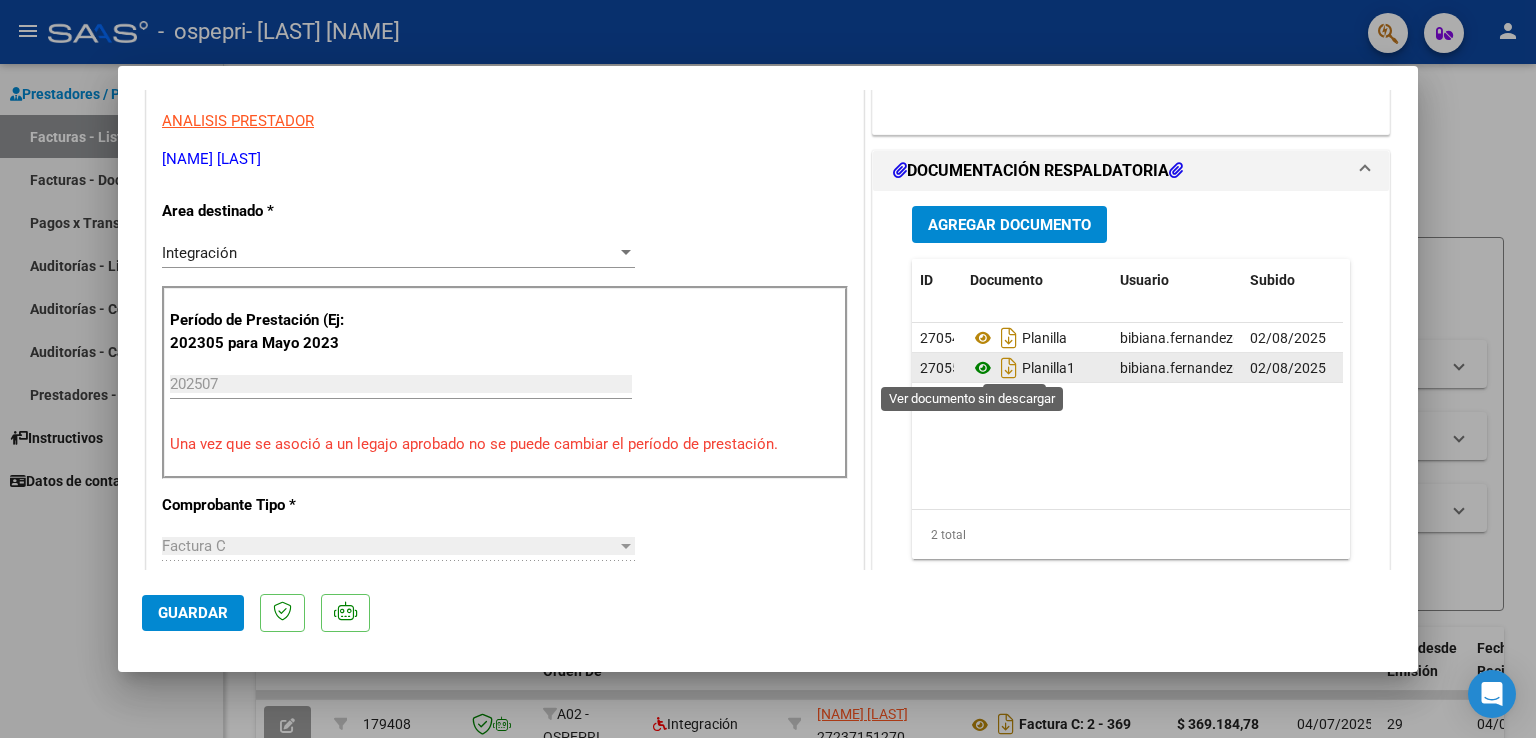 click 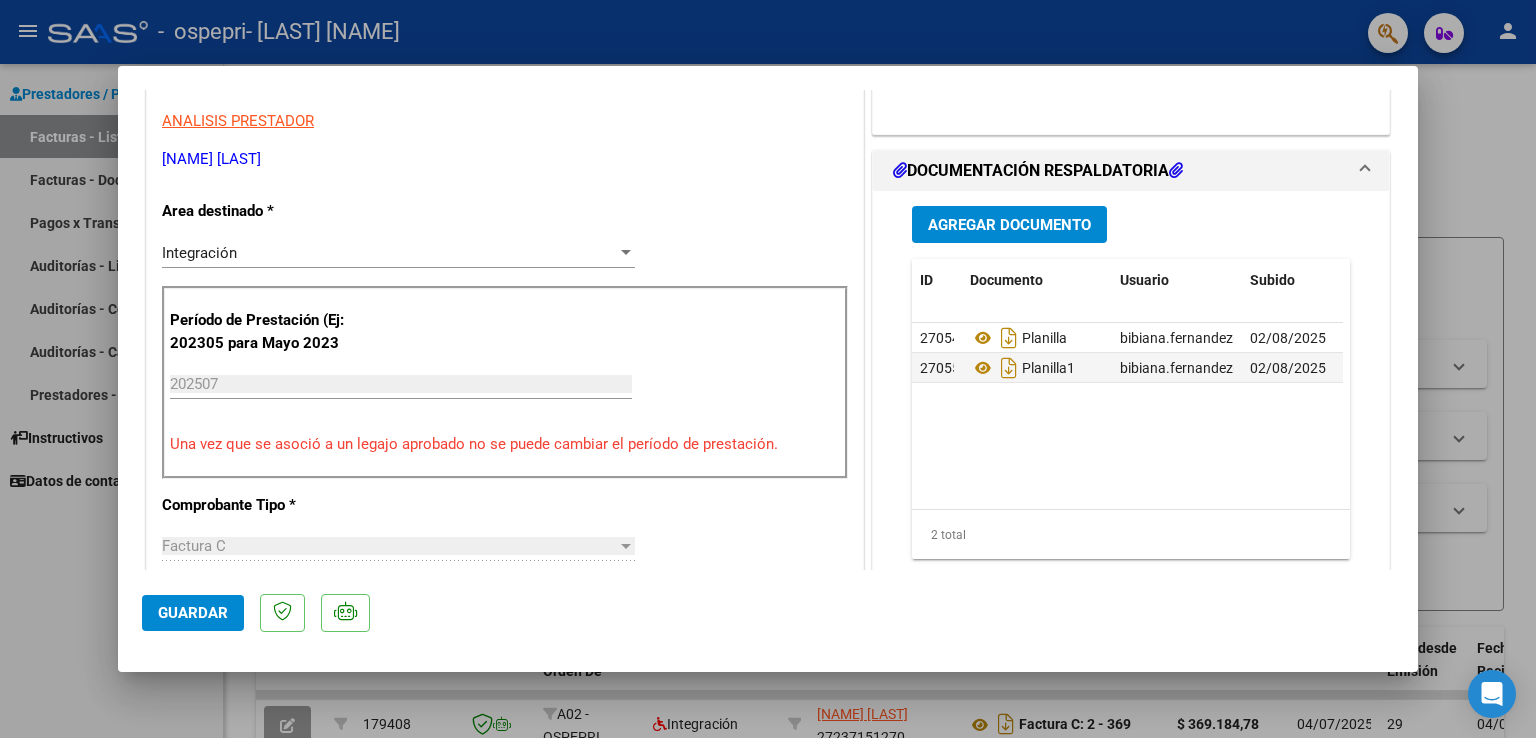 click on "Guardar" 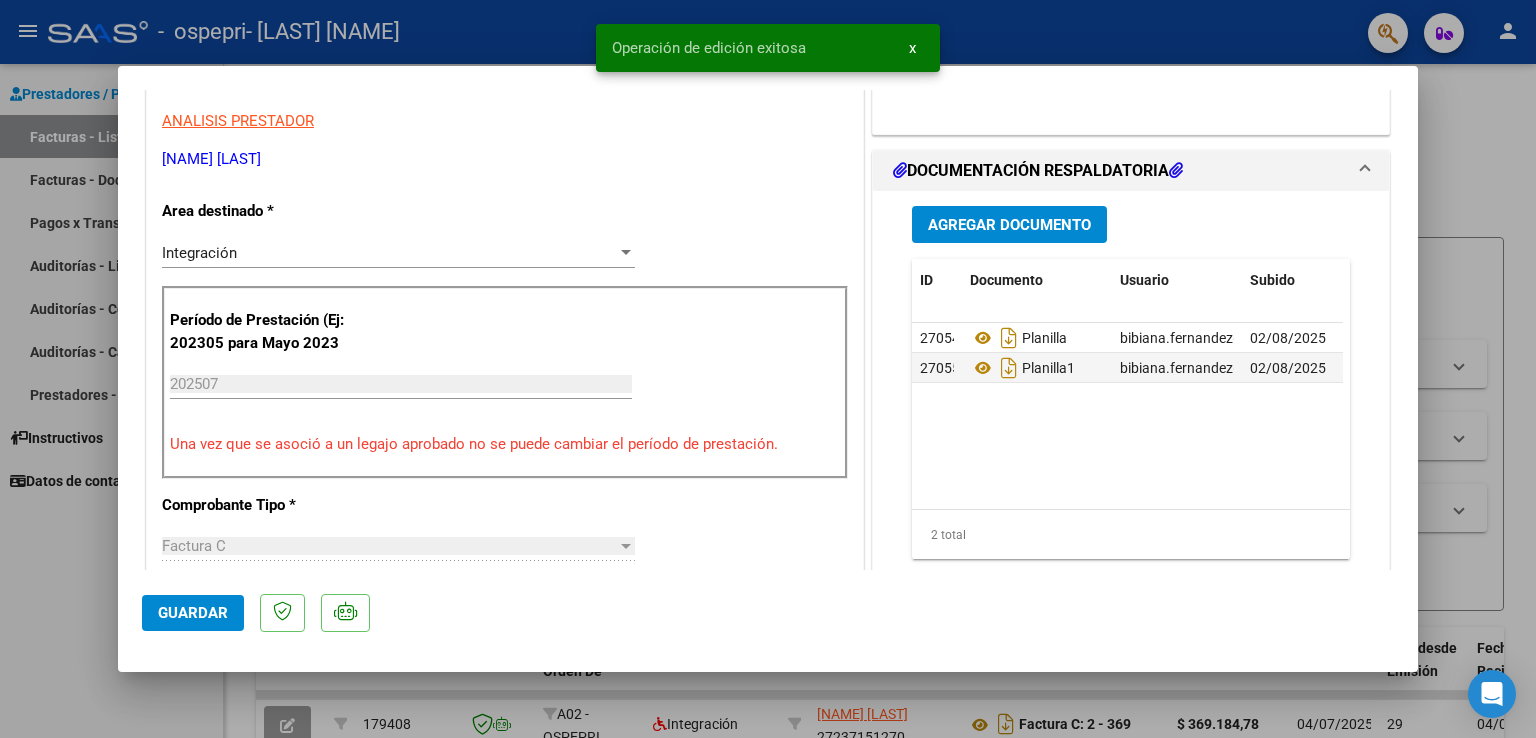 click at bounding box center (768, 369) 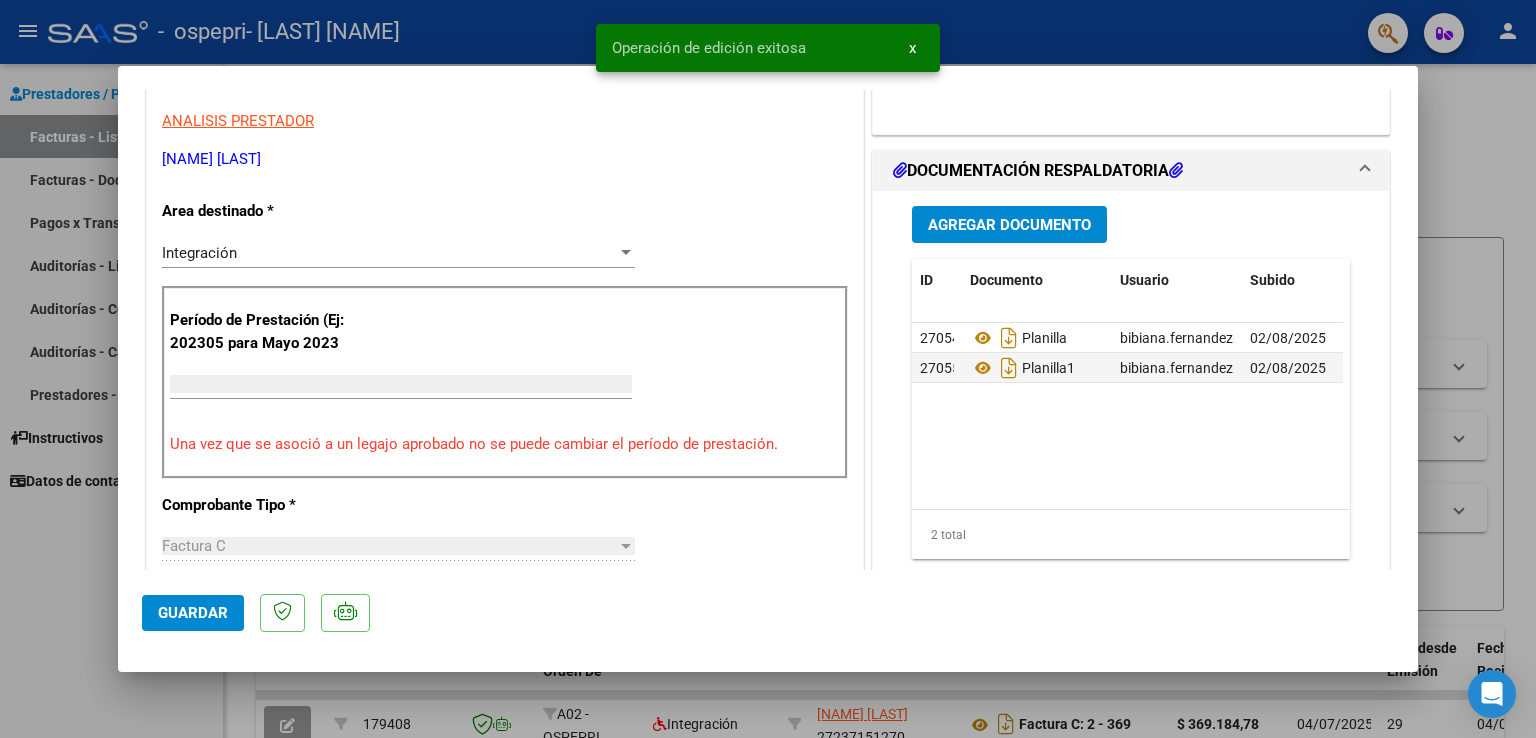scroll, scrollTop: 339, scrollLeft: 0, axis: vertical 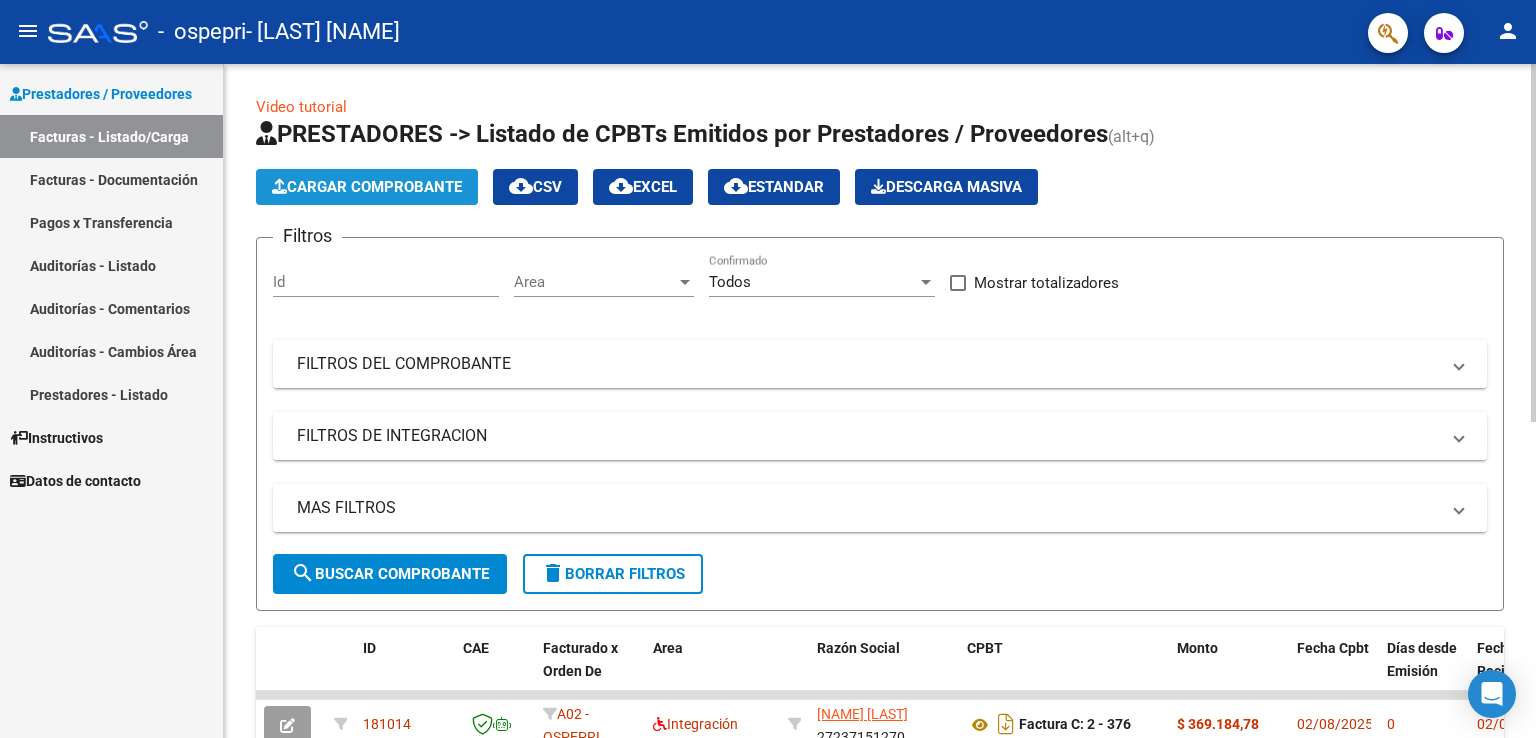 click on "Cargar Comprobante" 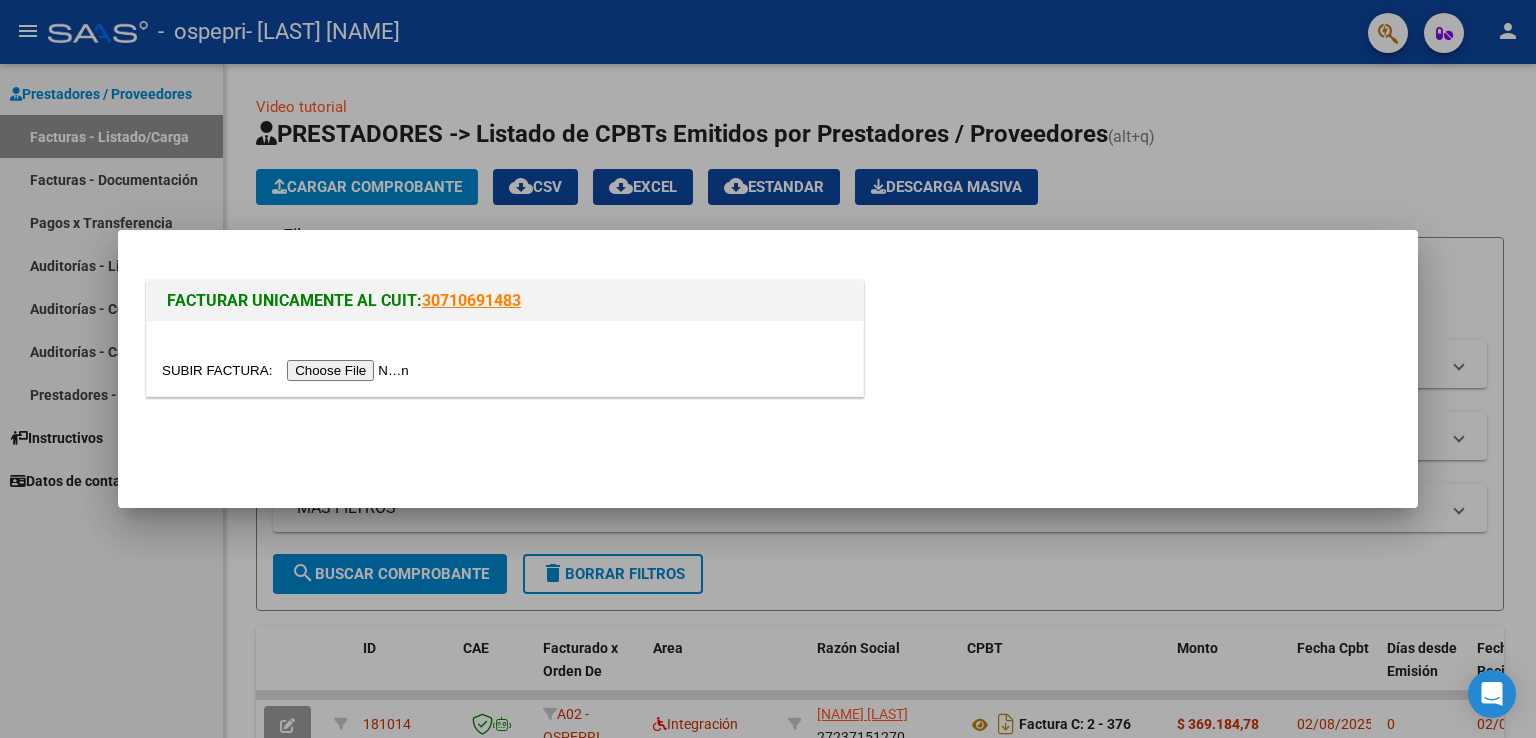 click at bounding box center (288, 370) 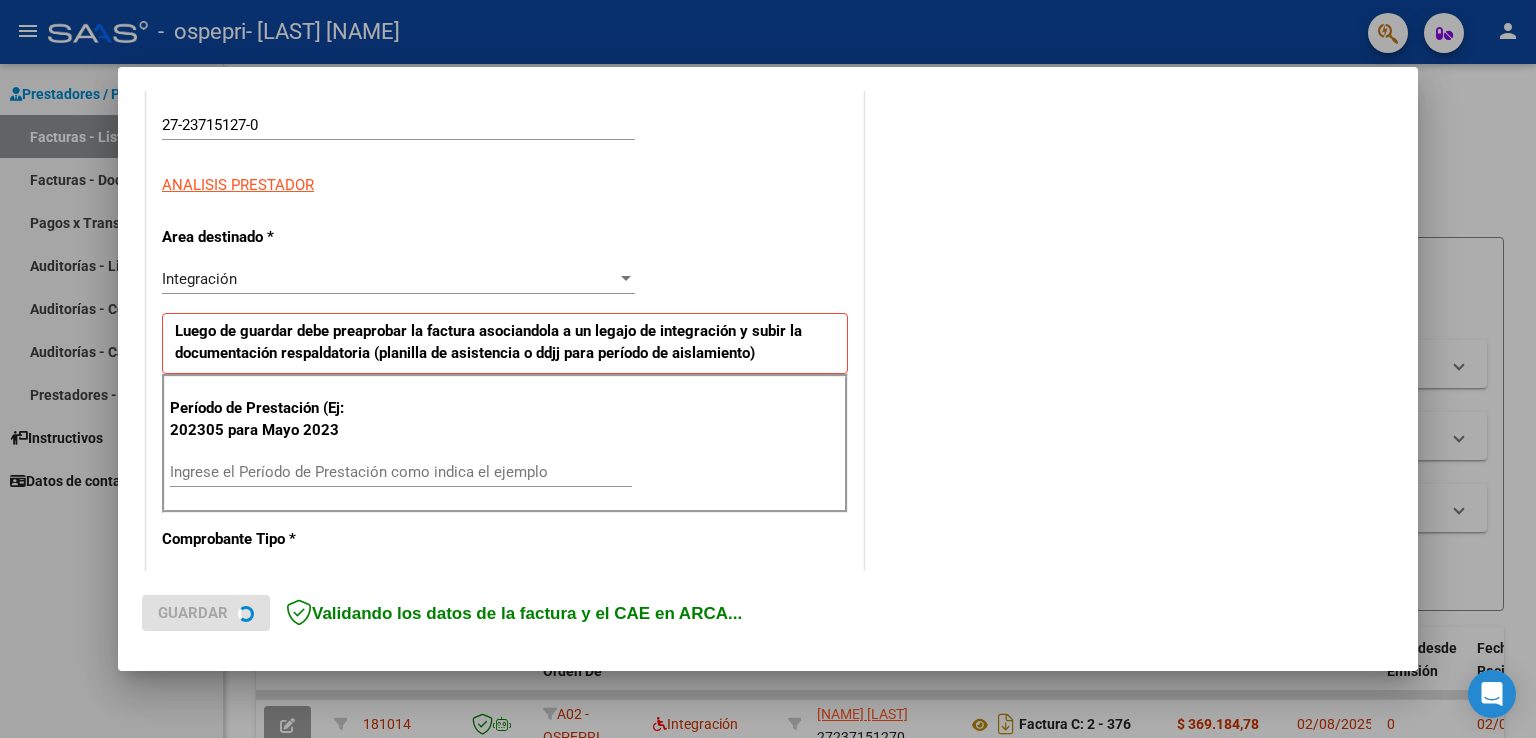 scroll, scrollTop: 300, scrollLeft: 0, axis: vertical 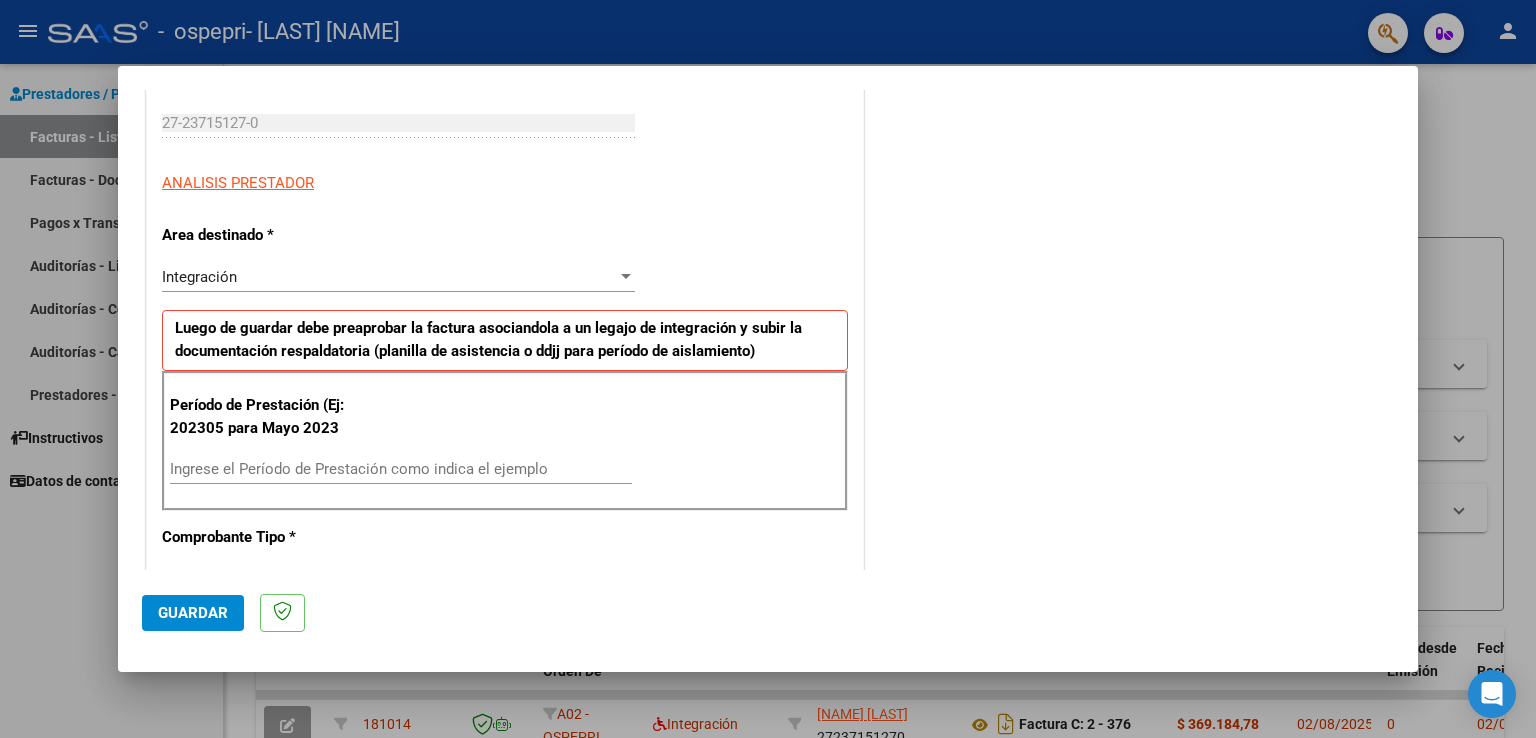 click on "Ingrese el Período de Prestación como indica el ejemplo" at bounding box center [401, 469] 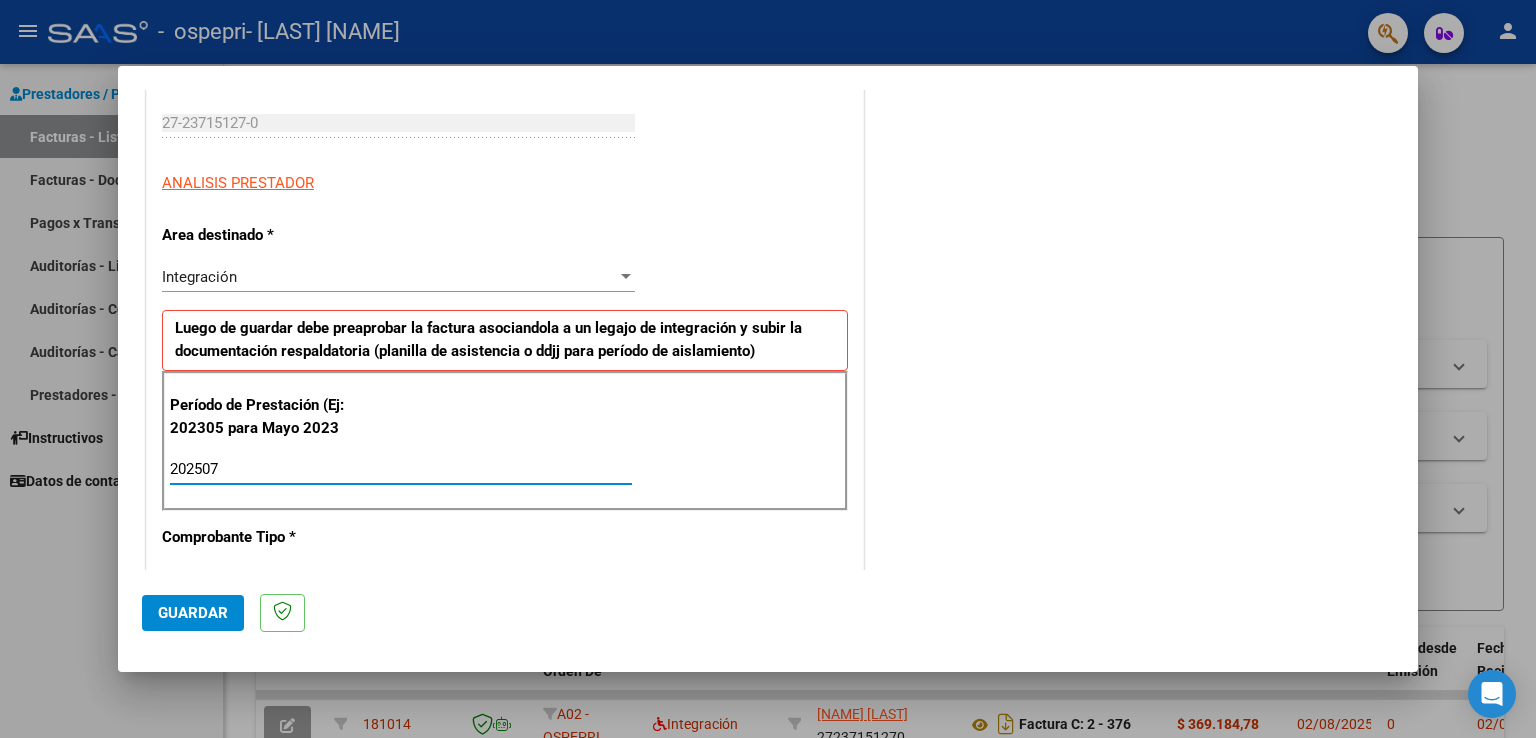 type on "202507" 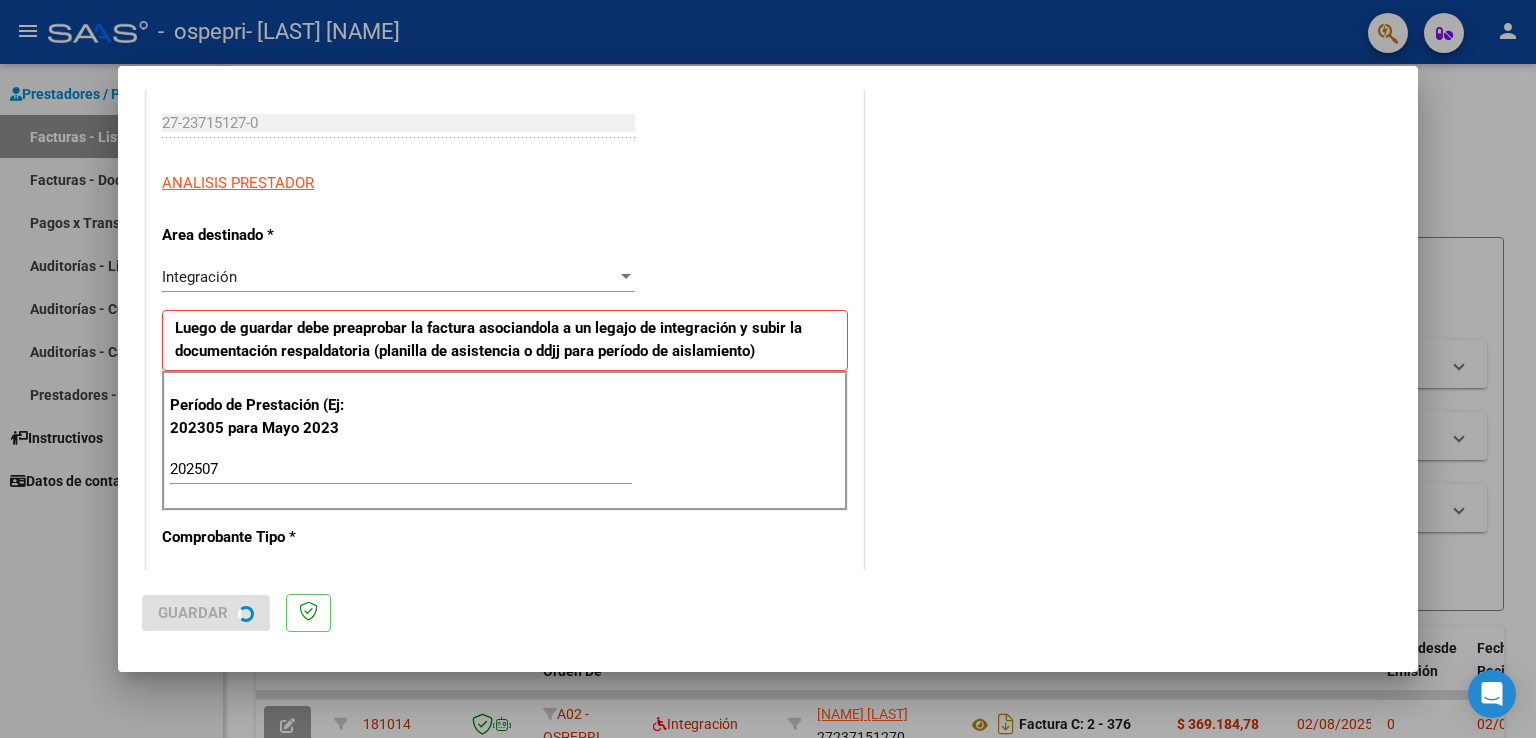 scroll, scrollTop: 0, scrollLeft: 0, axis: both 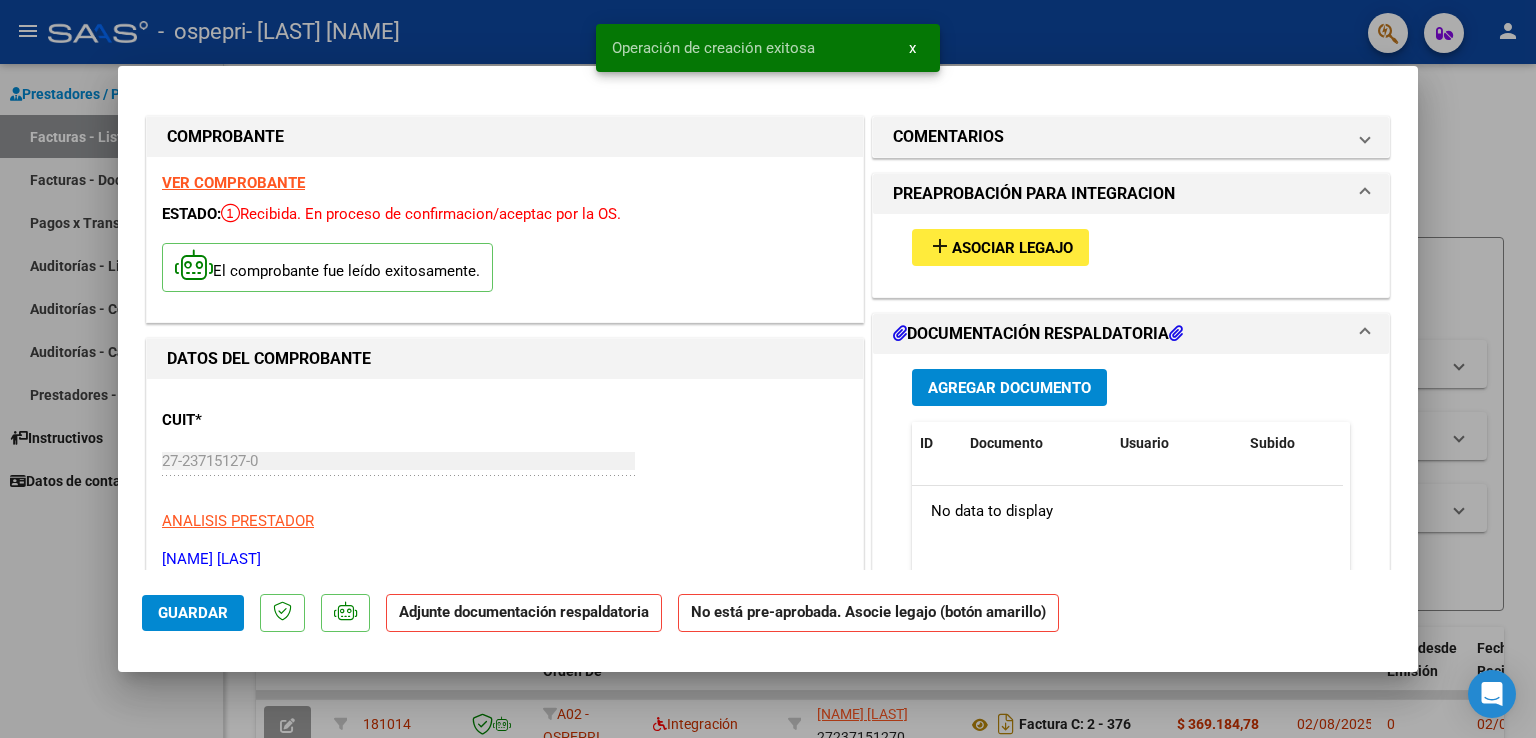 click on "Asociar Legajo" at bounding box center (1012, 248) 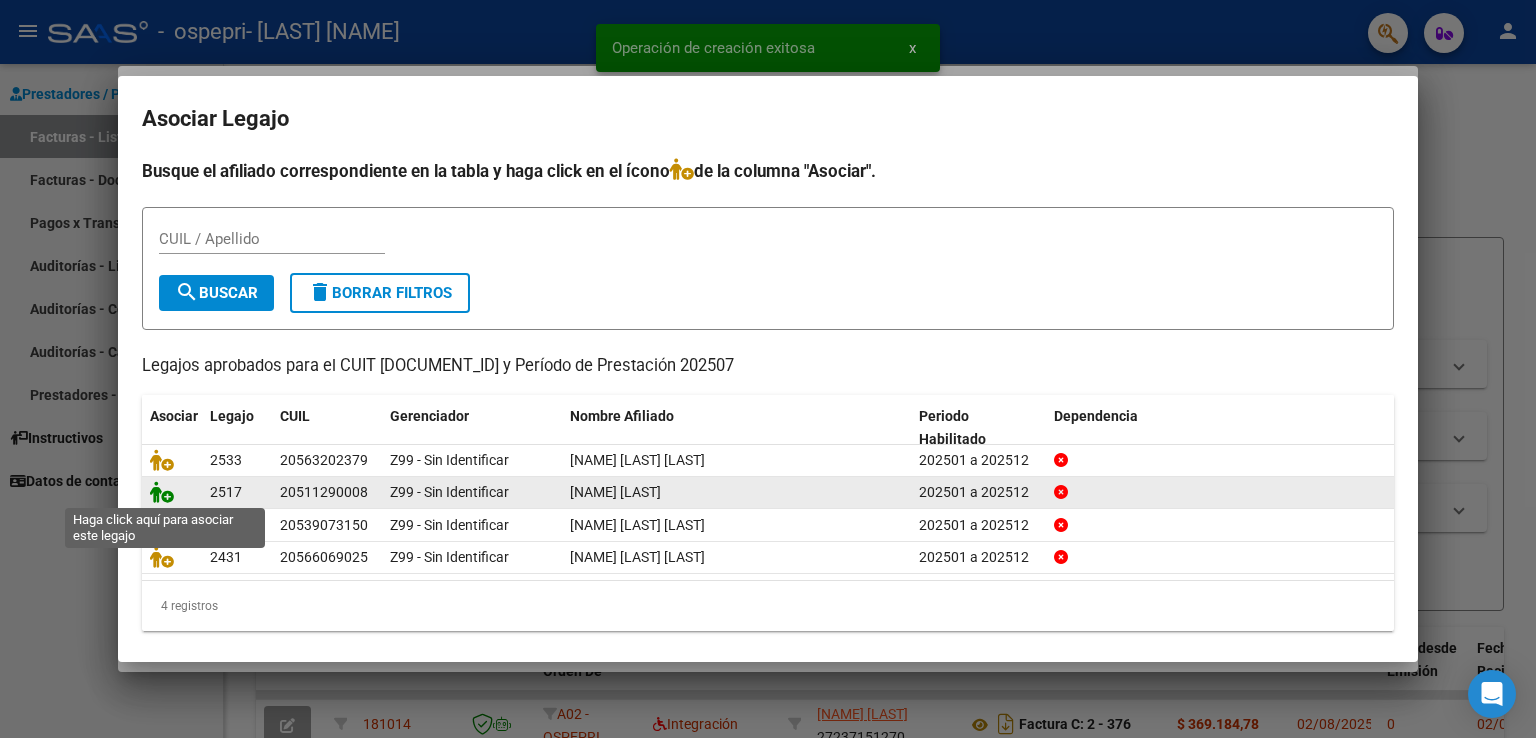 click 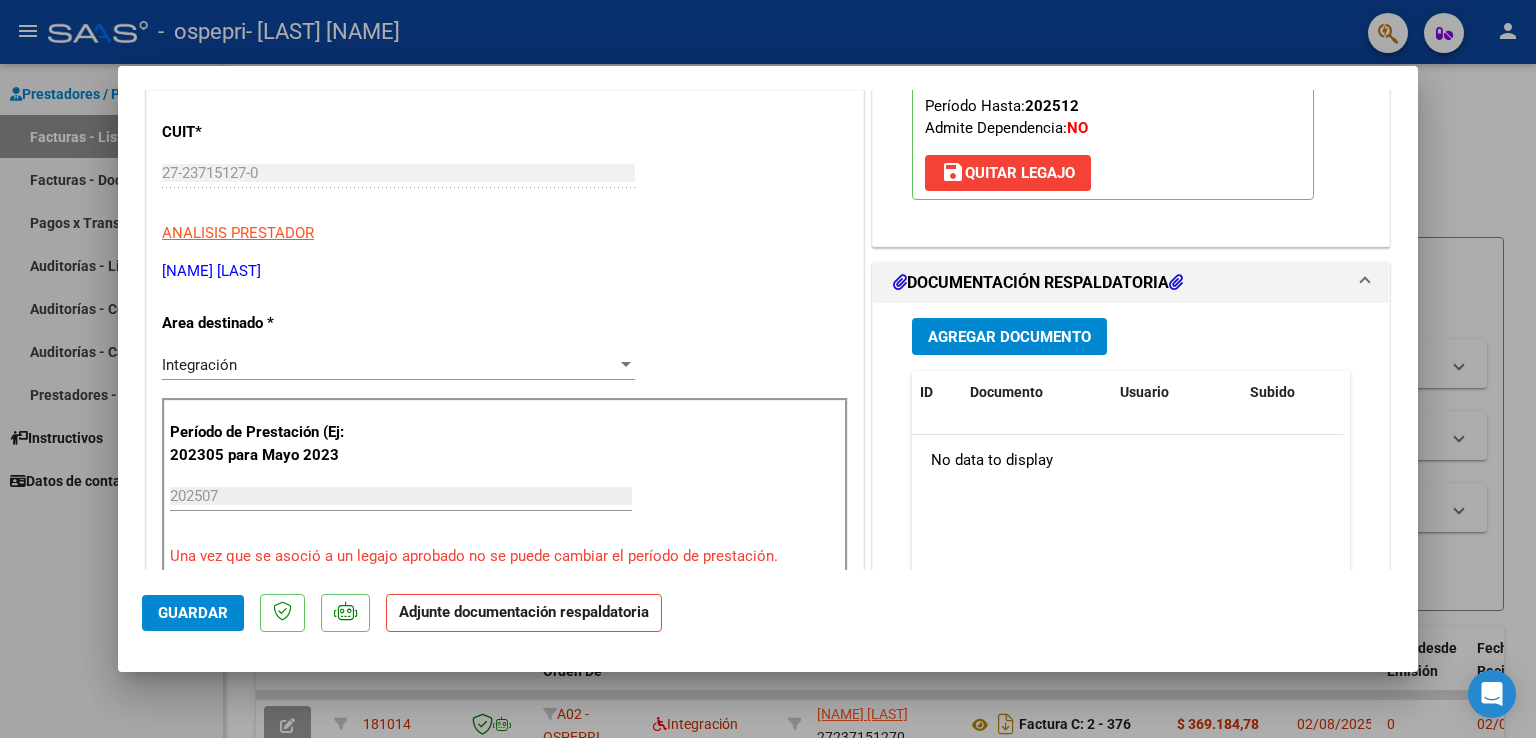 scroll, scrollTop: 300, scrollLeft: 0, axis: vertical 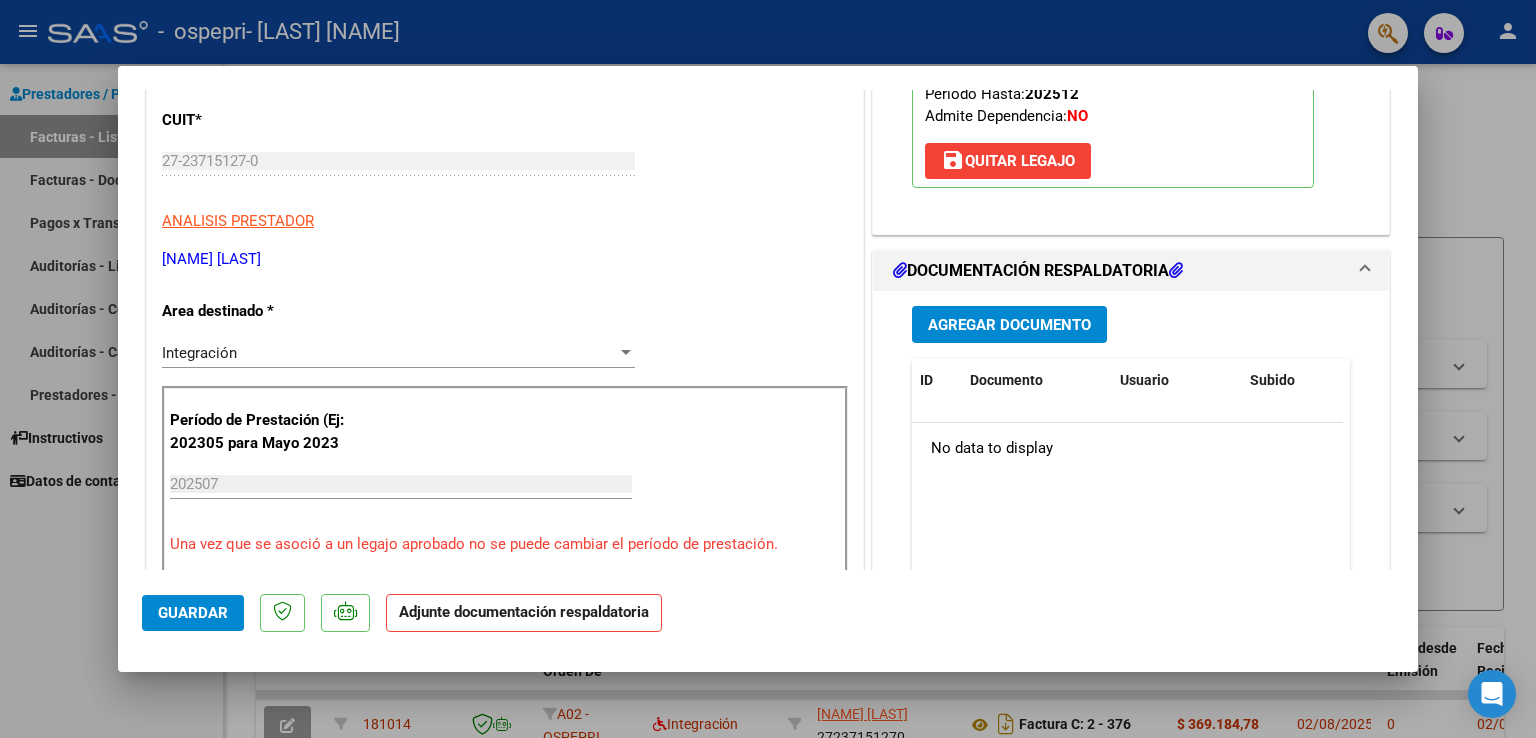 click on "Agregar Documento" at bounding box center [1009, 325] 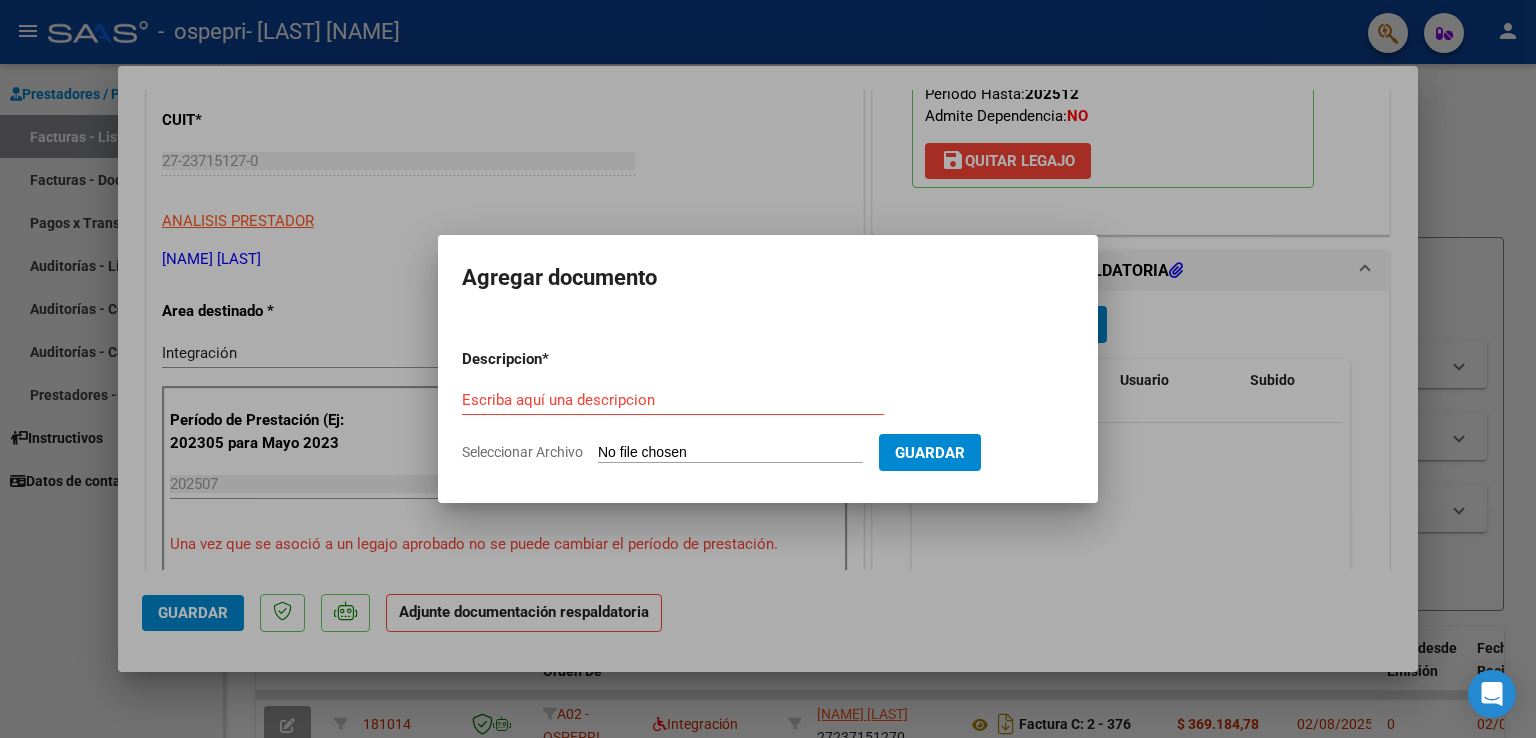 click on "Seleccionar Archivo" 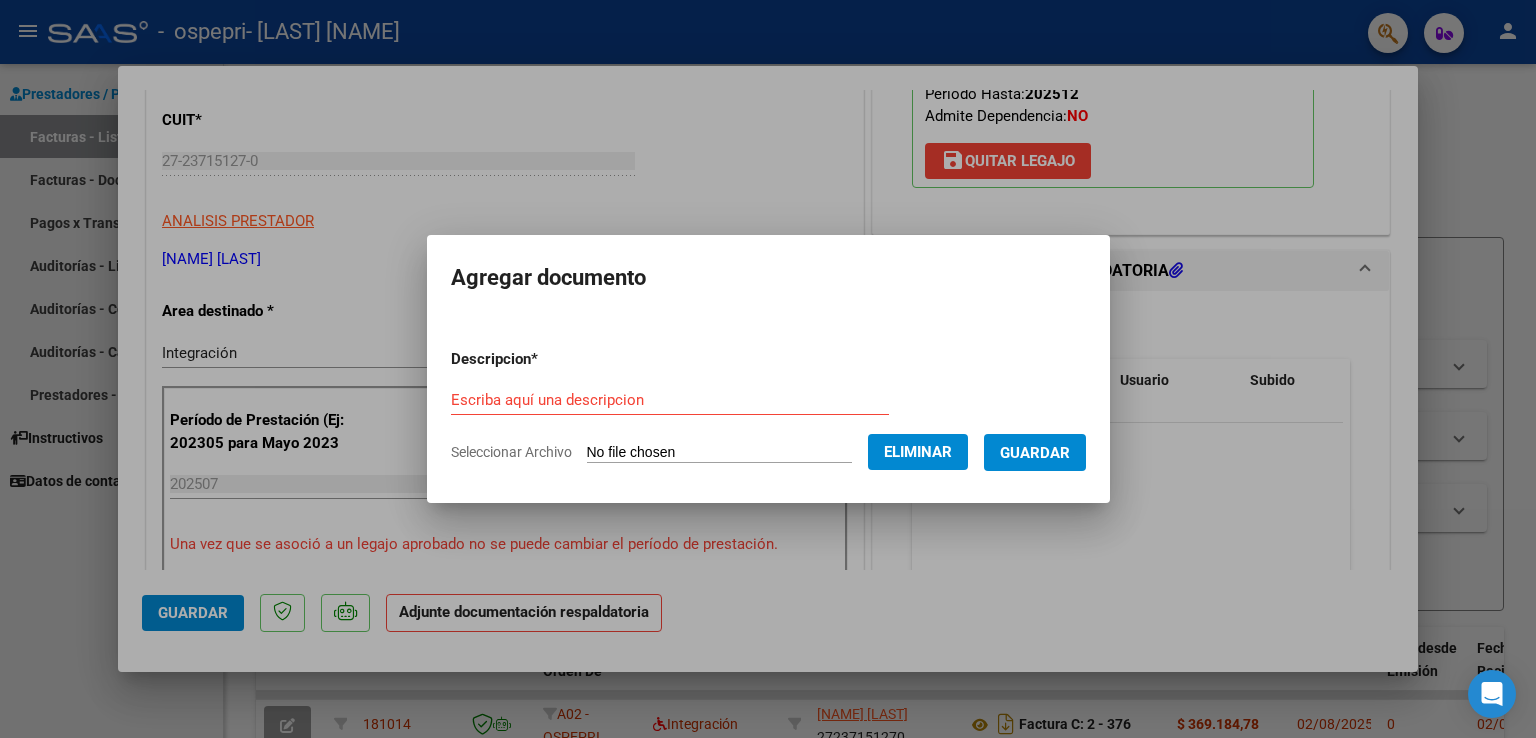 click on "Escriba aquí una descripcion" at bounding box center (670, 400) 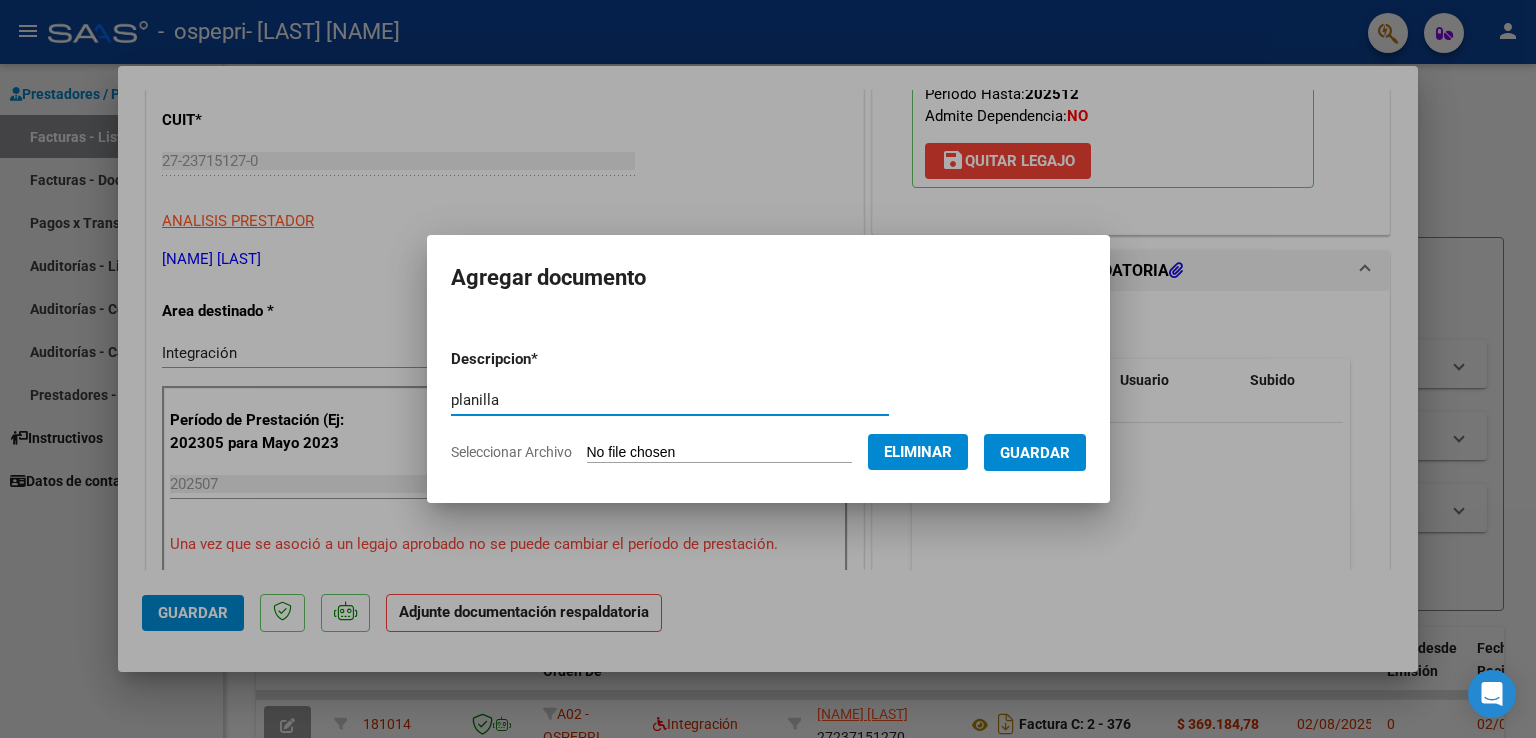 type on "planilla" 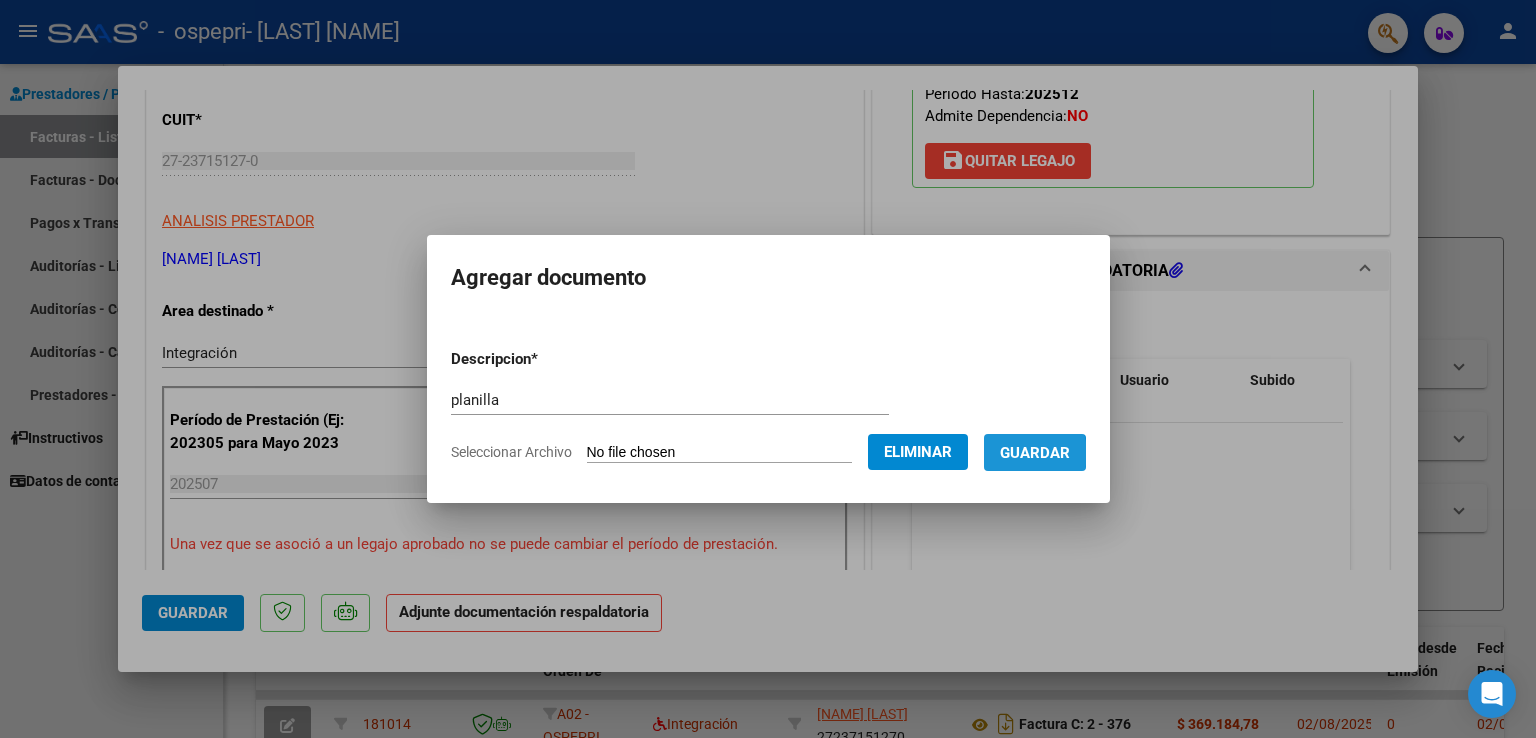 click on "Guardar" at bounding box center (1035, 453) 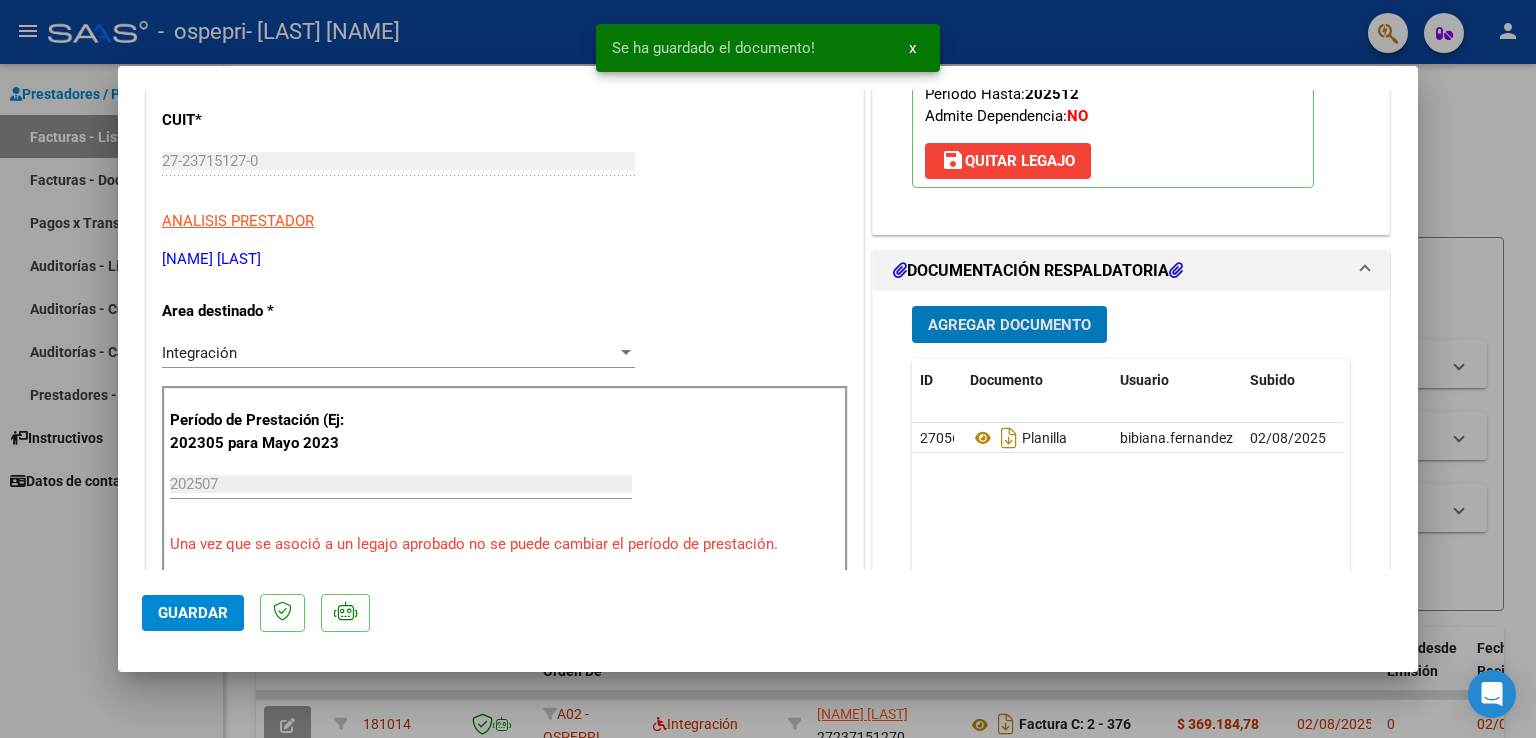 click on "Agregar Documento" at bounding box center (1009, 325) 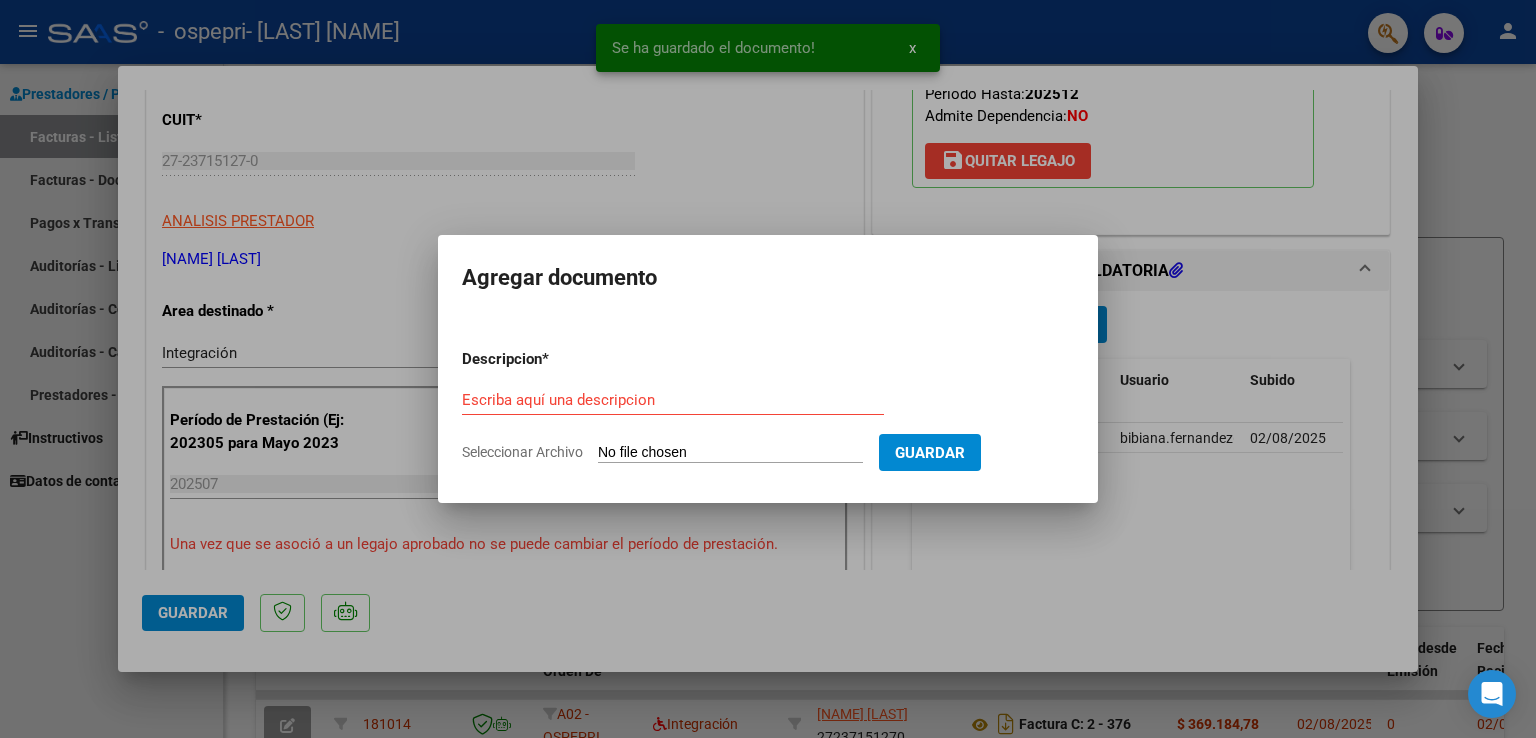 click on "Seleccionar Archivo" 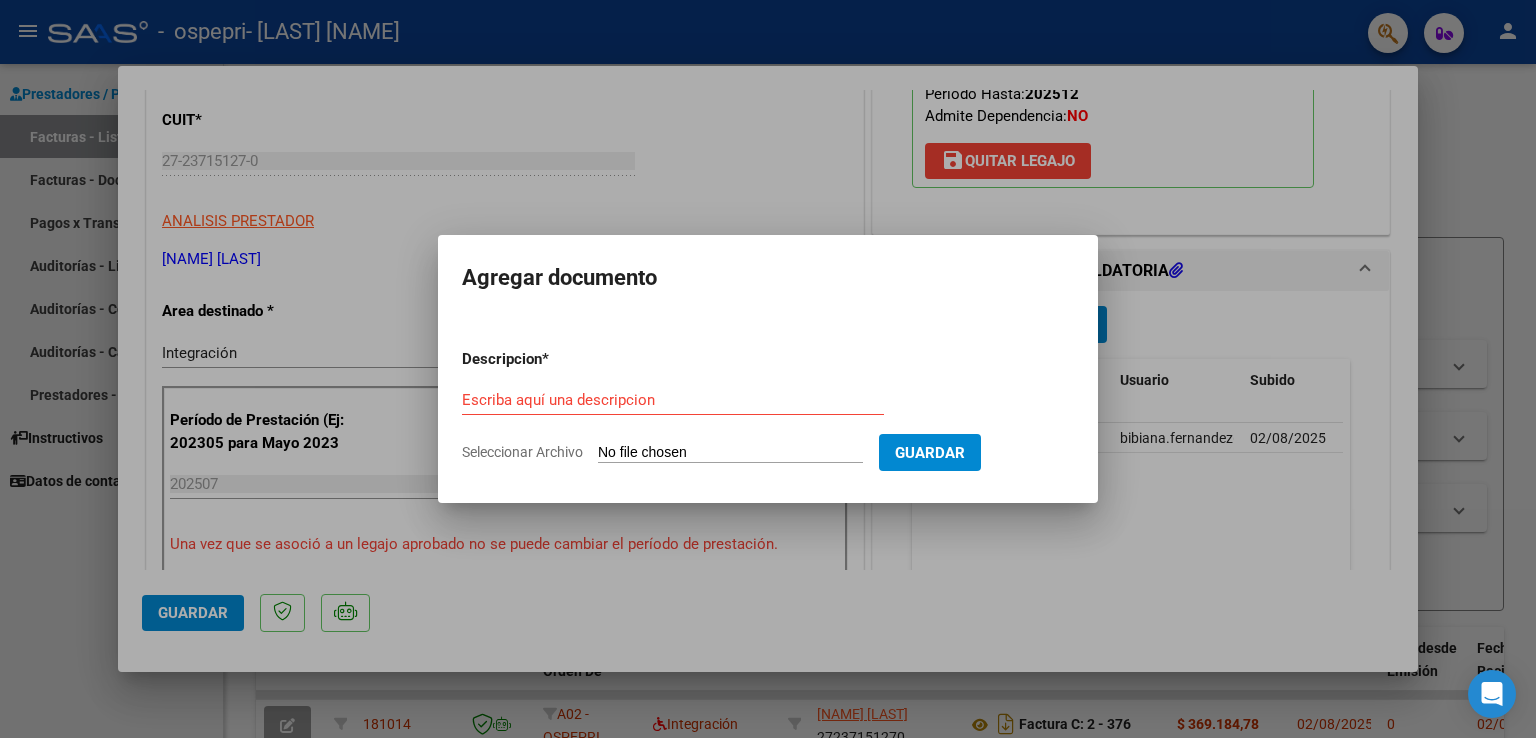 type on "C:\fakepath\martiplanilla1.jpeg" 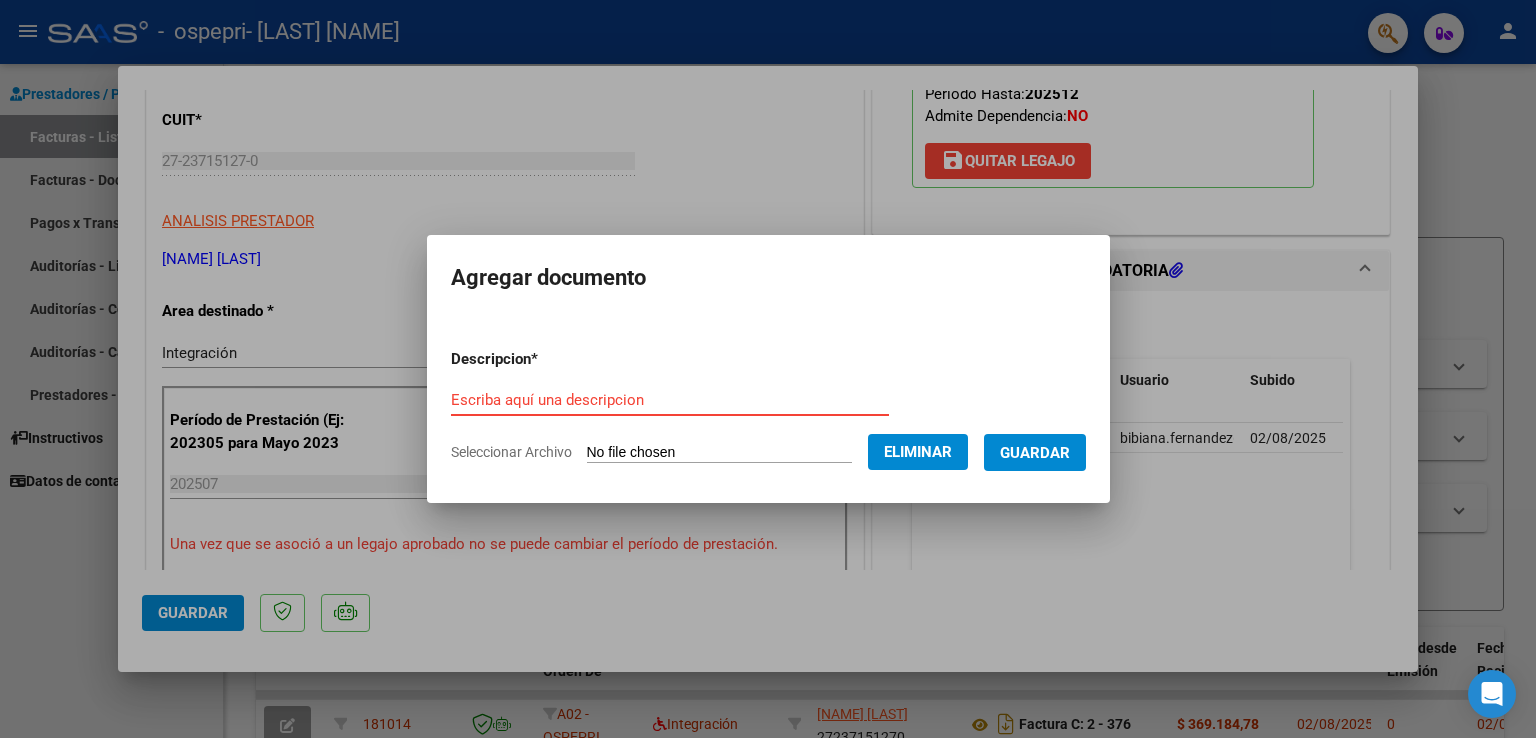 click on "Escriba aquí una descripcion" at bounding box center [670, 400] 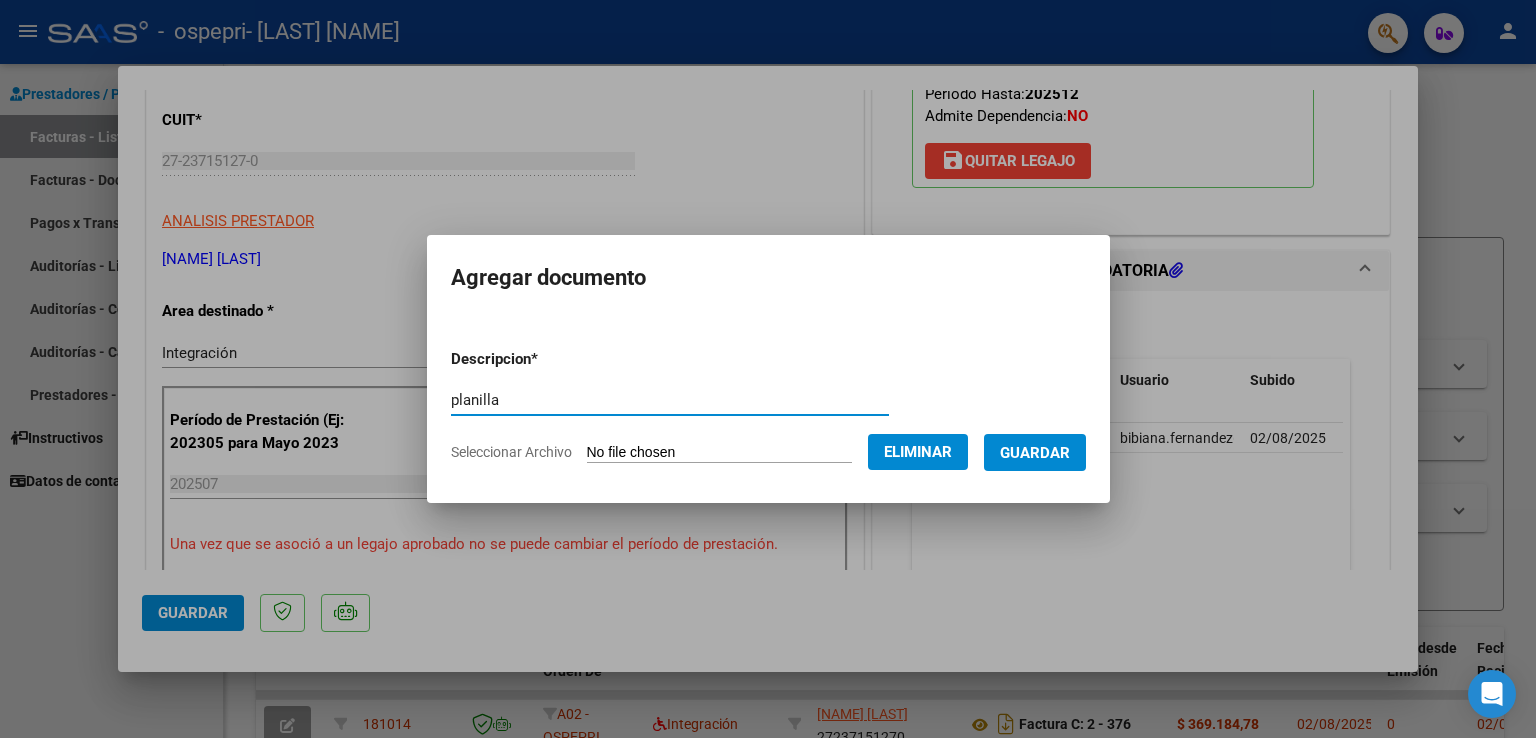 type on "planilla" 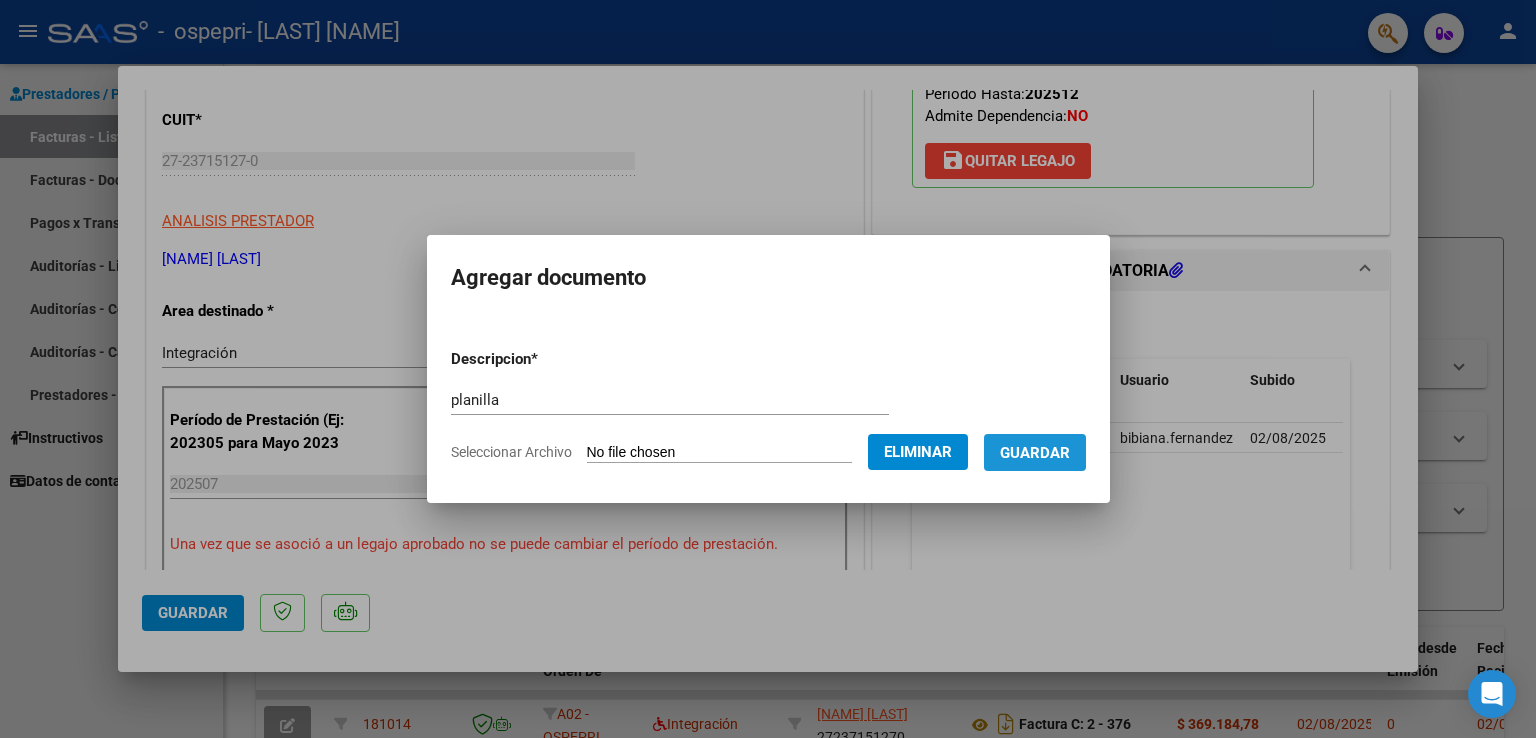 click on "Guardar" at bounding box center [1035, 452] 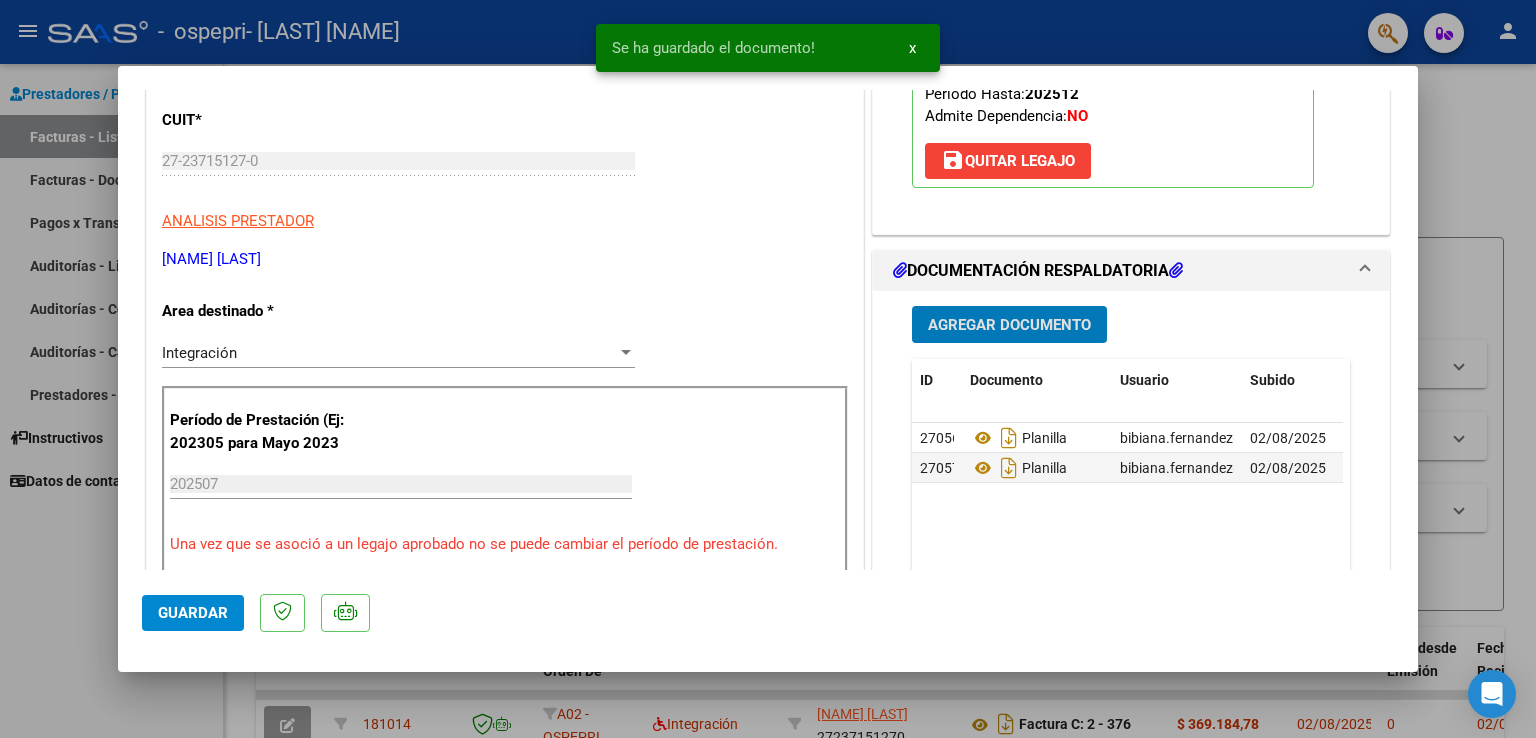 click on "Guardar" 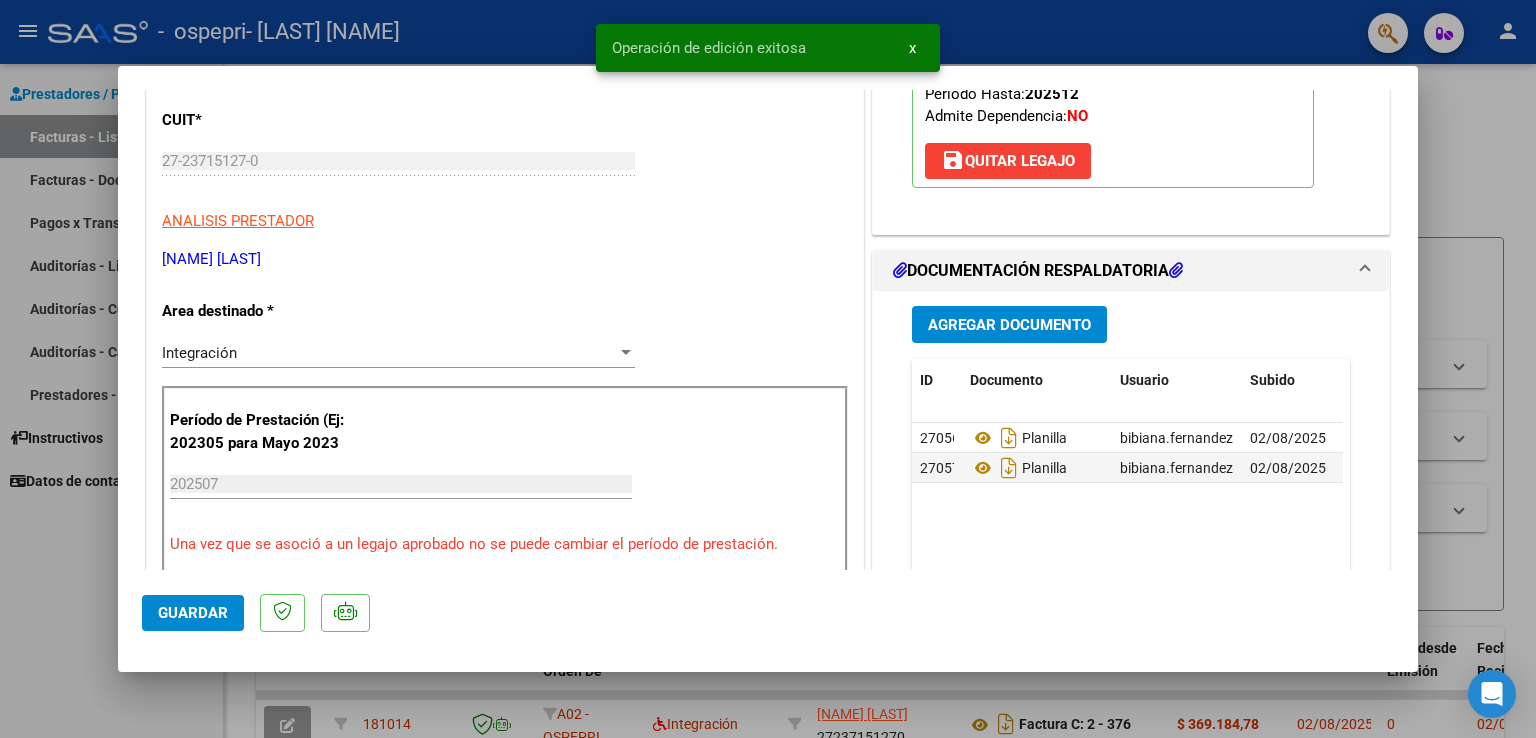 click at bounding box center [768, 369] 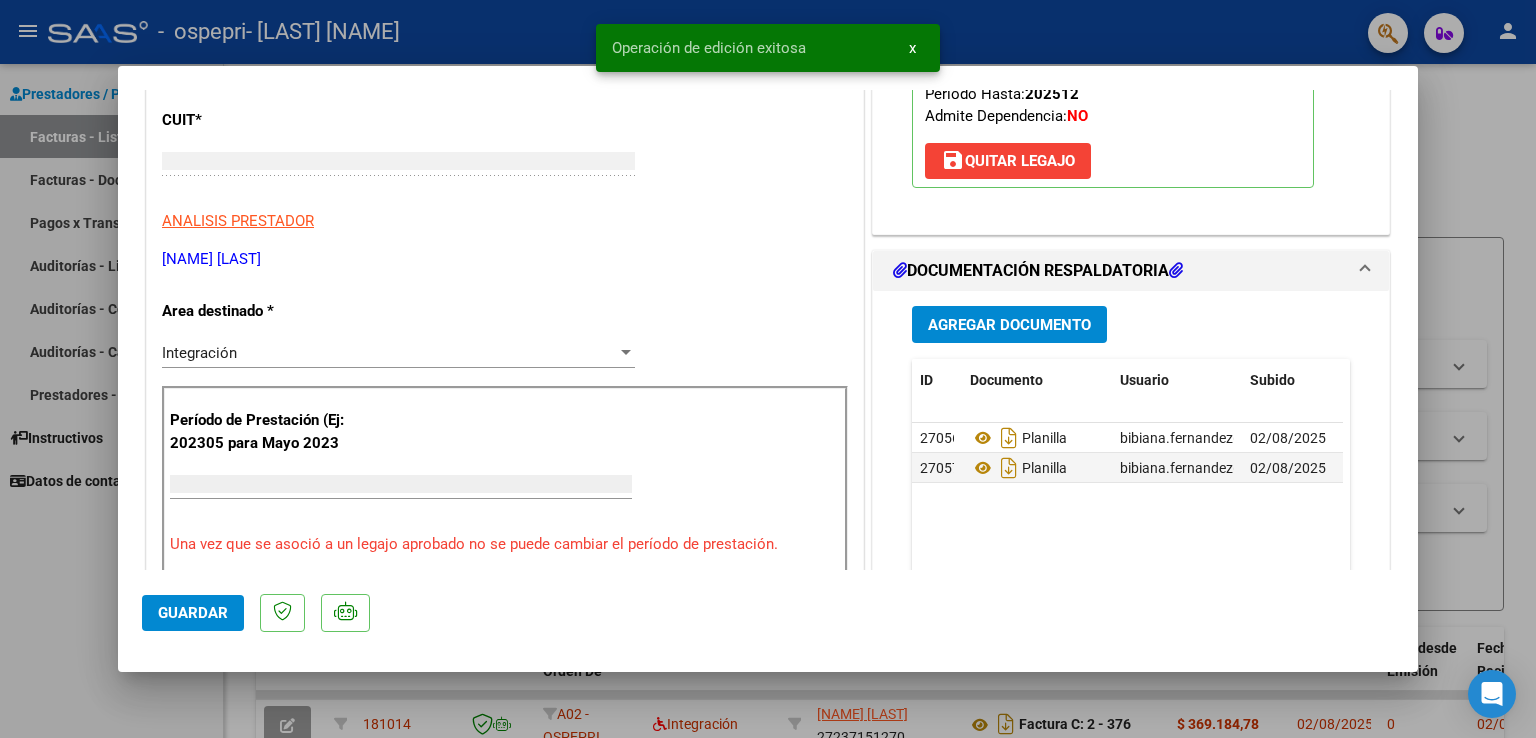 scroll, scrollTop: 0, scrollLeft: 0, axis: both 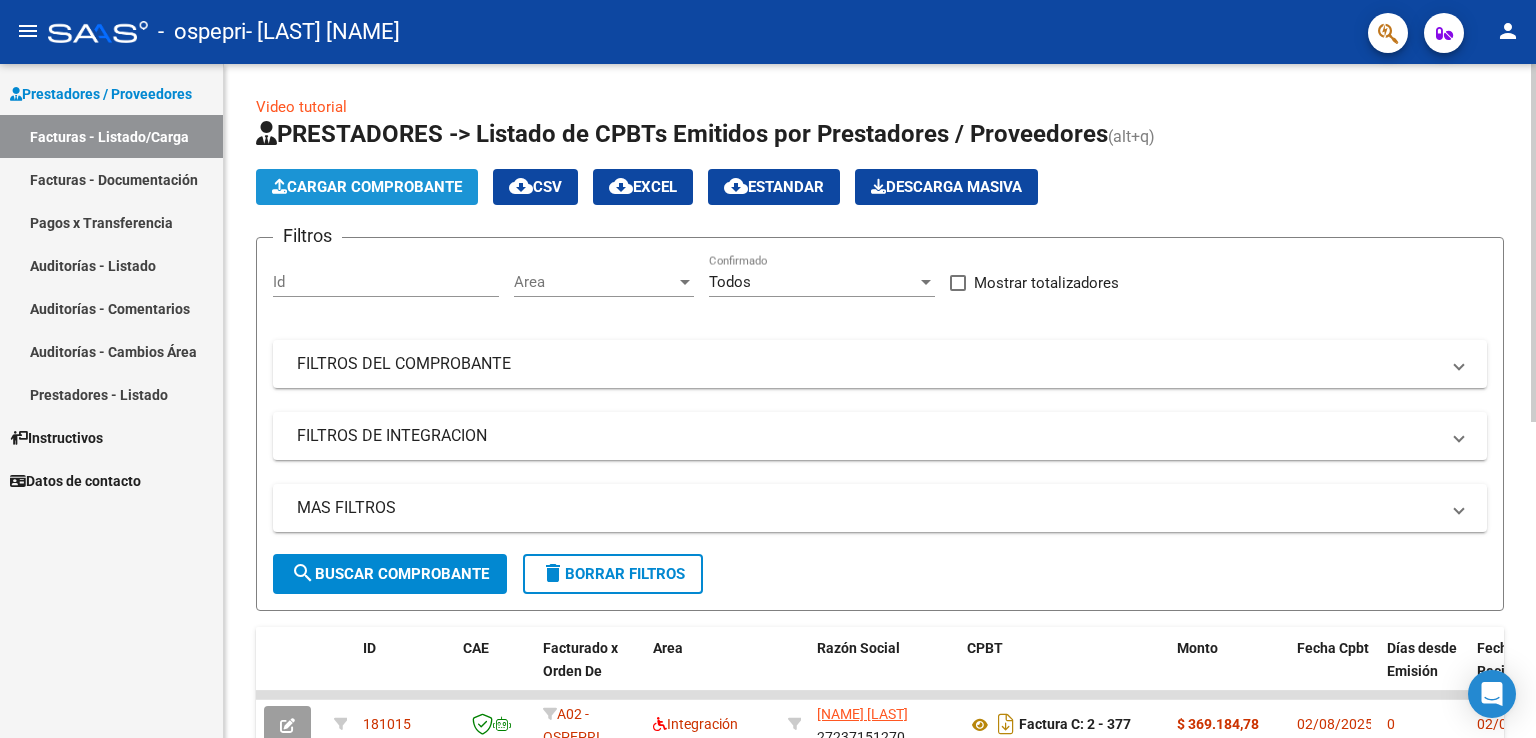 click on "Cargar Comprobante" 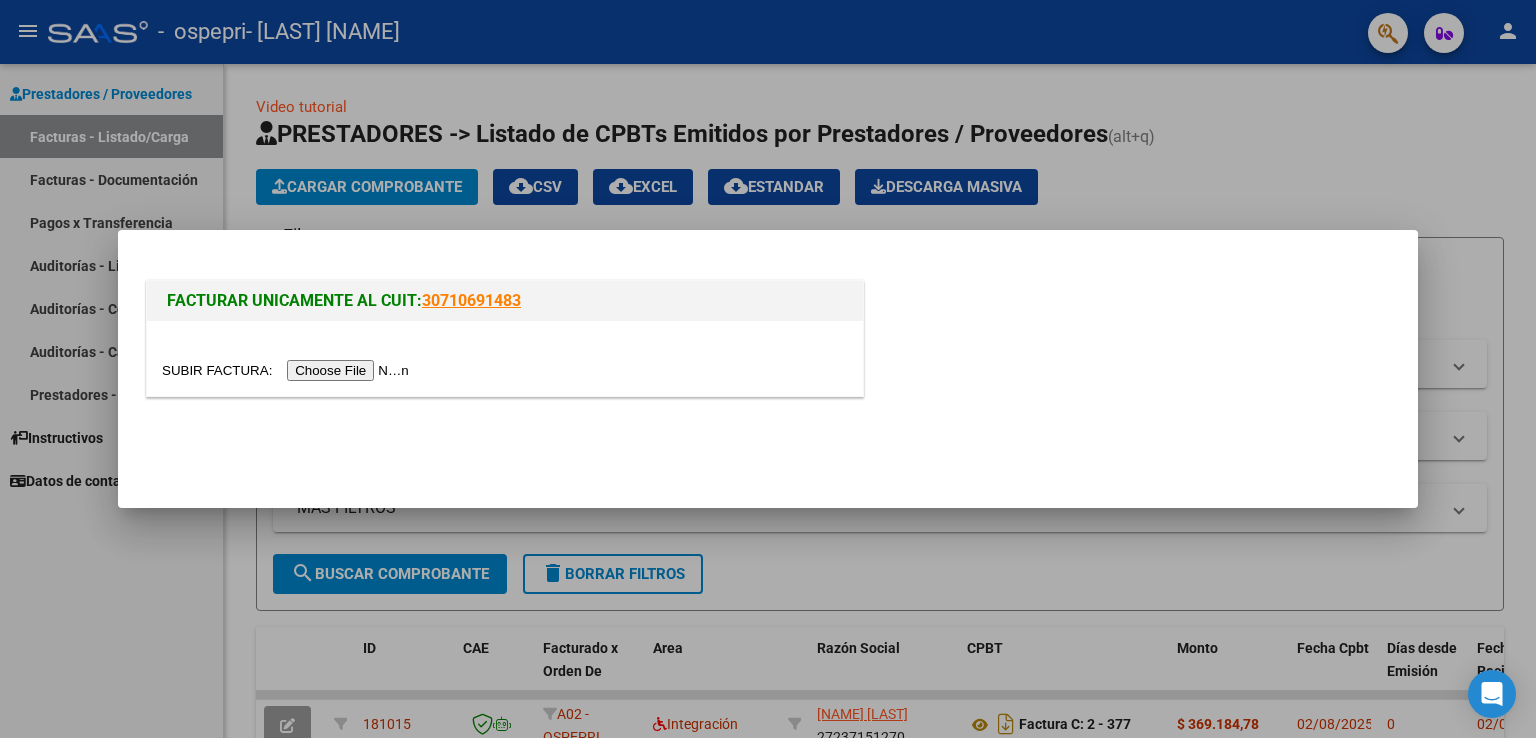 click at bounding box center [288, 370] 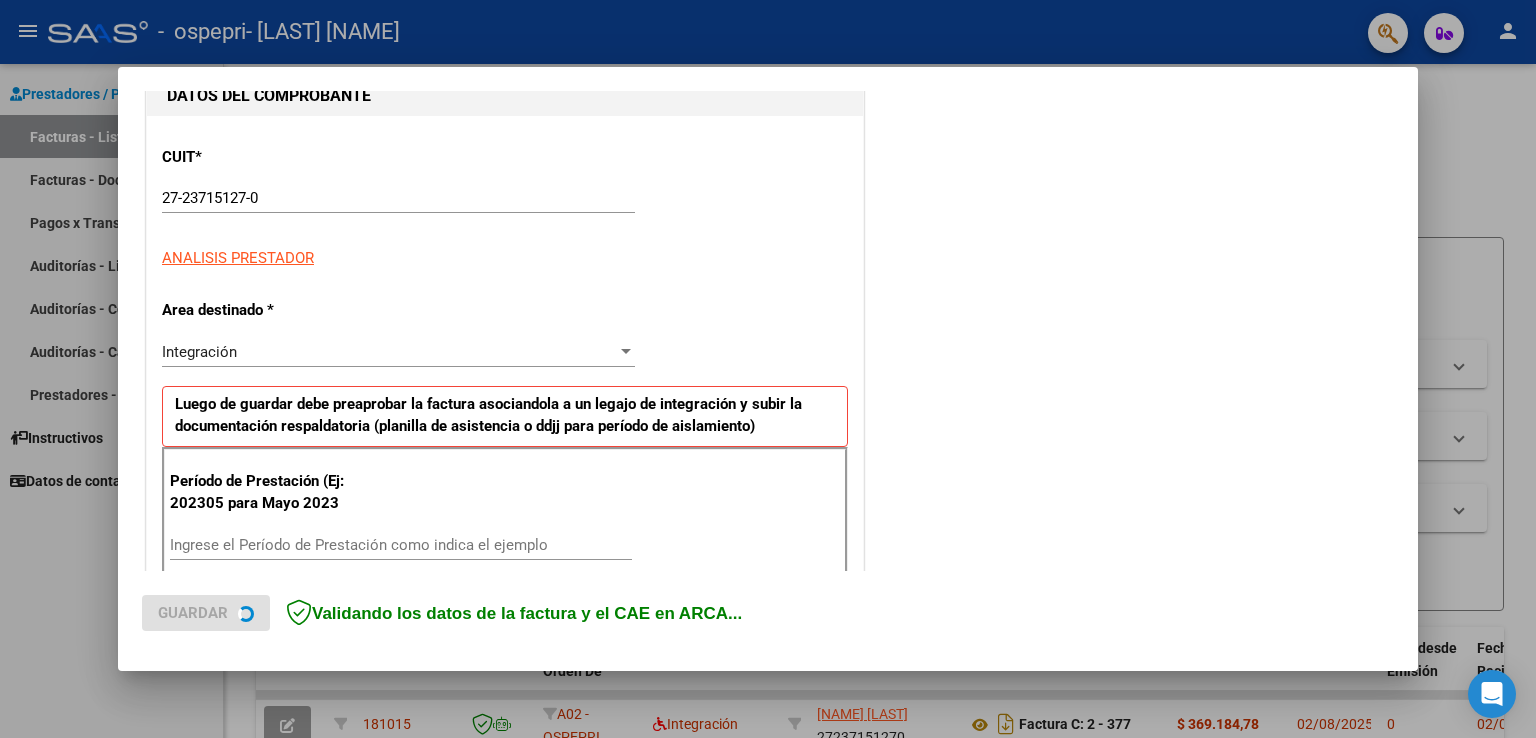 scroll, scrollTop: 300, scrollLeft: 0, axis: vertical 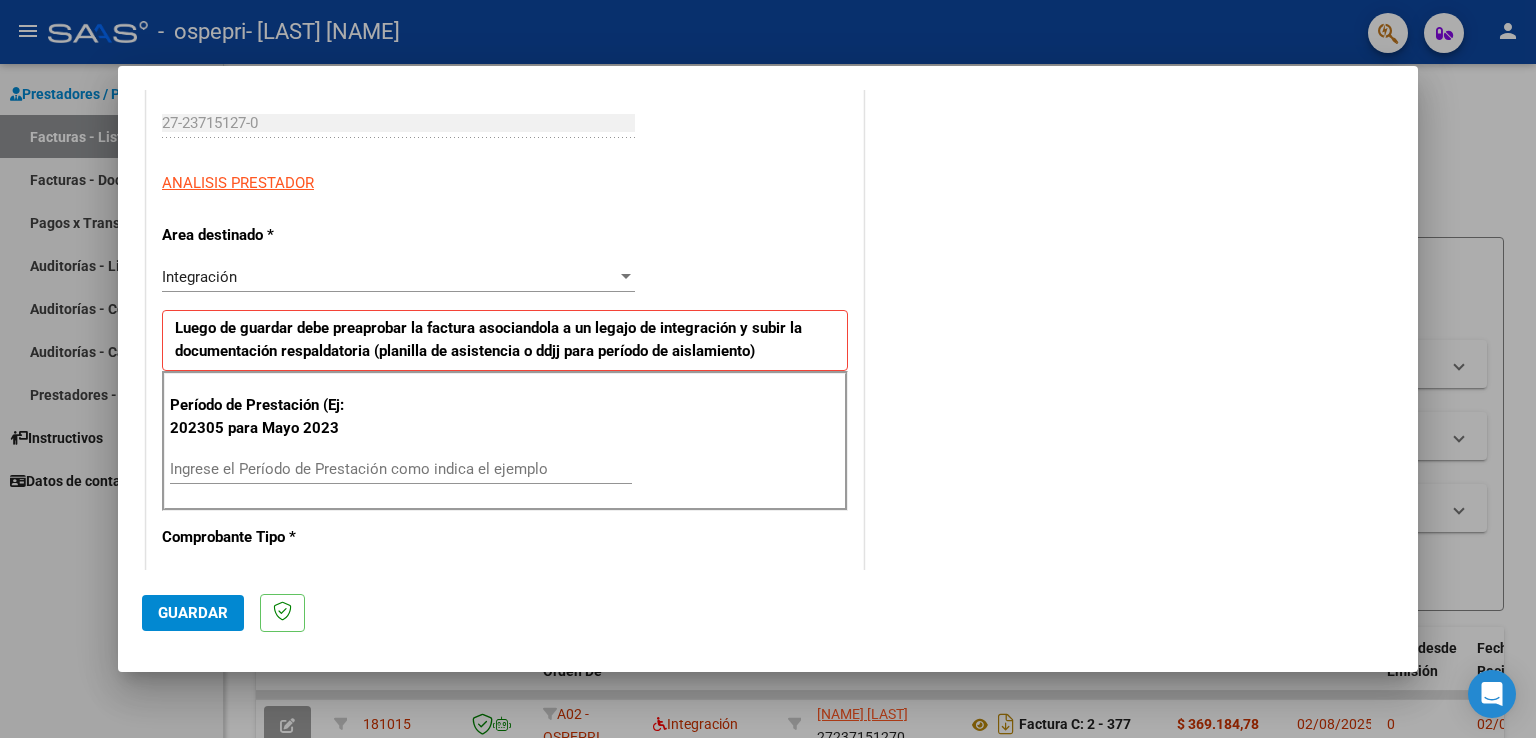click on "Ingrese el Período de Prestación como indica el ejemplo" at bounding box center [401, 469] 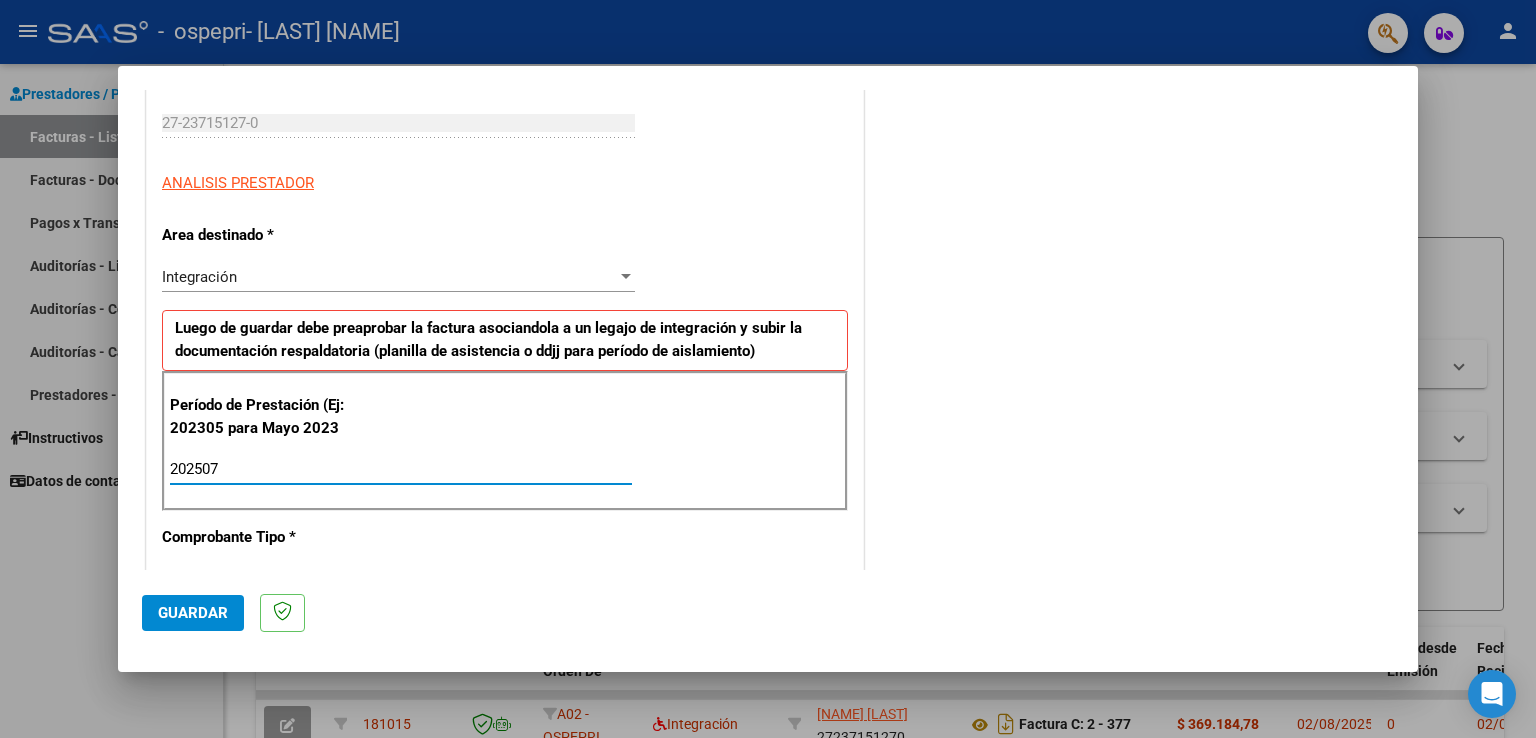 type on "202507" 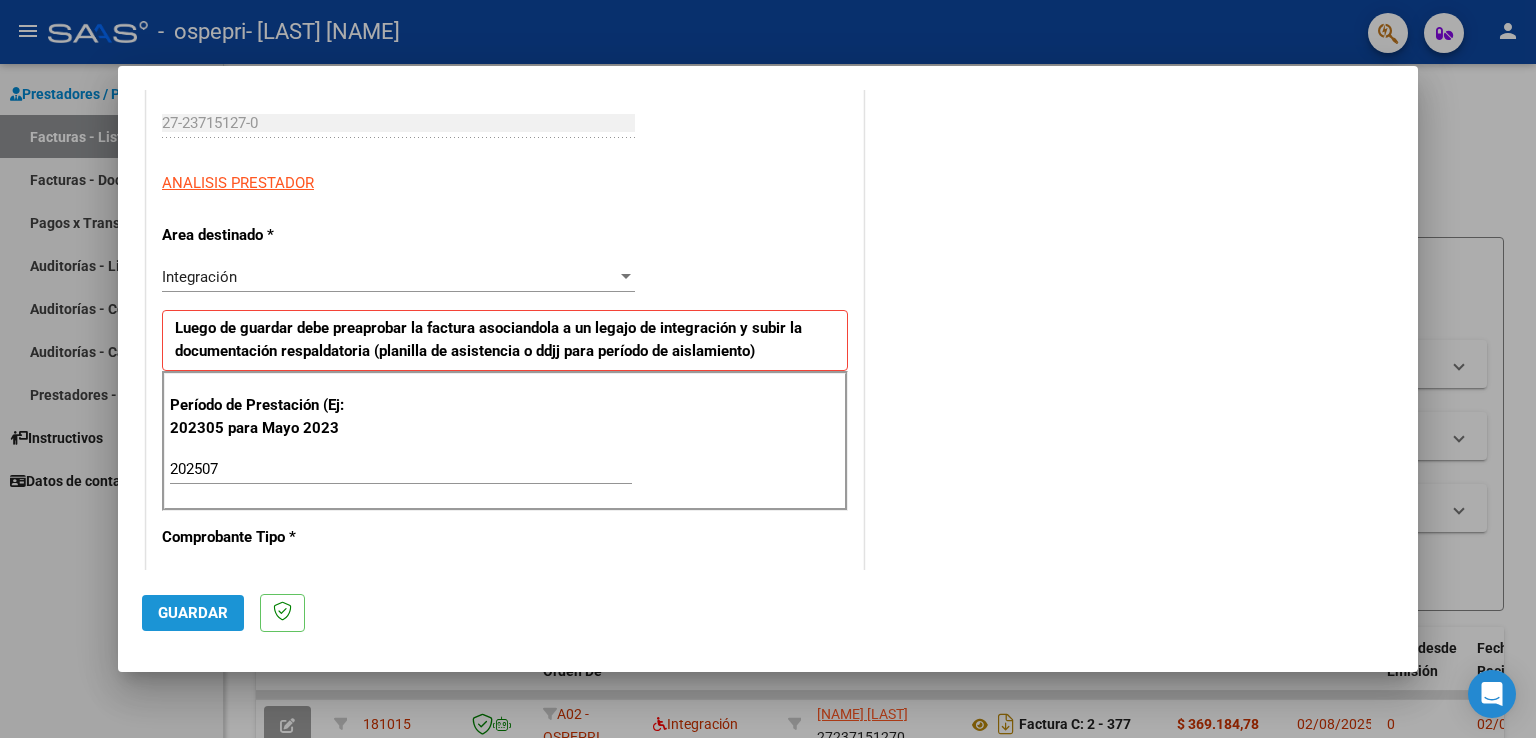 click on "Guardar" 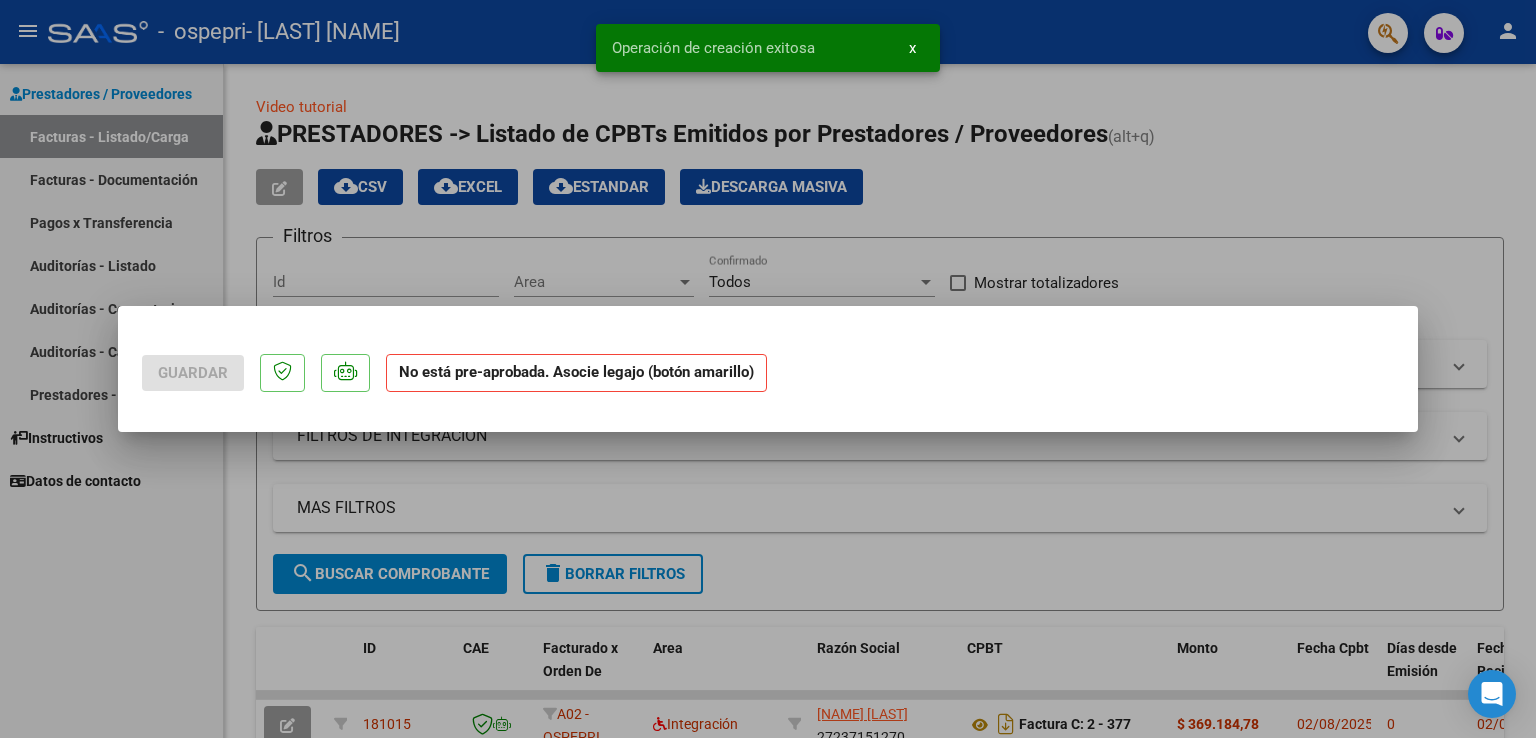 scroll, scrollTop: 0, scrollLeft: 0, axis: both 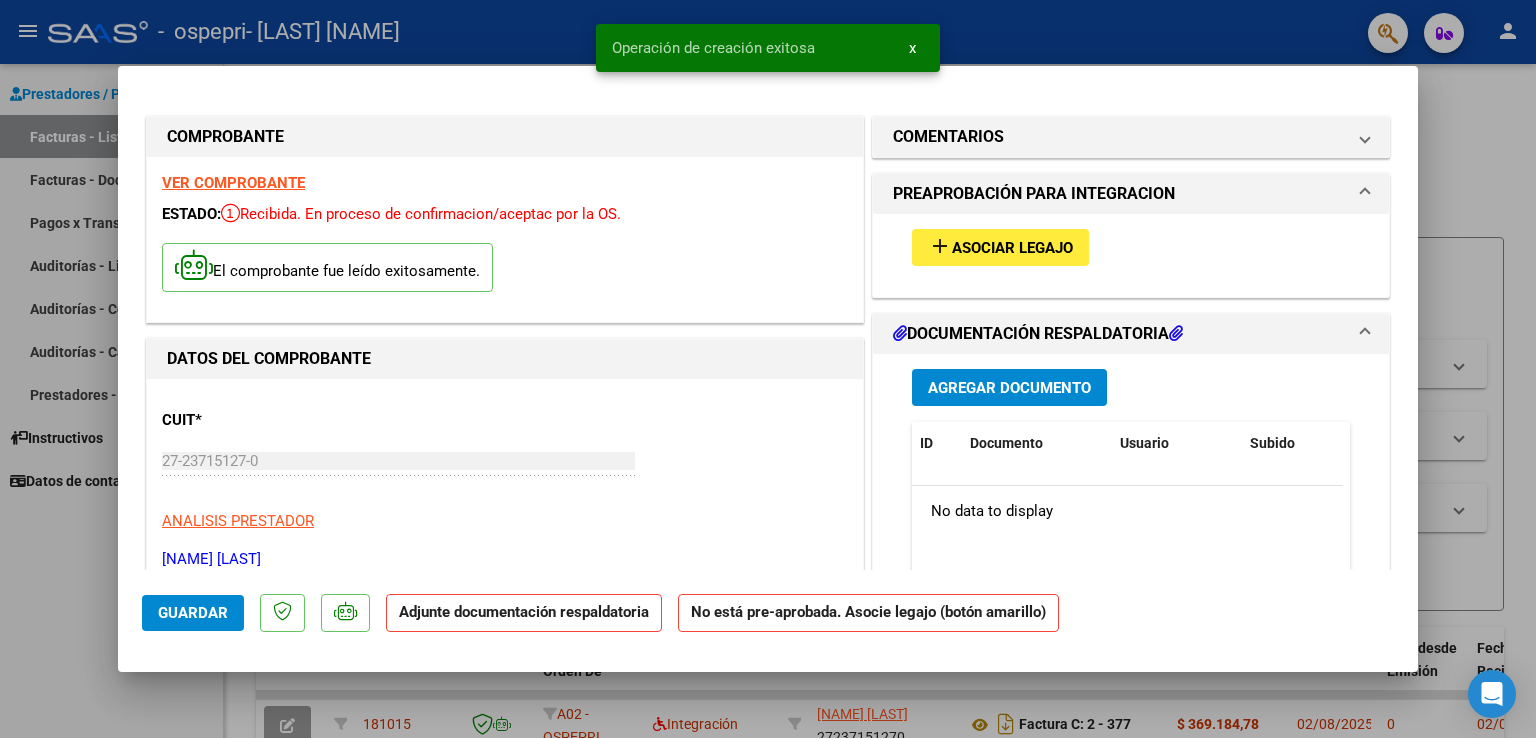 click on "Asociar Legajo" at bounding box center [1012, 248] 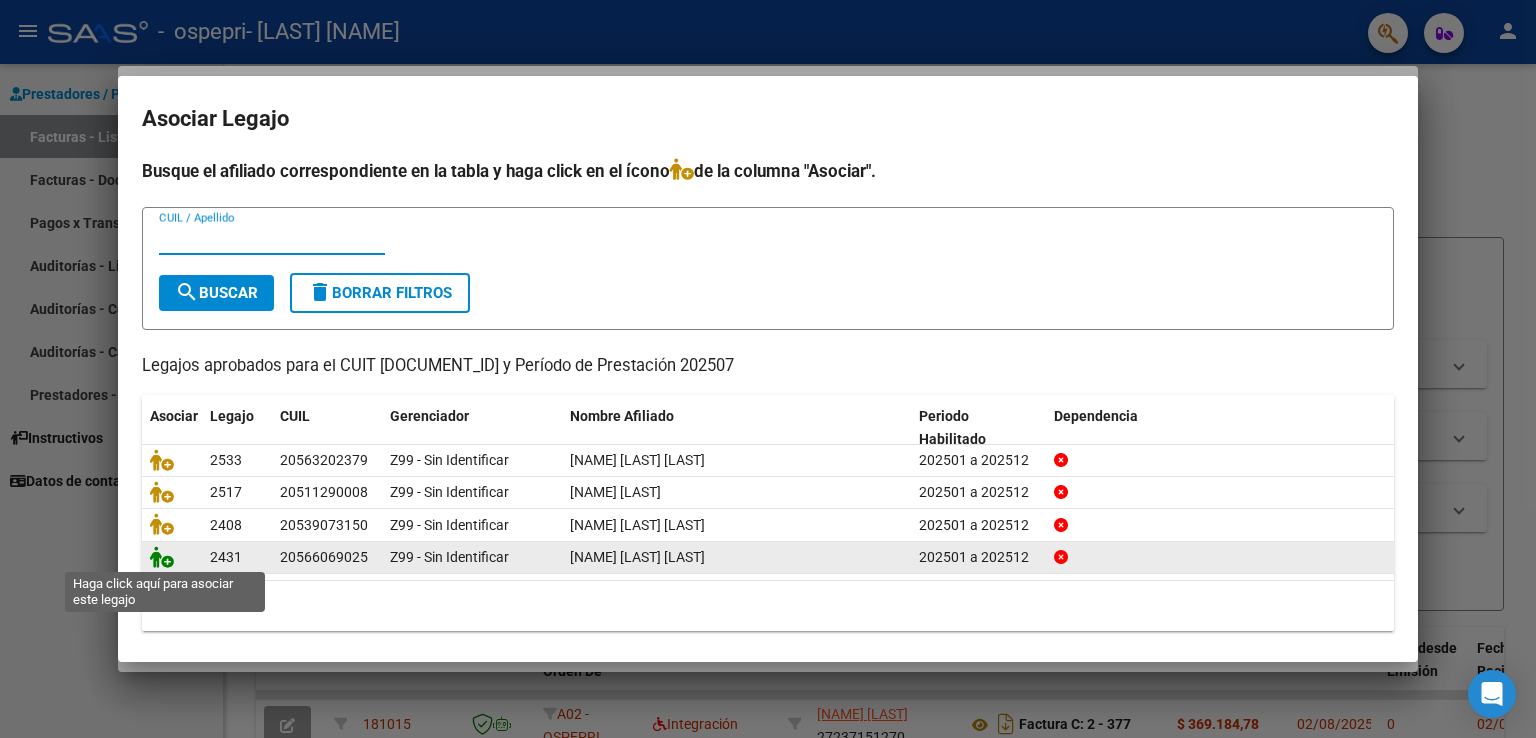 click 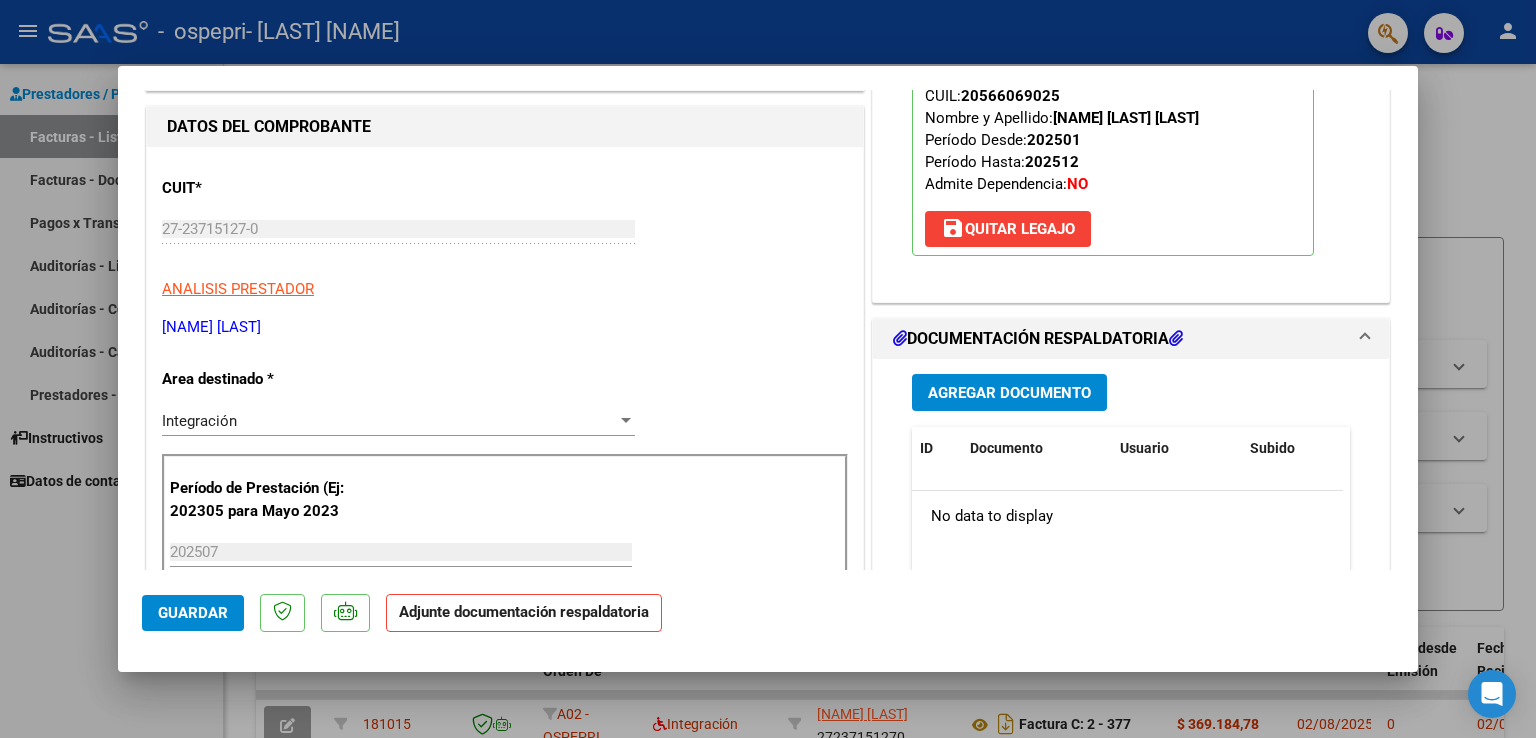 scroll, scrollTop: 300, scrollLeft: 0, axis: vertical 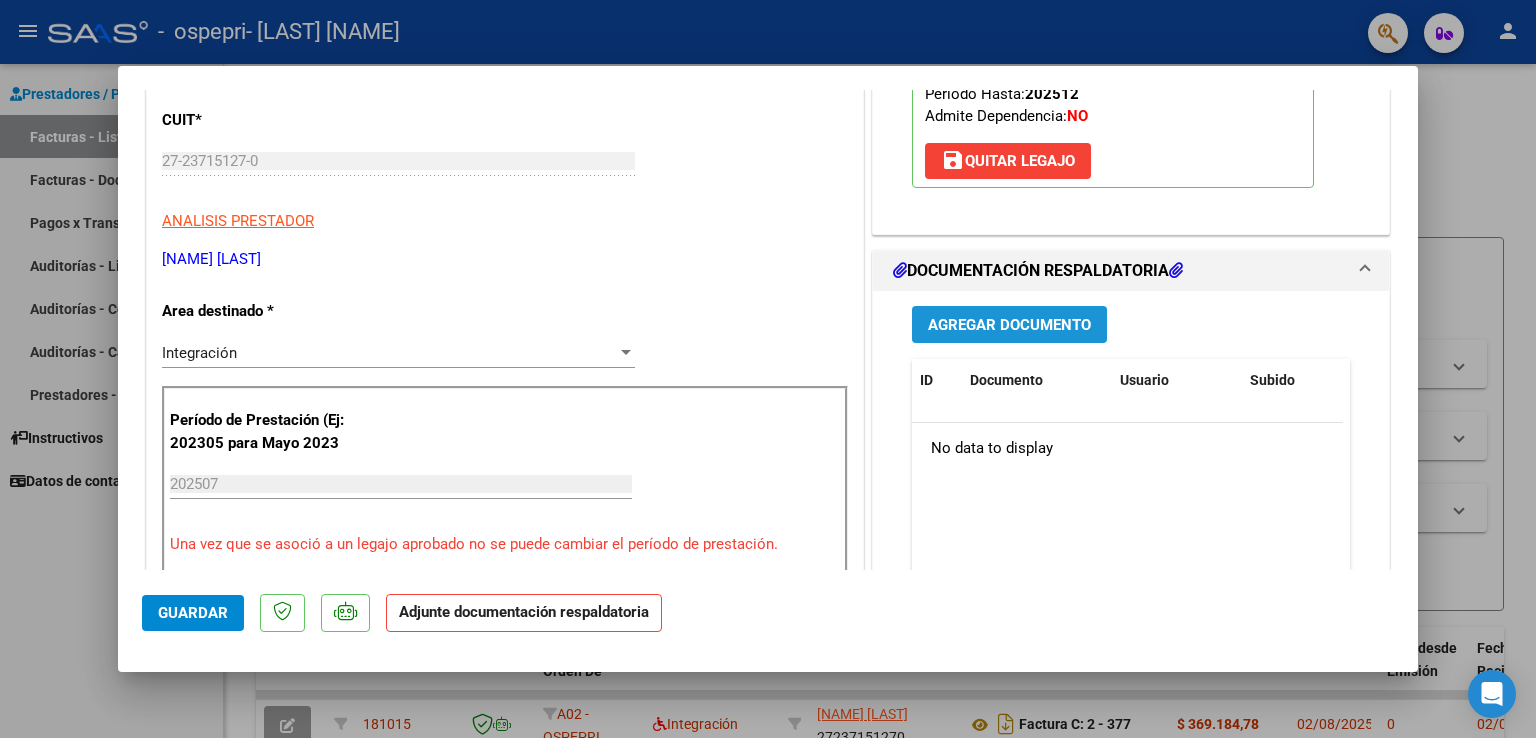 click on "Agregar Documento" at bounding box center (1009, 325) 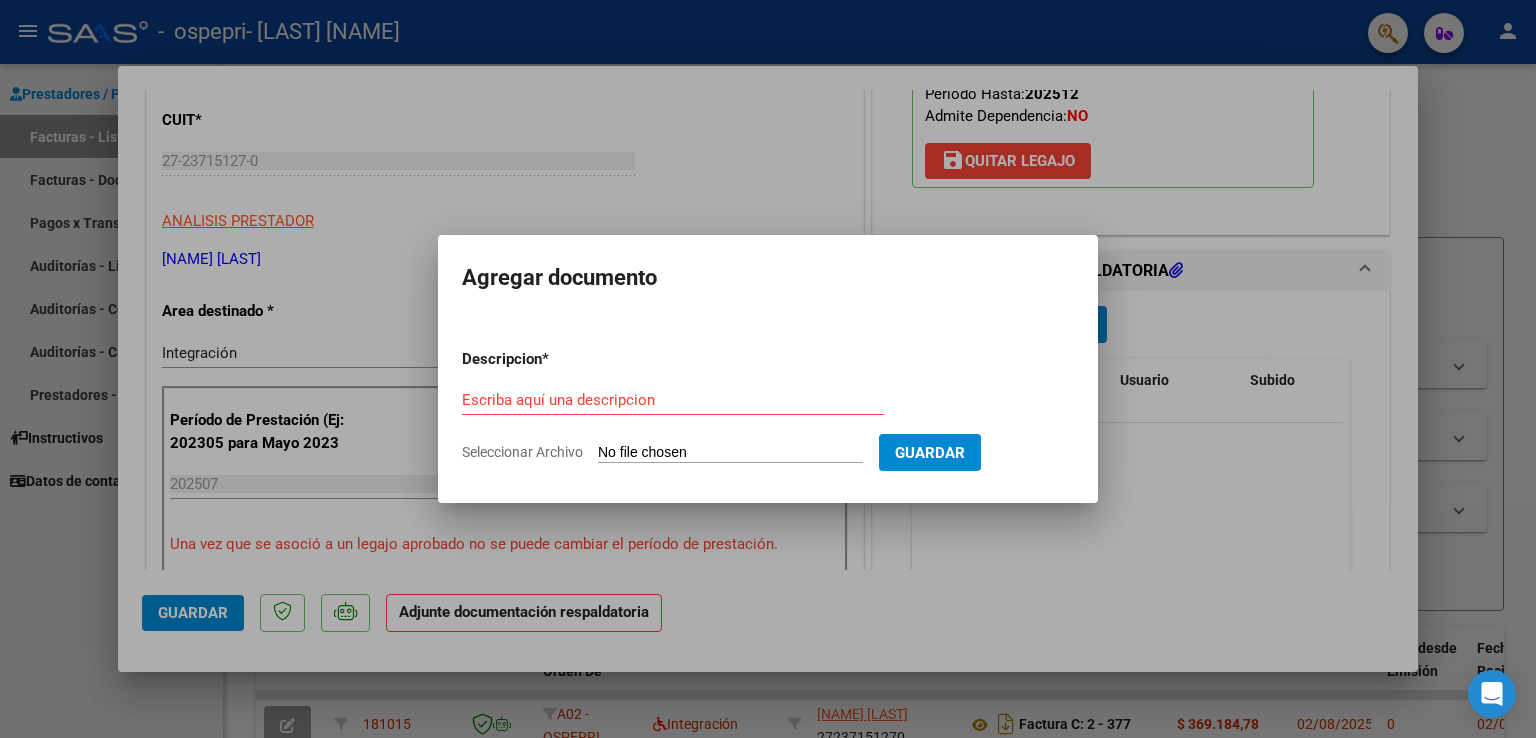 click on "Seleccionar Archivo" 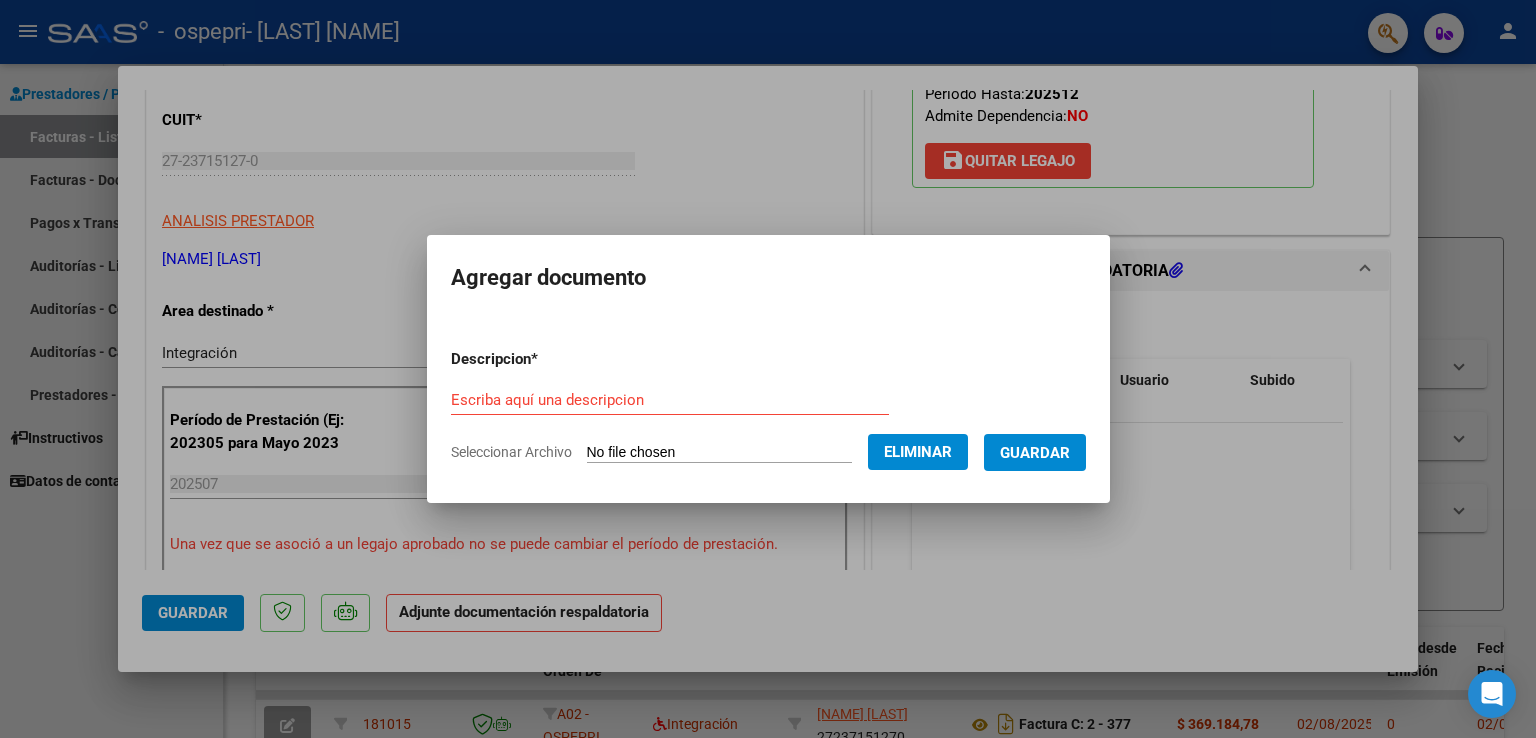 click on "Escriba aquí una descripcion" at bounding box center (670, 400) 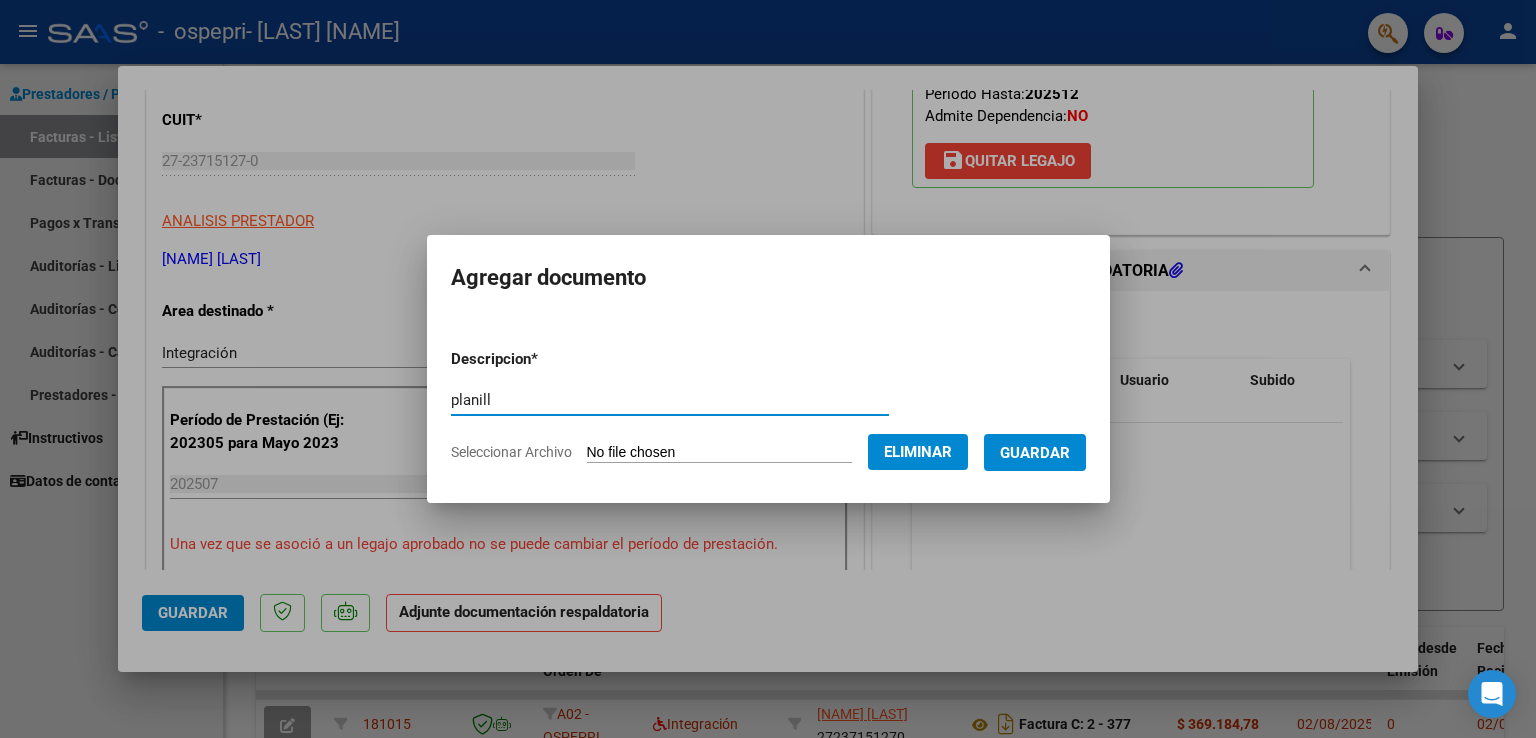 type on "planill" 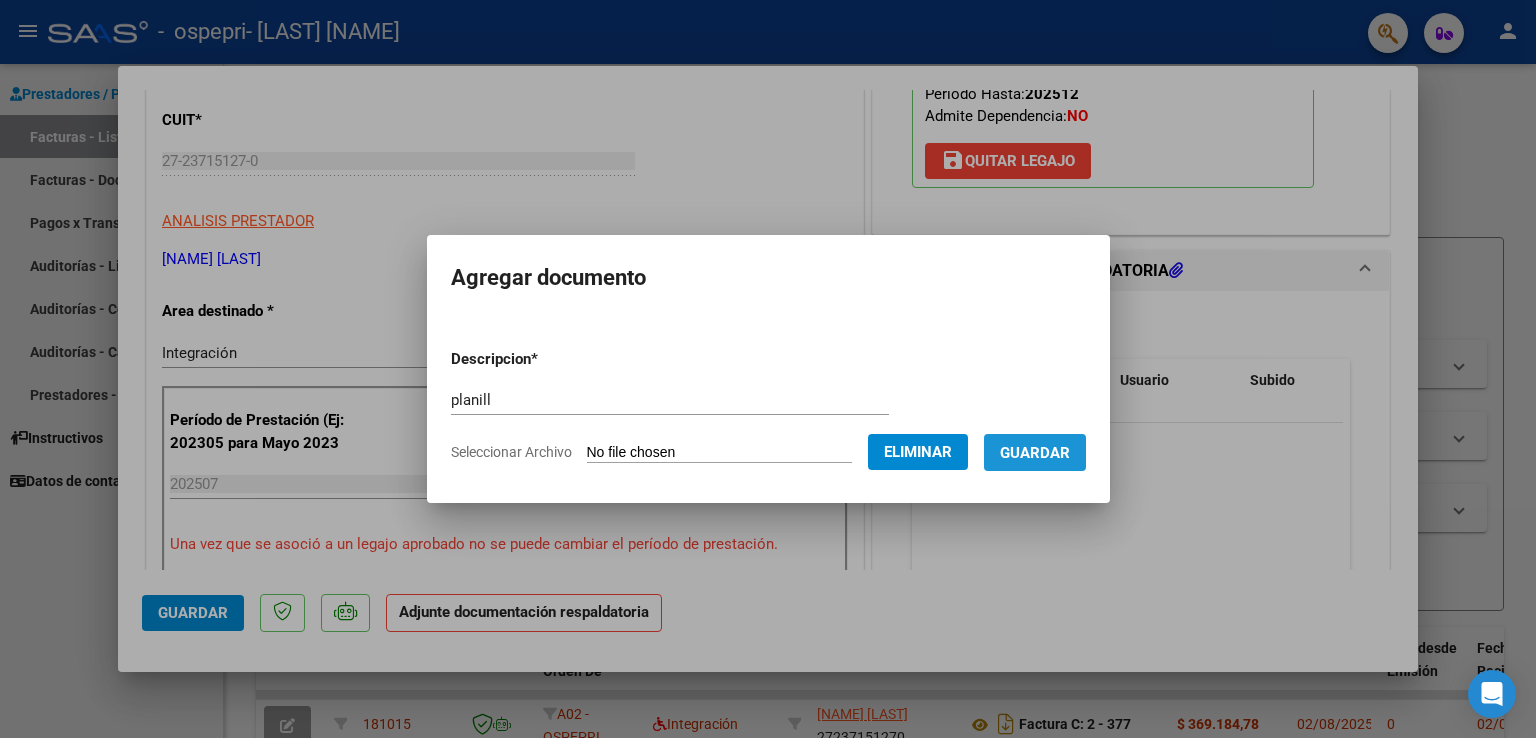 click on "Guardar" at bounding box center [1035, 452] 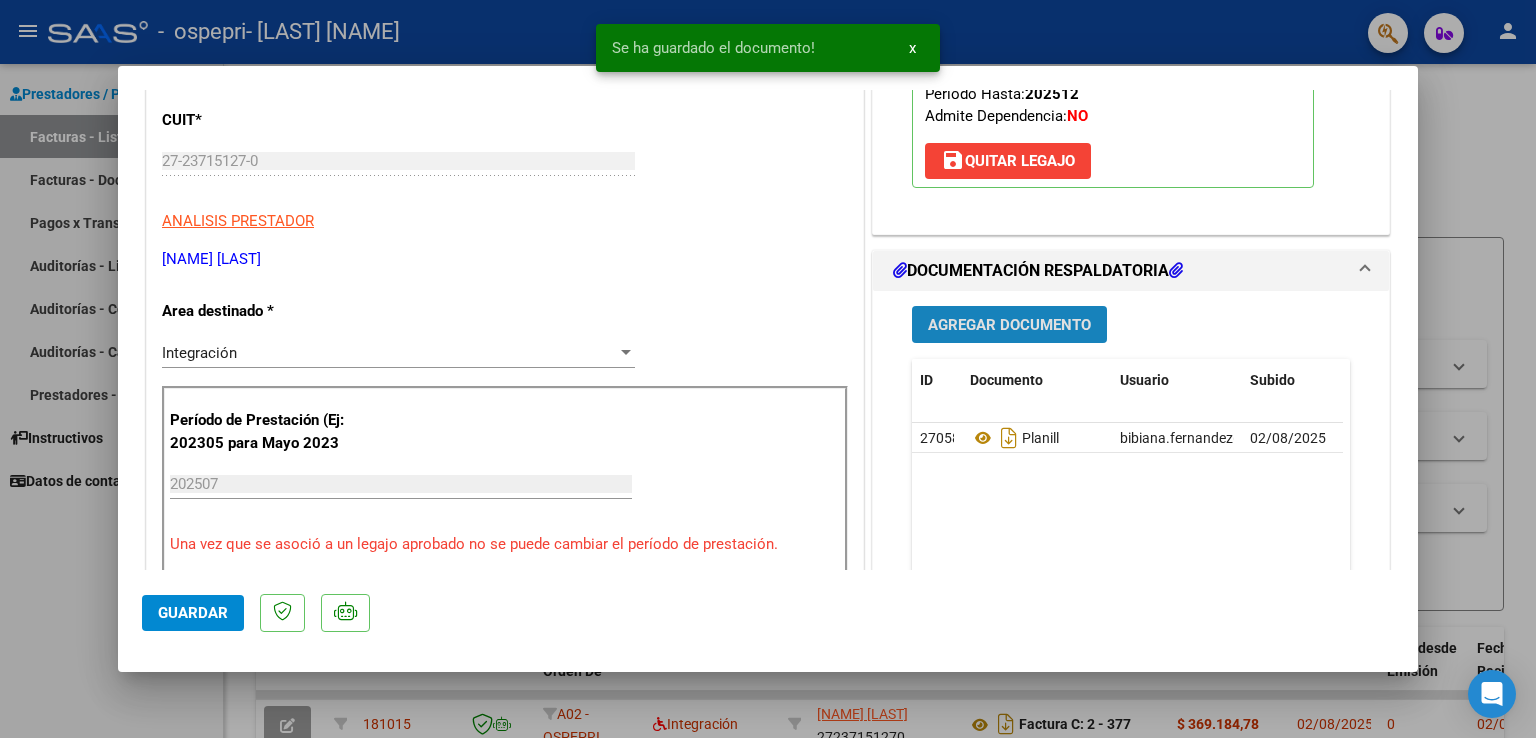 click on "Agregar Documento" at bounding box center [1009, 325] 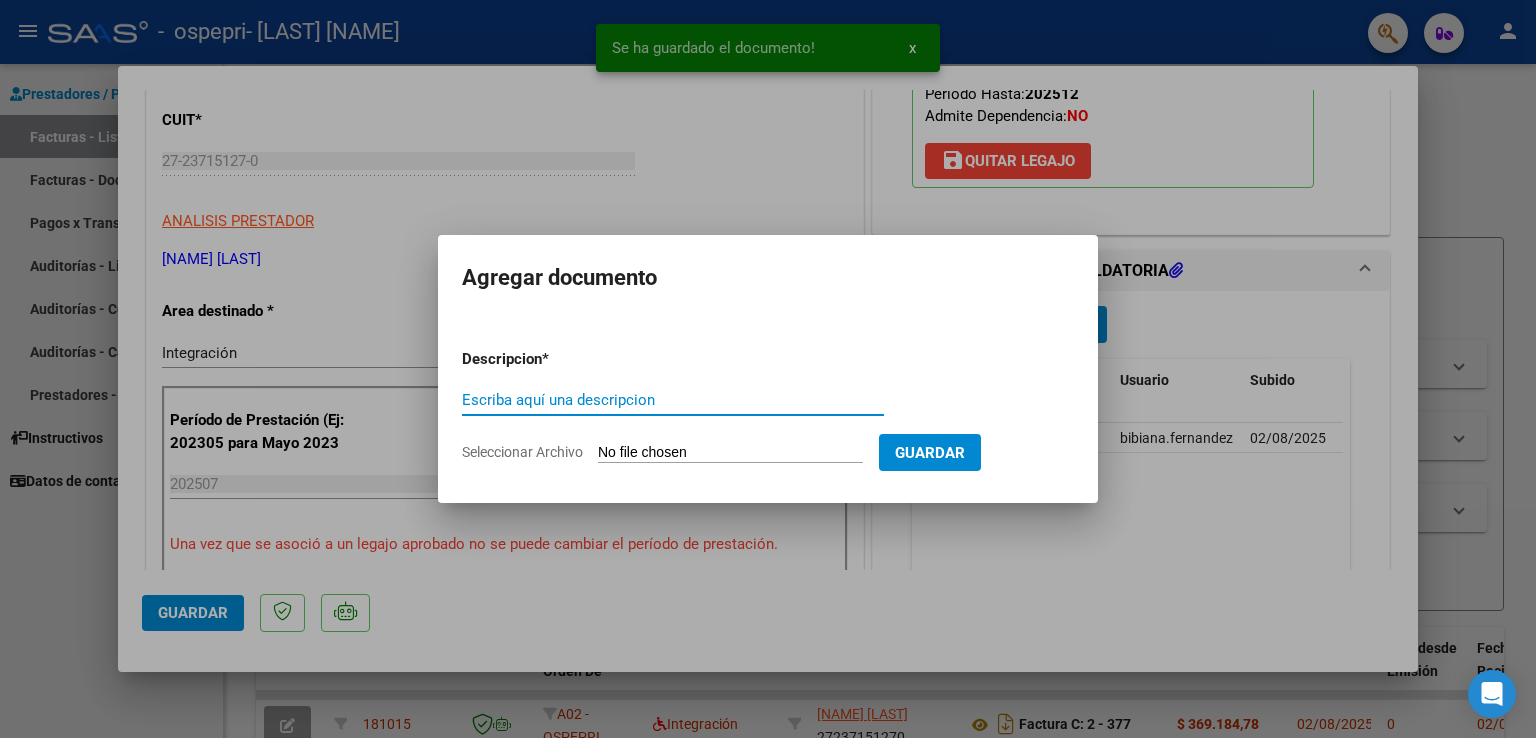 click on "Seleccionar Archivo" 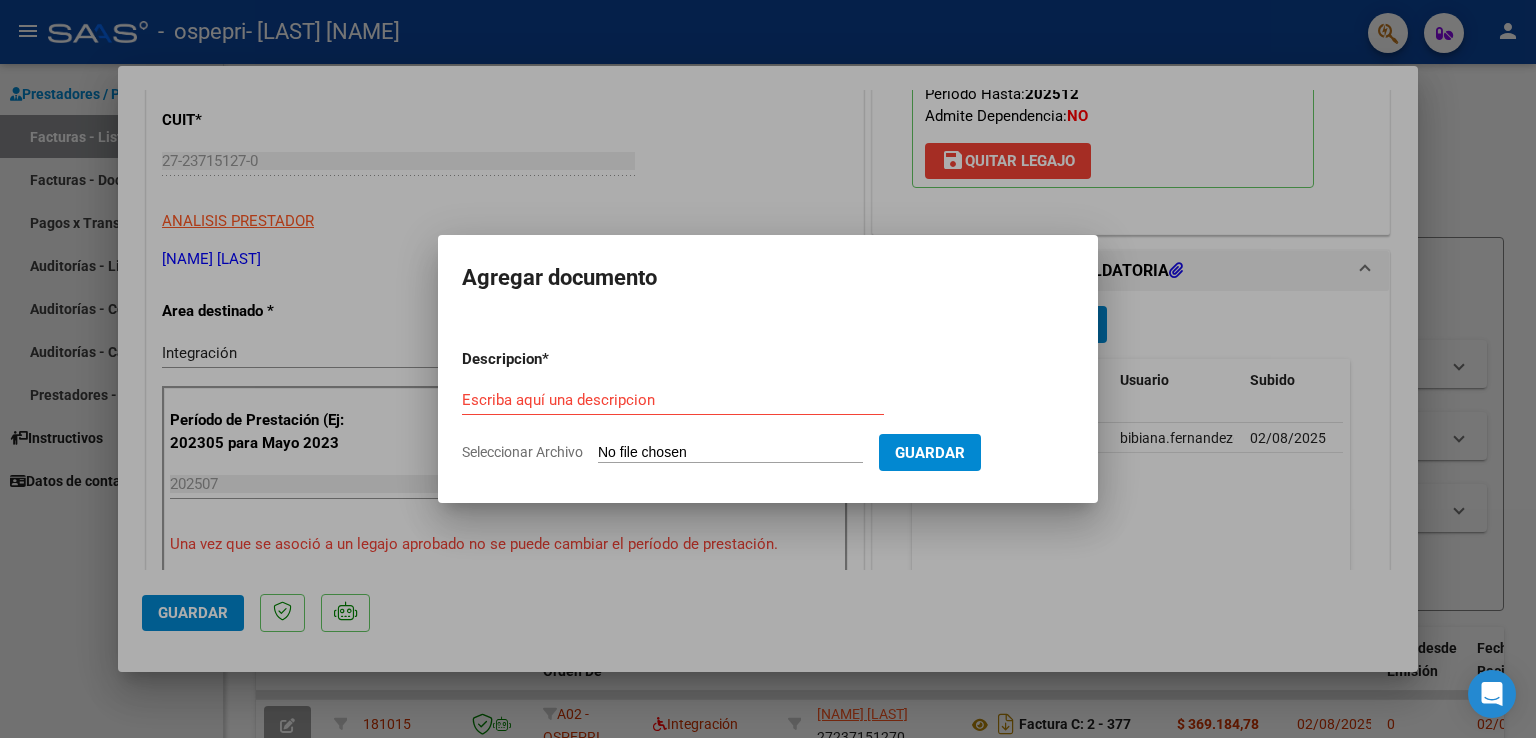 type on "C:\fakepath\ontiveros planilla1.jpeg" 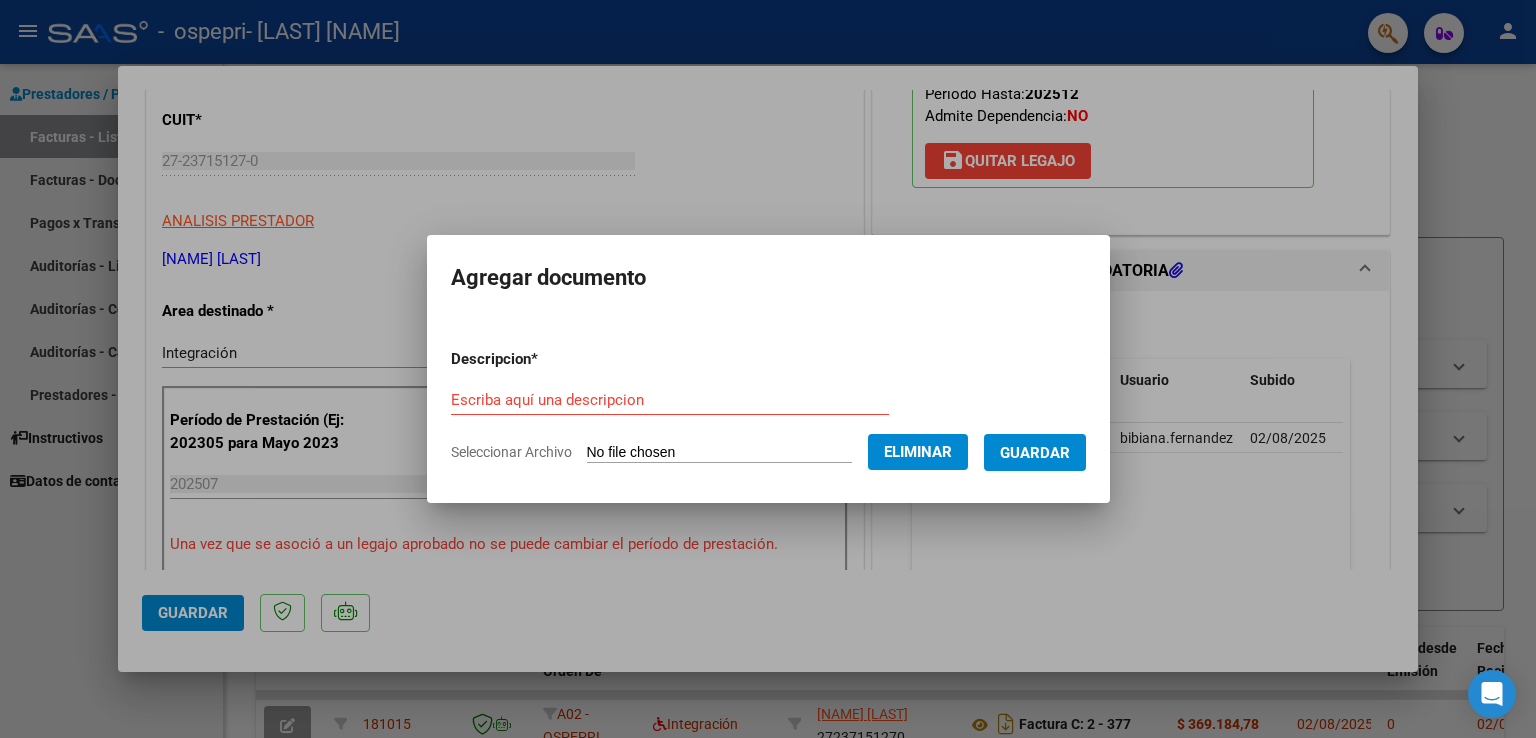 click on "Escriba aquí una descripcion" at bounding box center [670, 400] 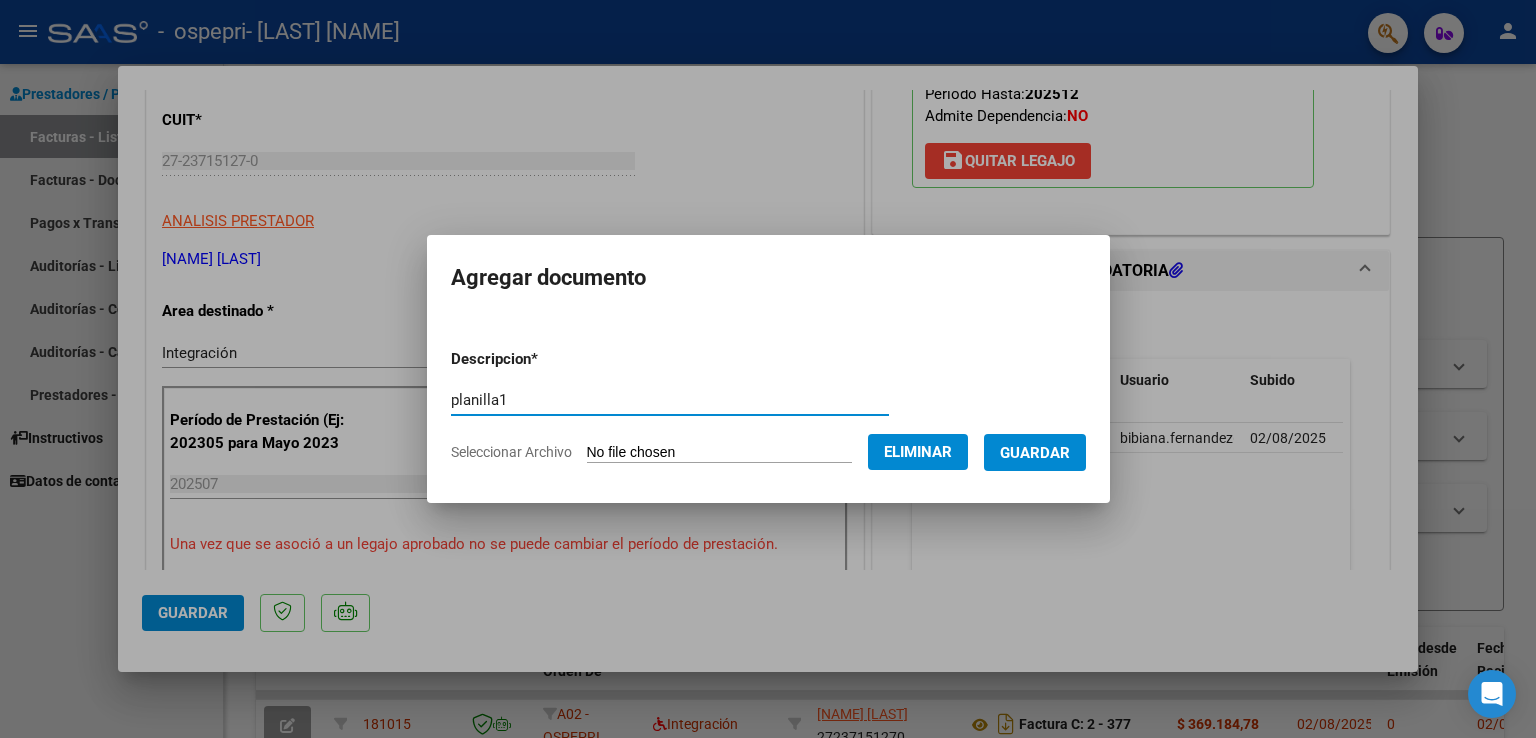type on "planilla1" 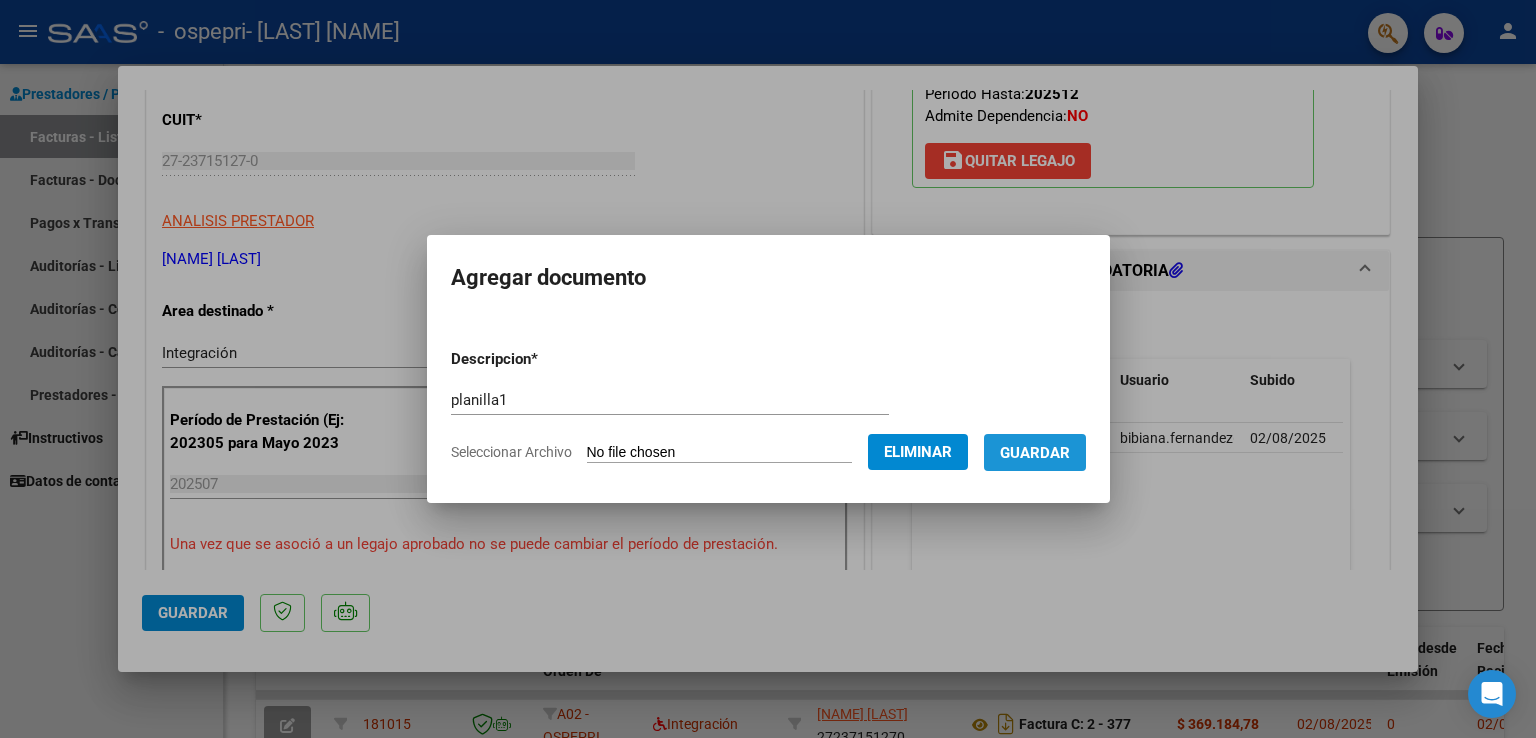 click on "Guardar" at bounding box center [1035, 453] 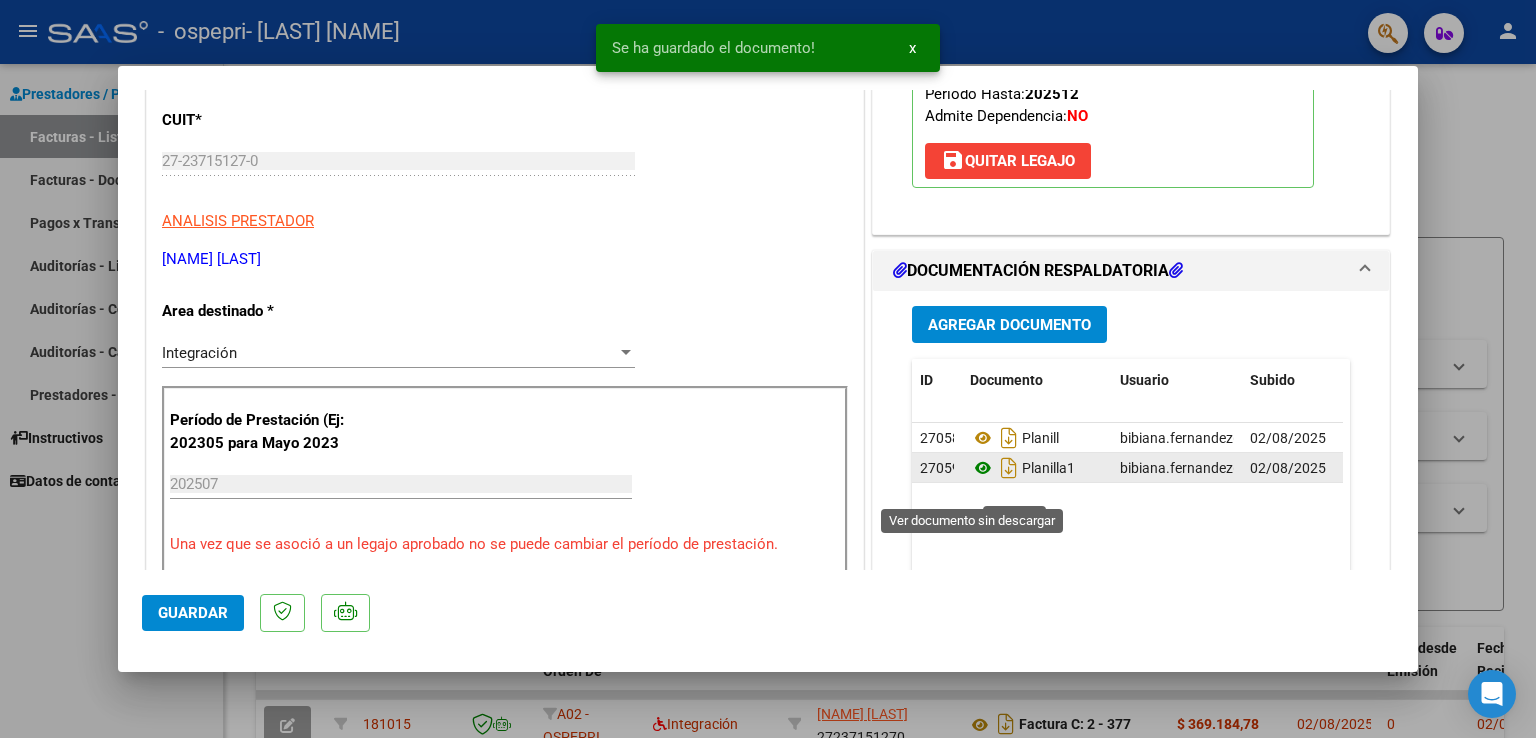 click 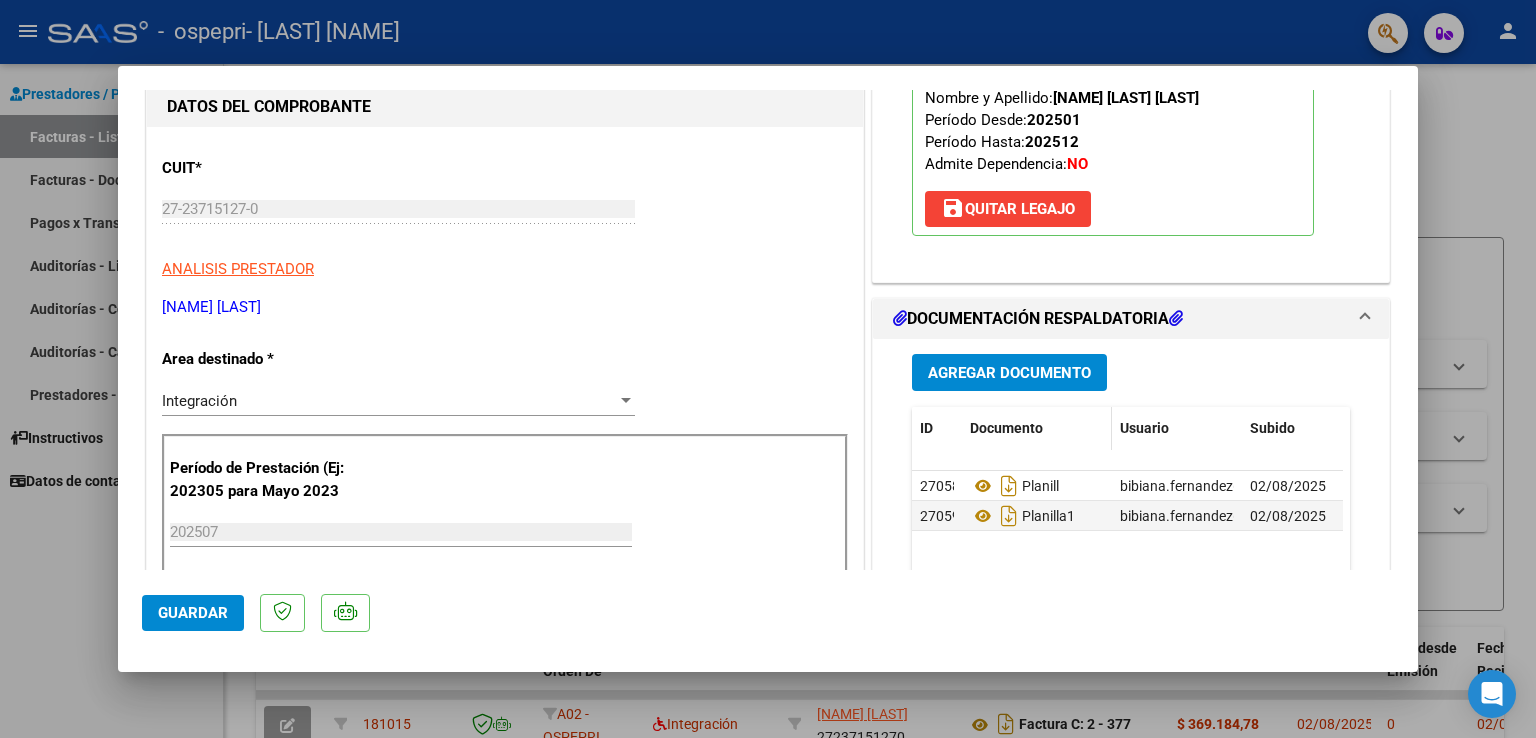 scroll, scrollTop: 300, scrollLeft: 0, axis: vertical 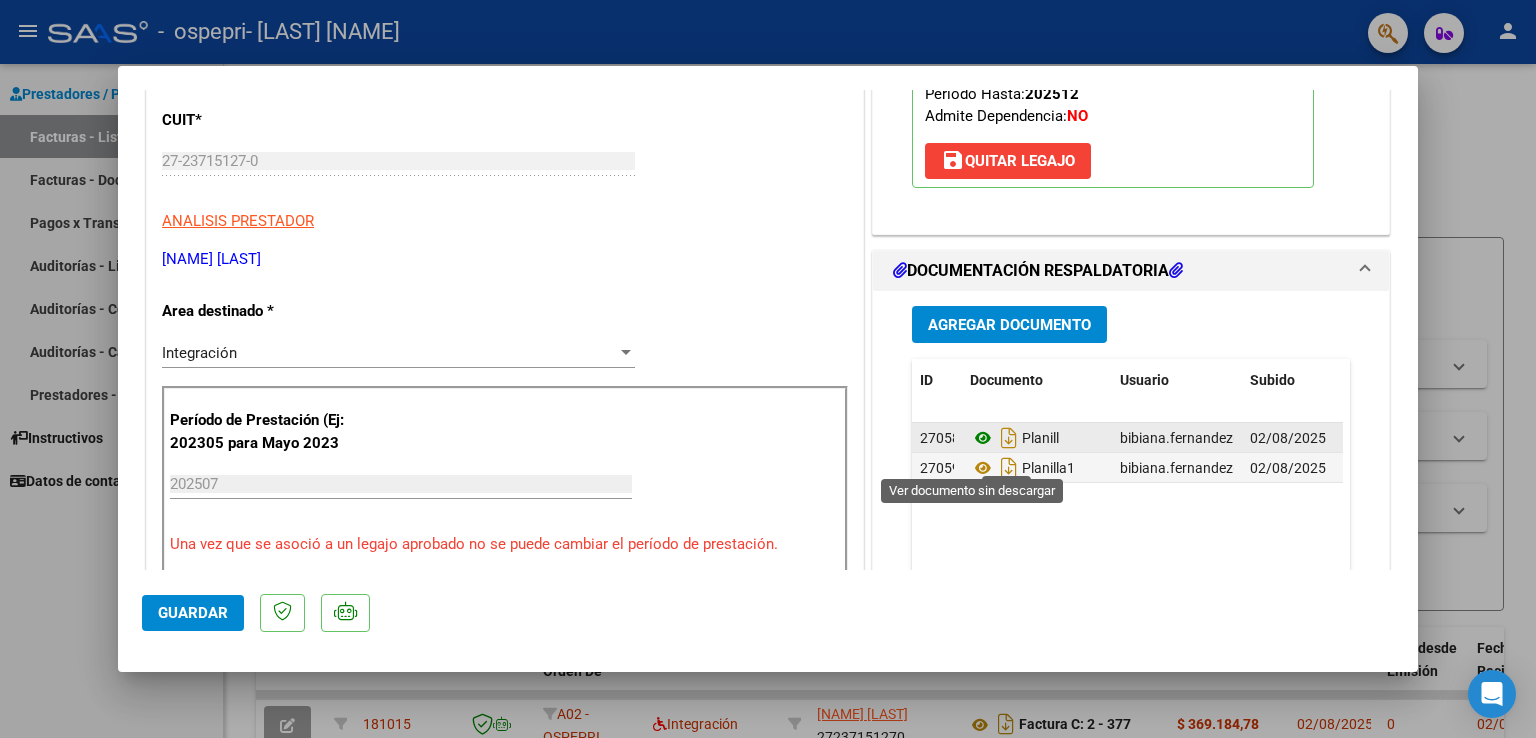 click 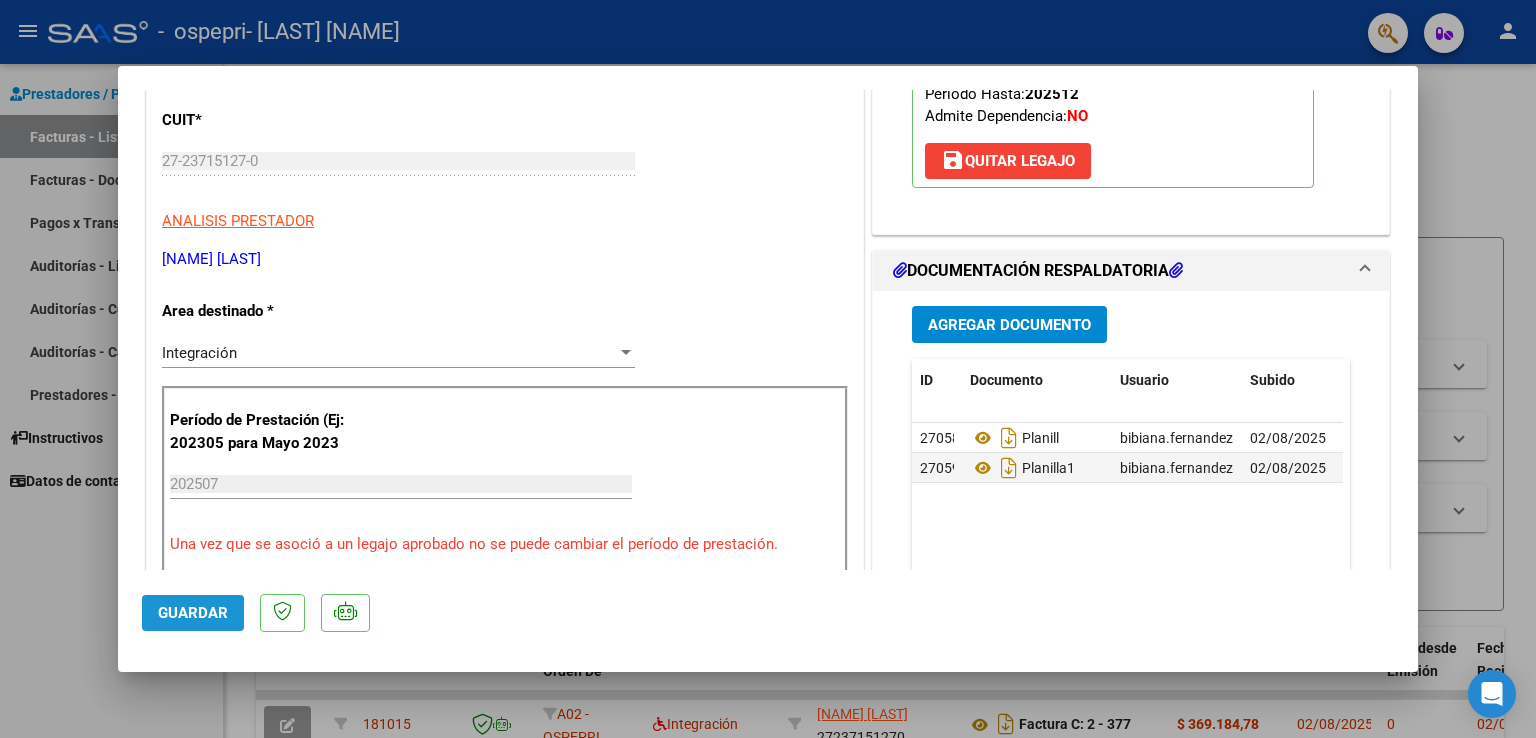 click on "Guardar" 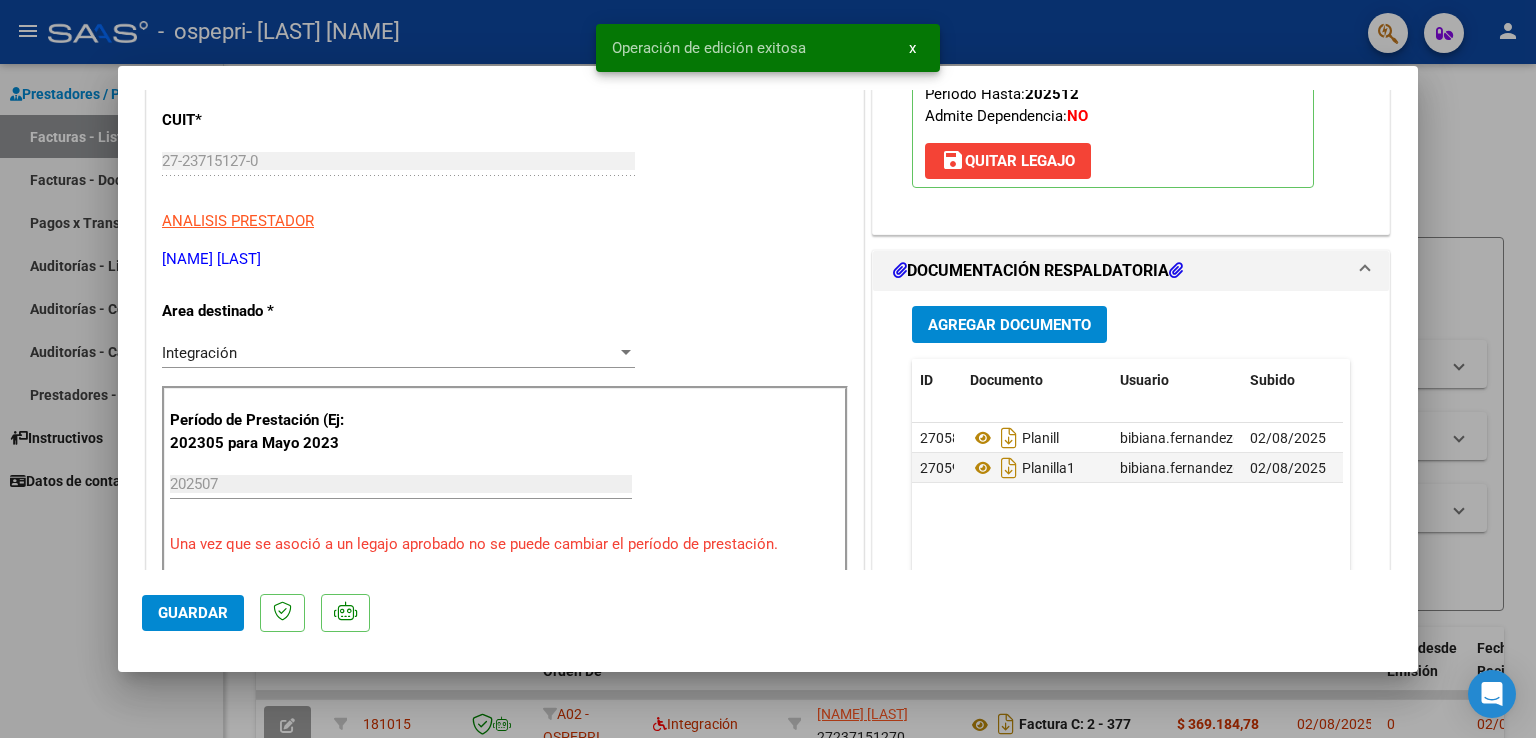 click at bounding box center (768, 369) 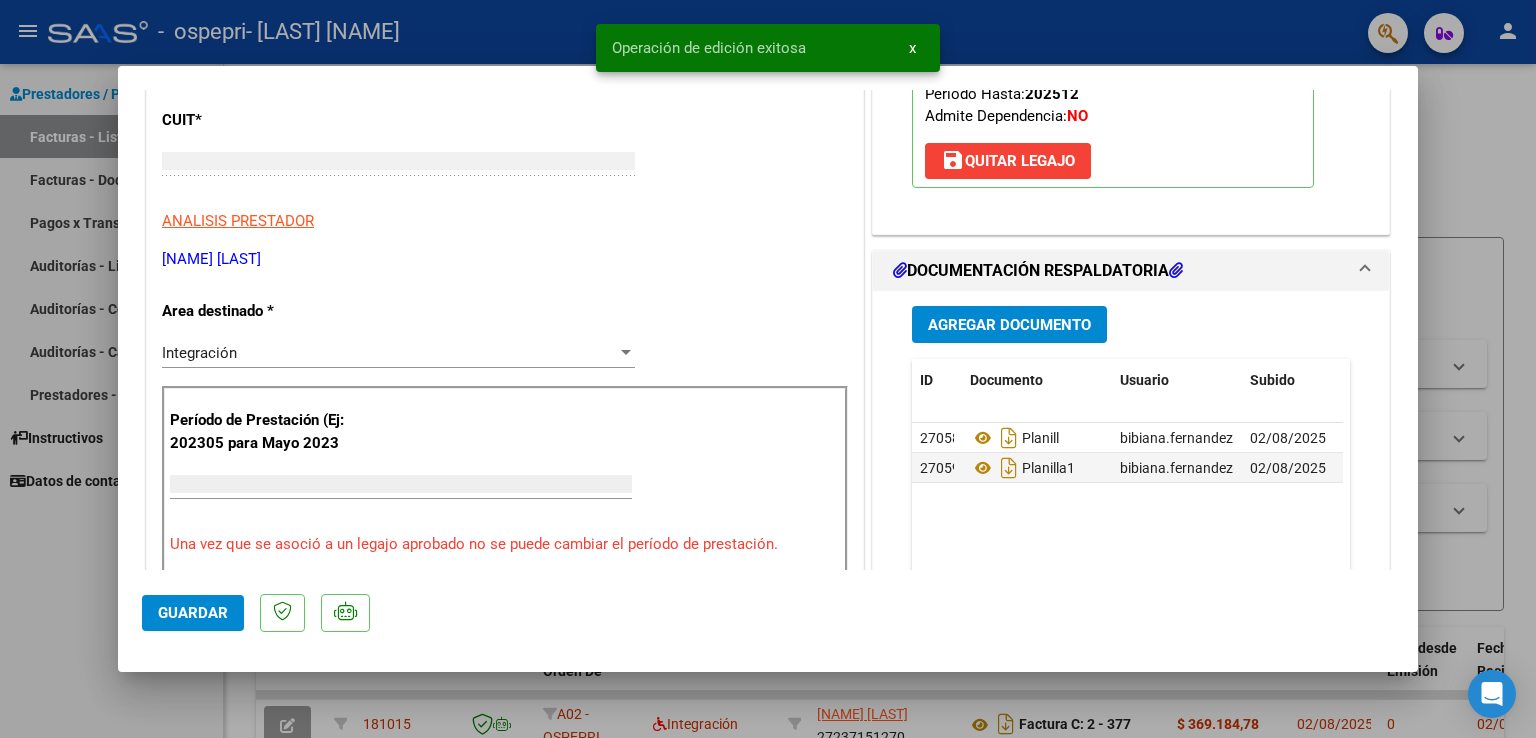 scroll, scrollTop: 239, scrollLeft: 0, axis: vertical 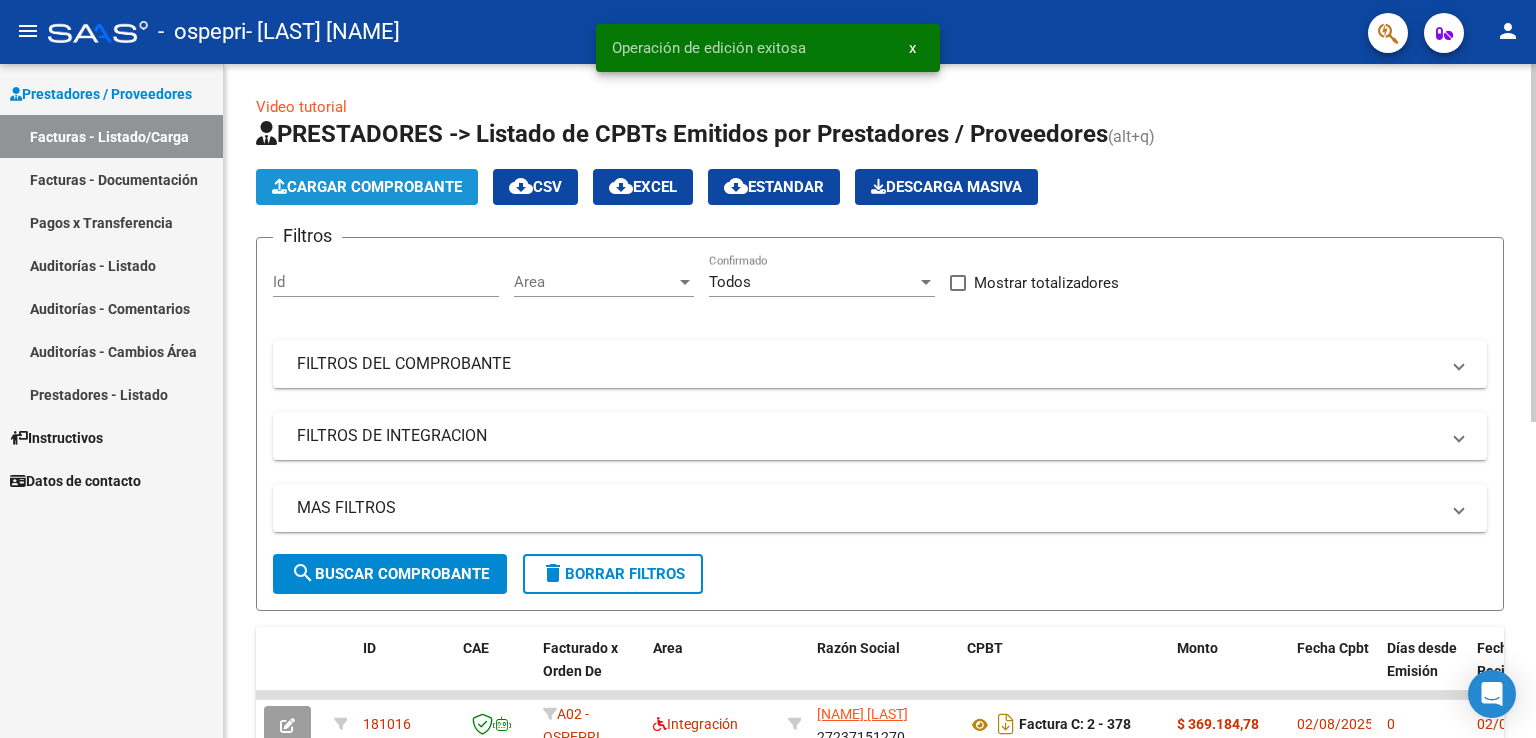 click on "Cargar Comprobante" 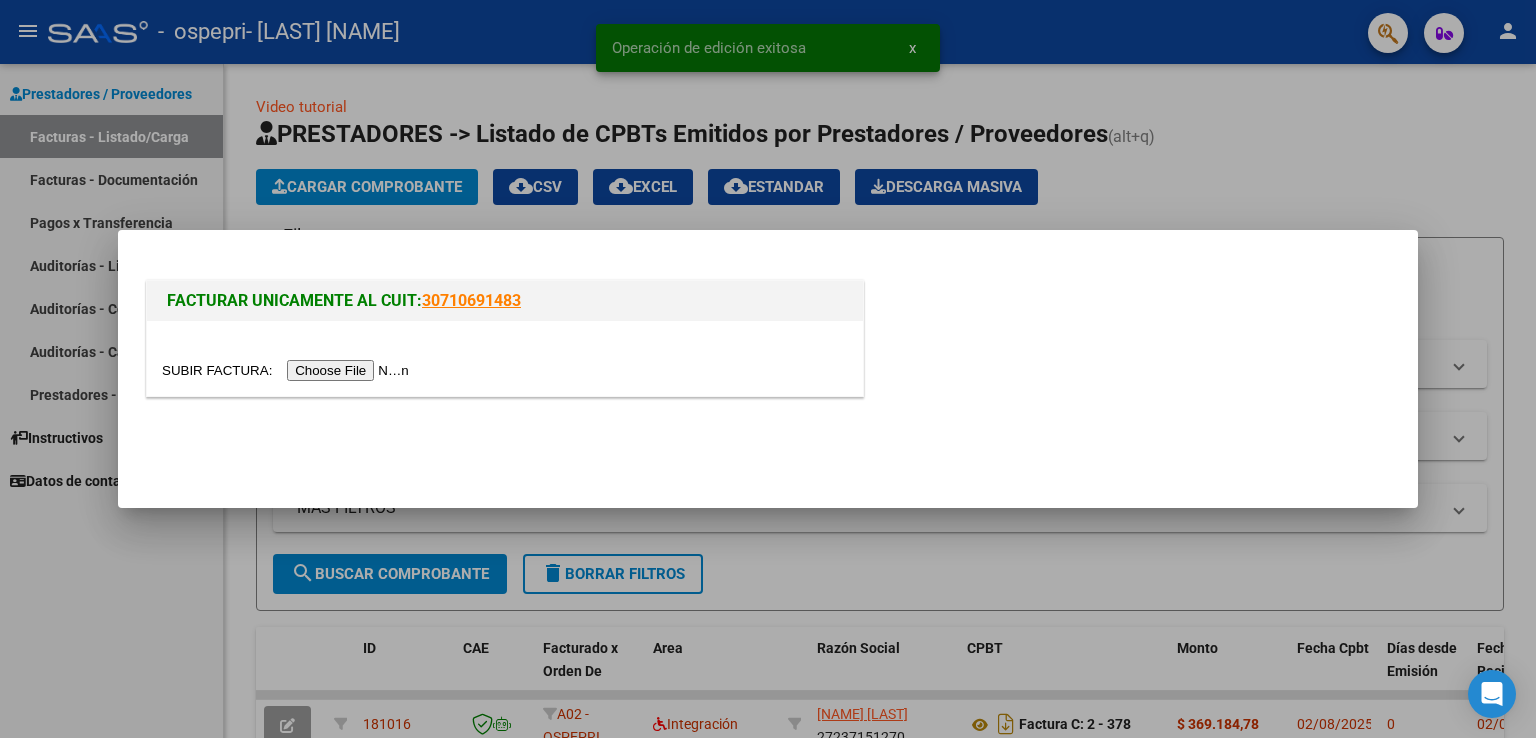 click at bounding box center [288, 370] 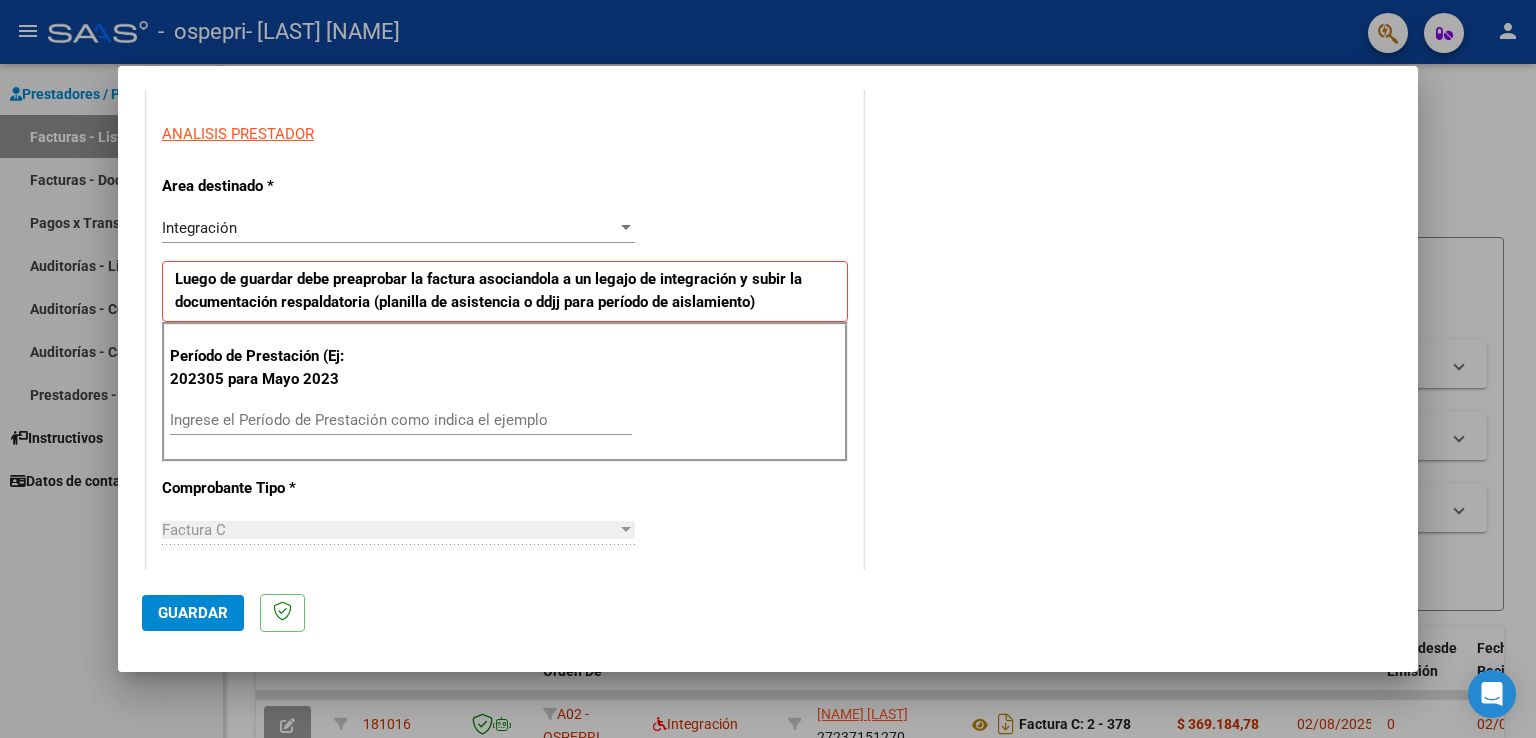 scroll, scrollTop: 400, scrollLeft: 0, axis: vertical 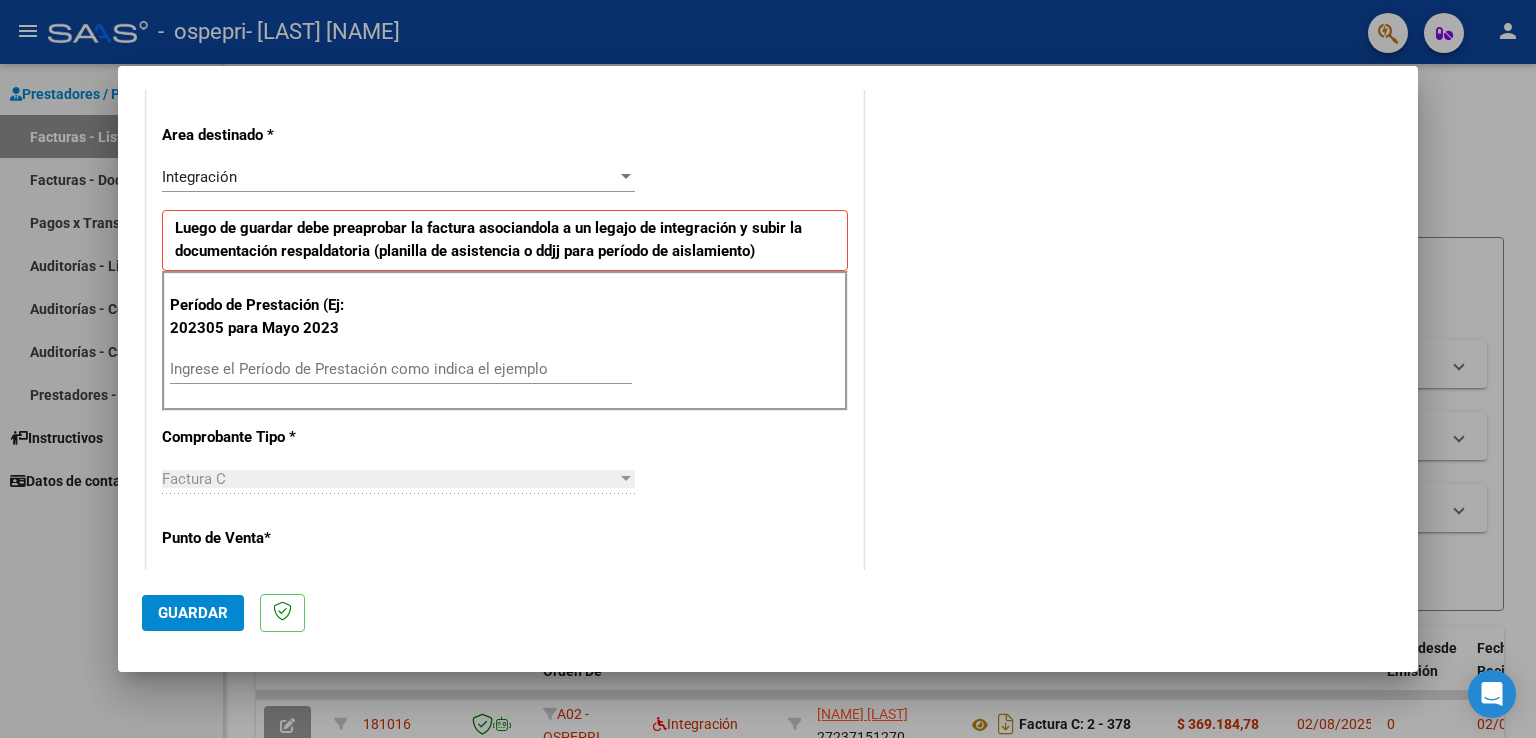 click on "Ingrese el Período de Prestación como indica el ejemplo" at bounding box center (401, 369) 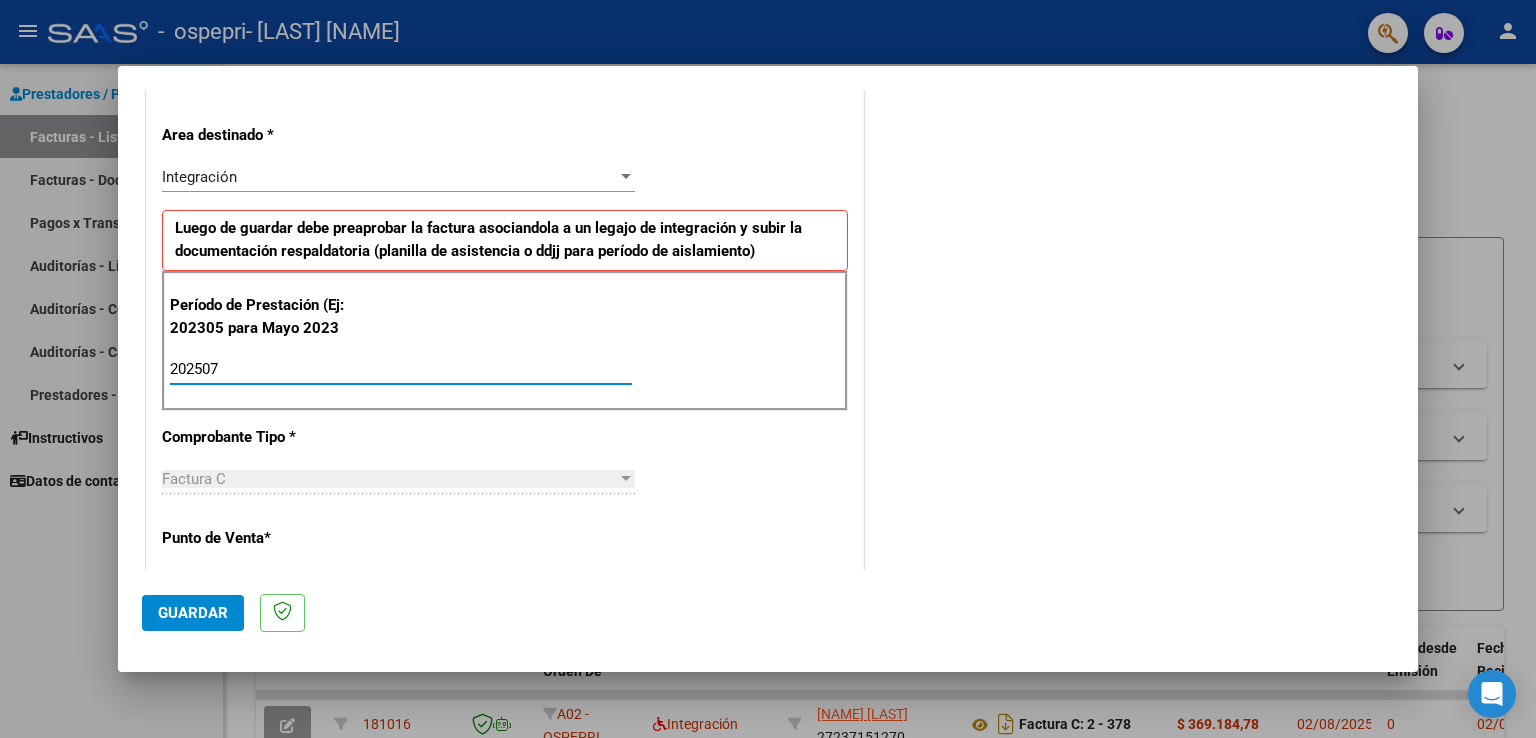 type on "202507" 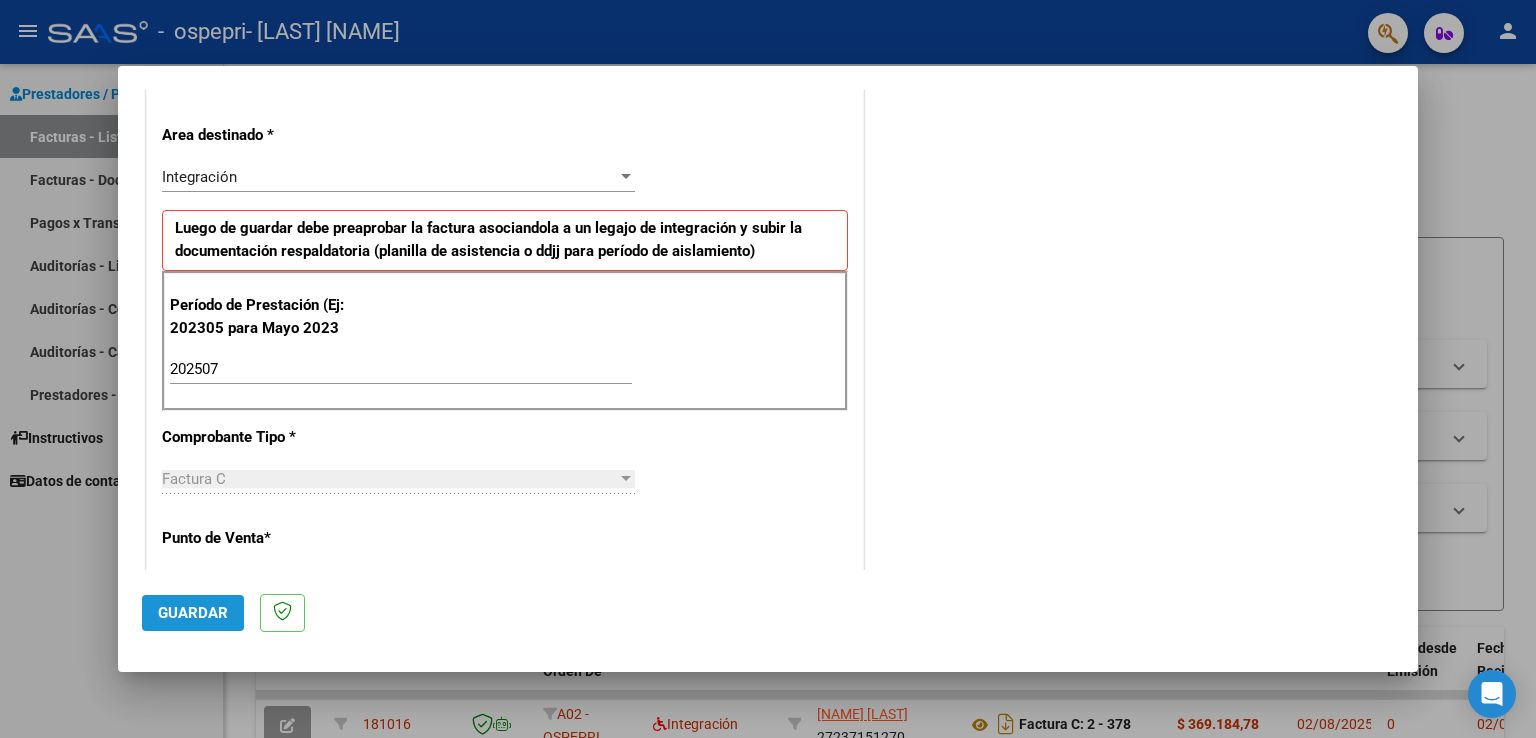 click on "Guardar" 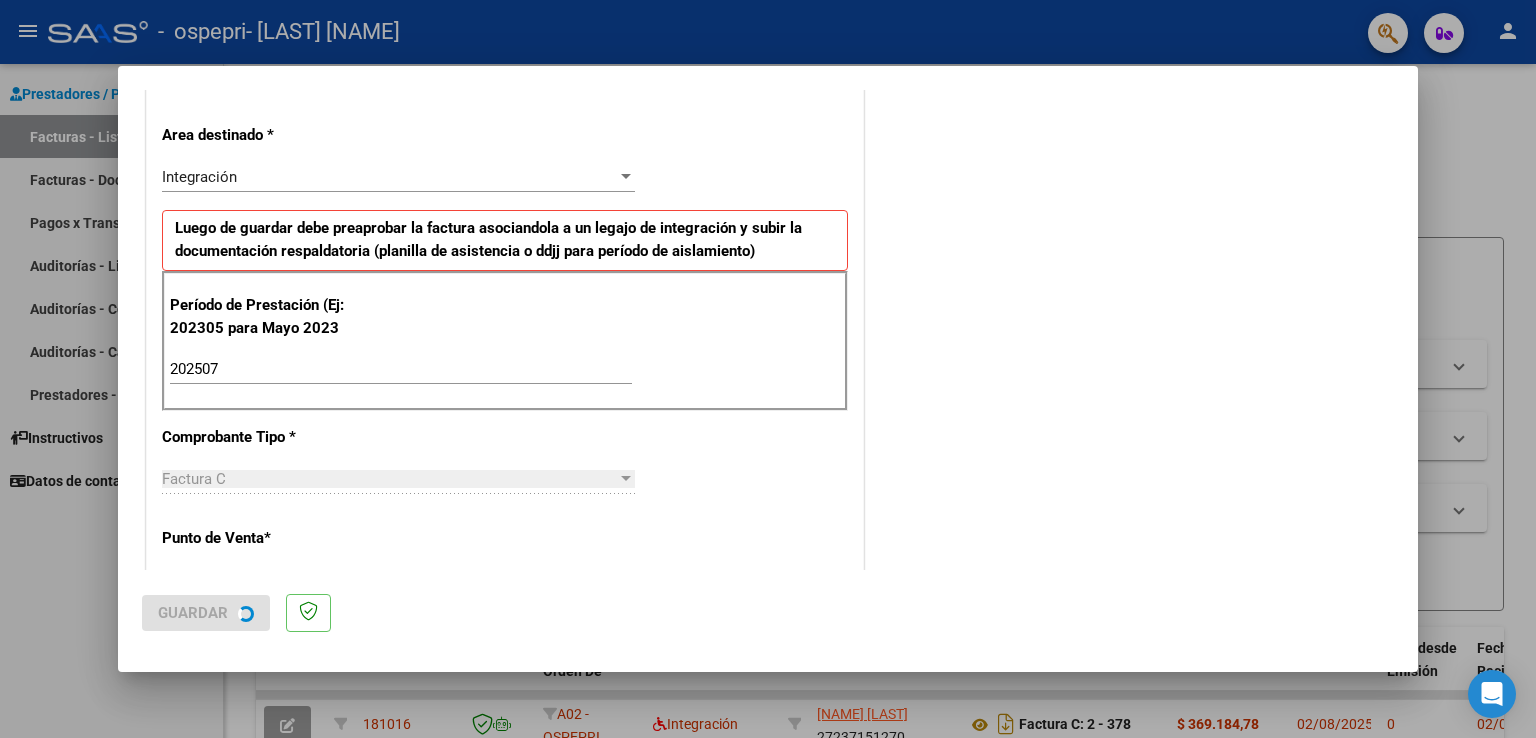 scroll, scrollTop: 0, scrollLeft: 0, axis: both 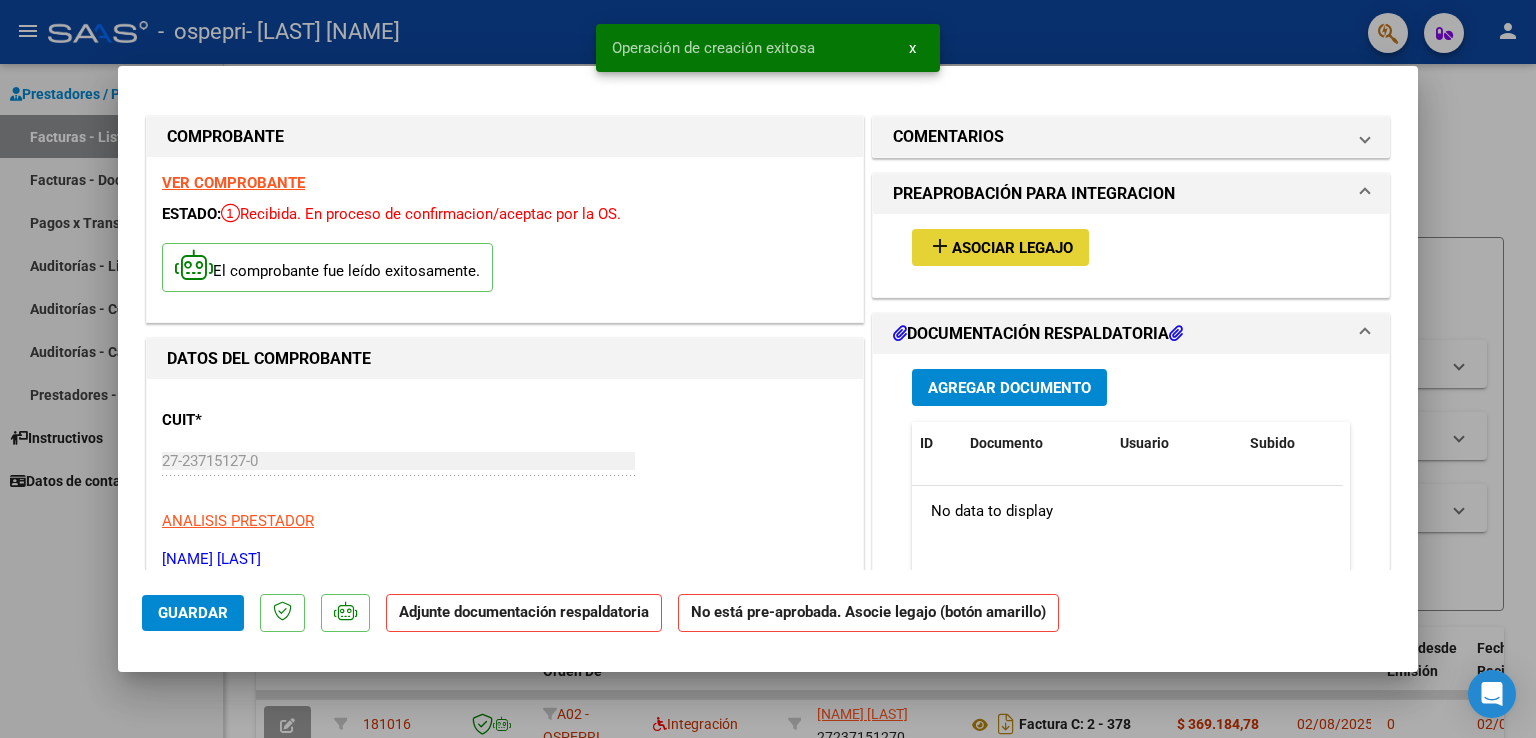 click on "Asociar Legajo" at bounding box center [1012, 248] 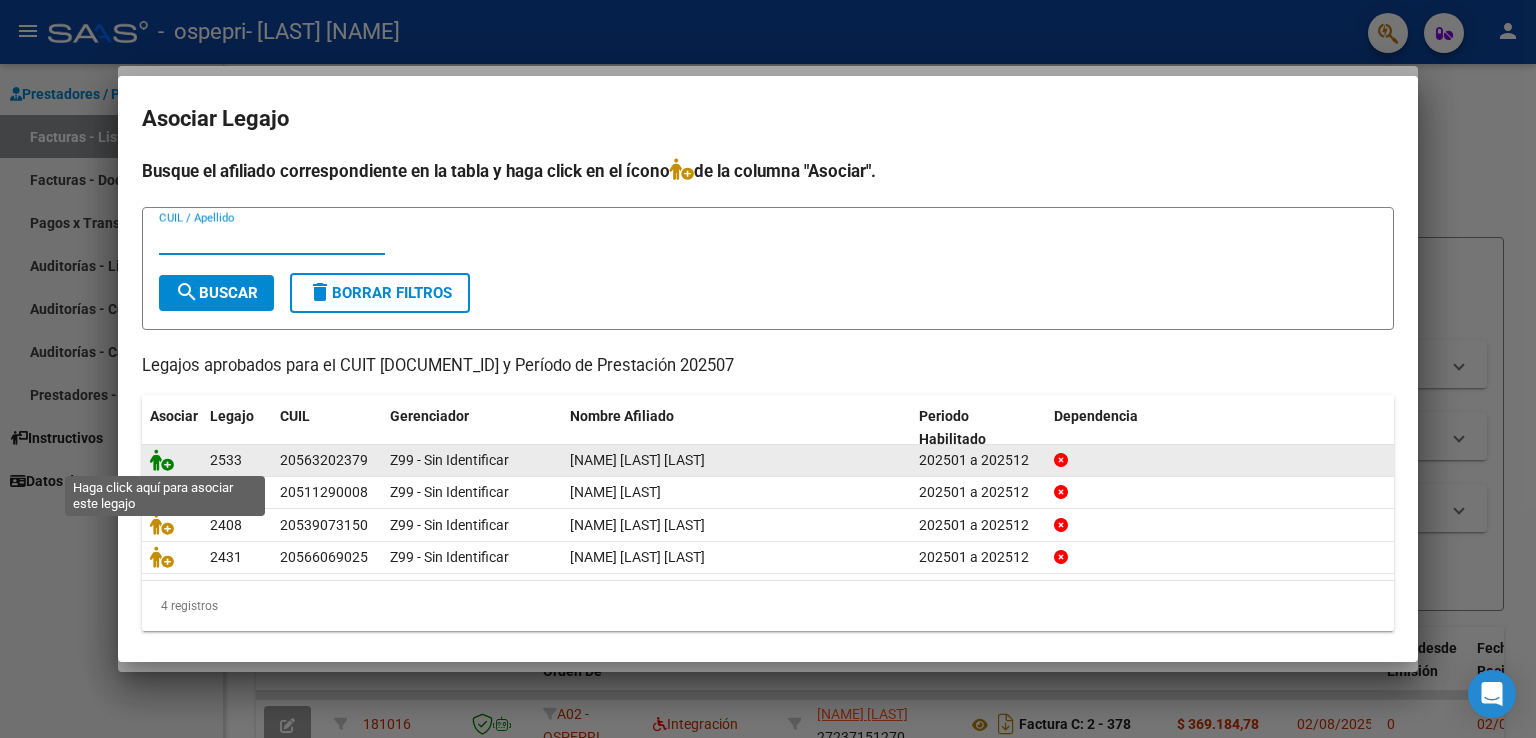 click 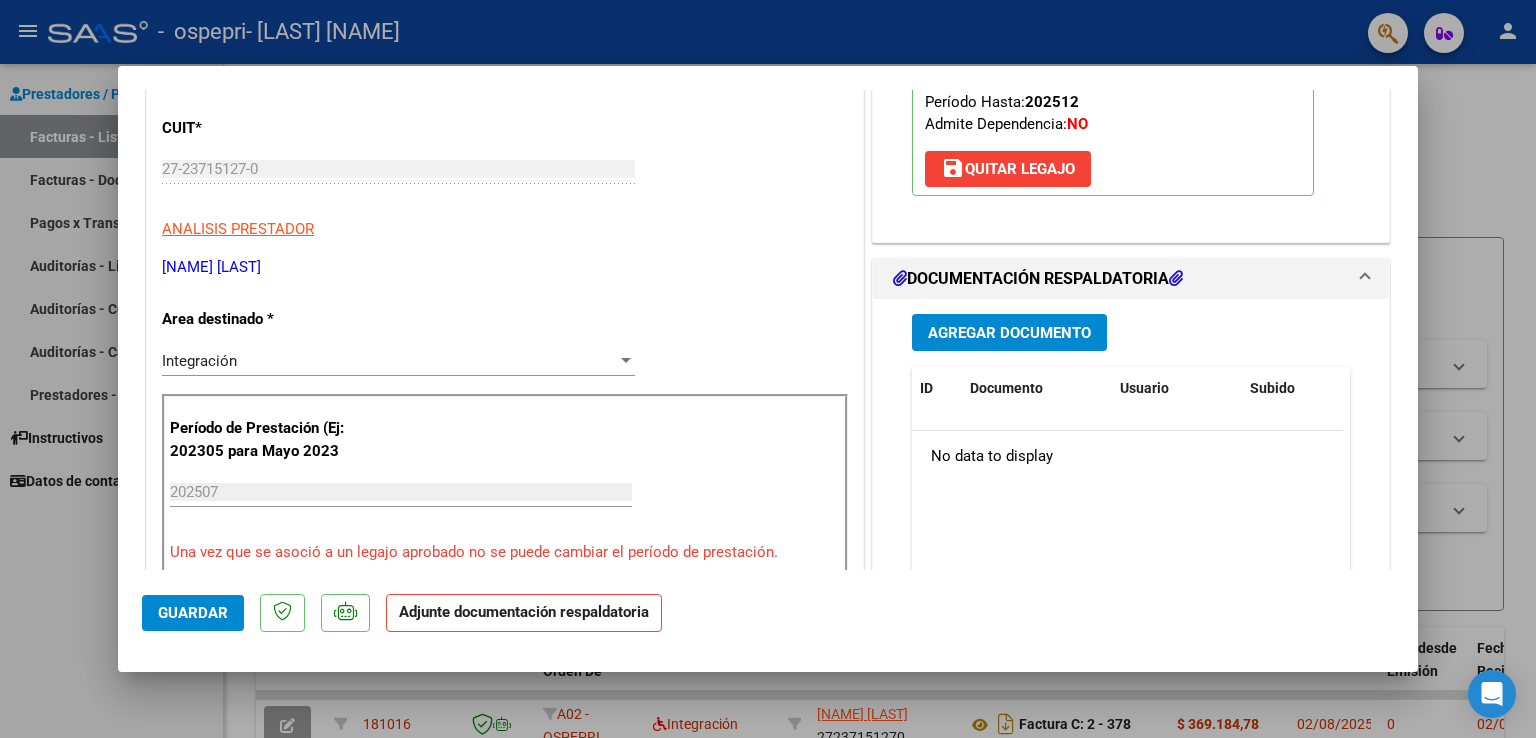 scroll, scrollTop: 300, scrollLeft: 0, axis: vertical 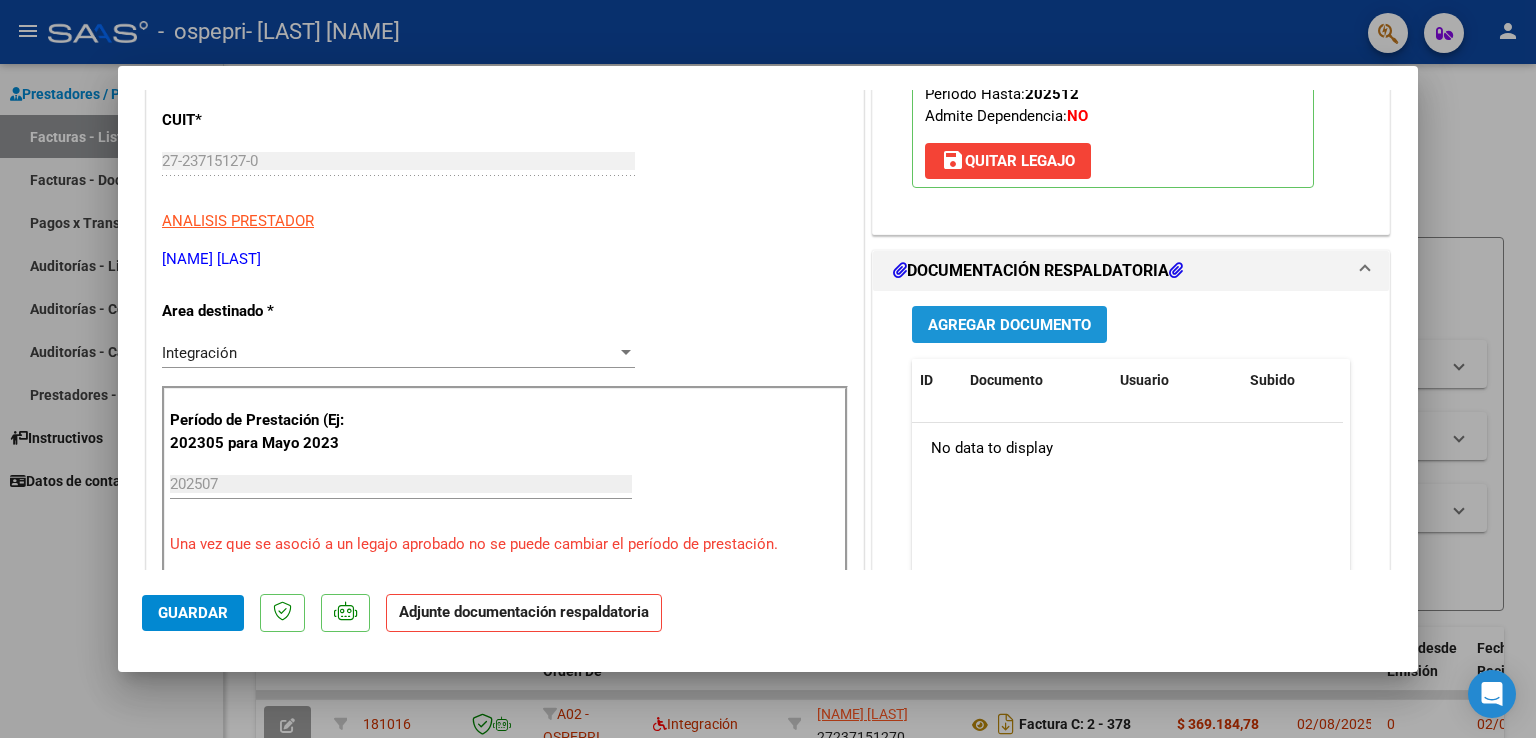 click on "Agregar Documento" at bounding box center [1009, 325] 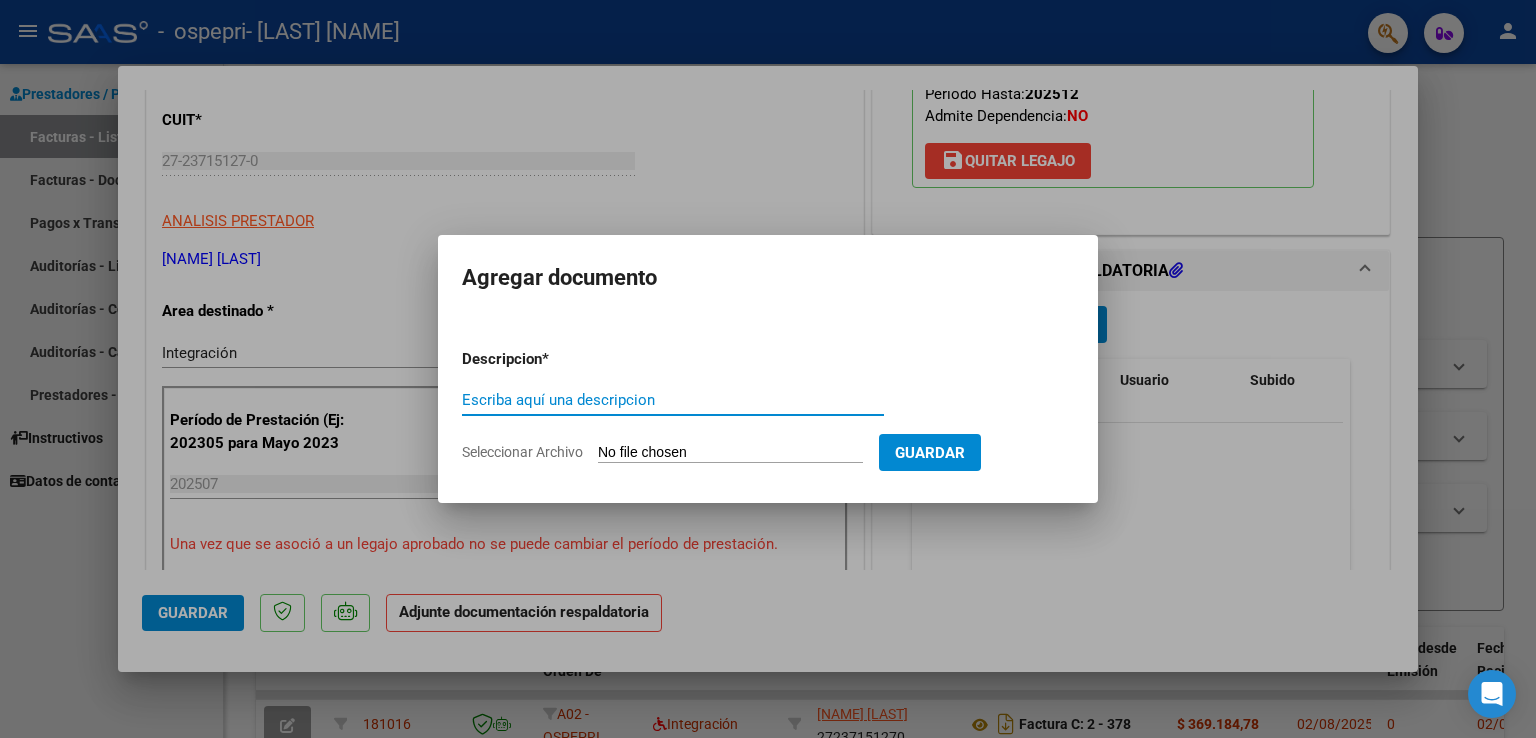 click on "Seleccionar Archivo" 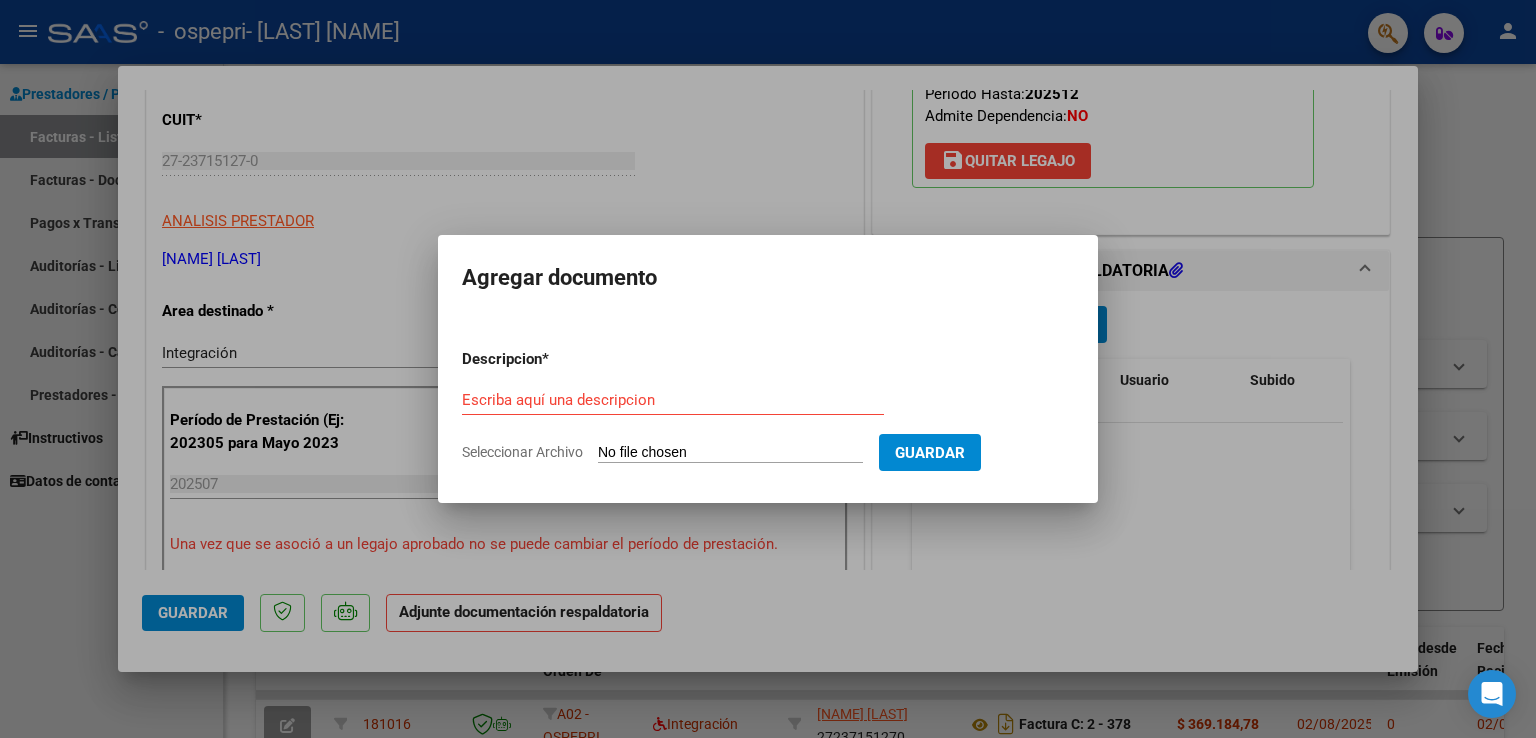 type on "C:\fakepath\willian planilla 1.jpeg" 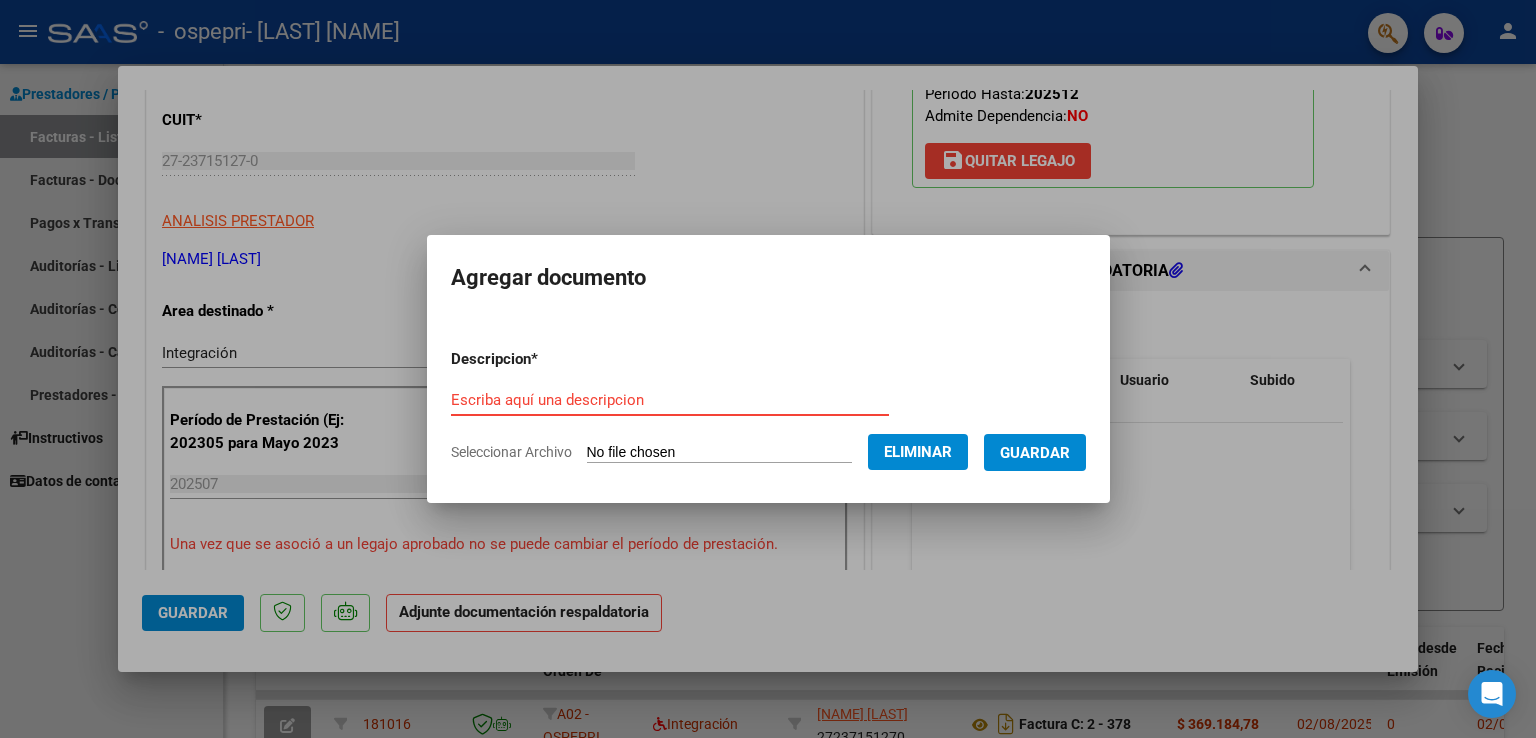 click on "Escriba aquí una descripcion" at bounding box center (670, 400) 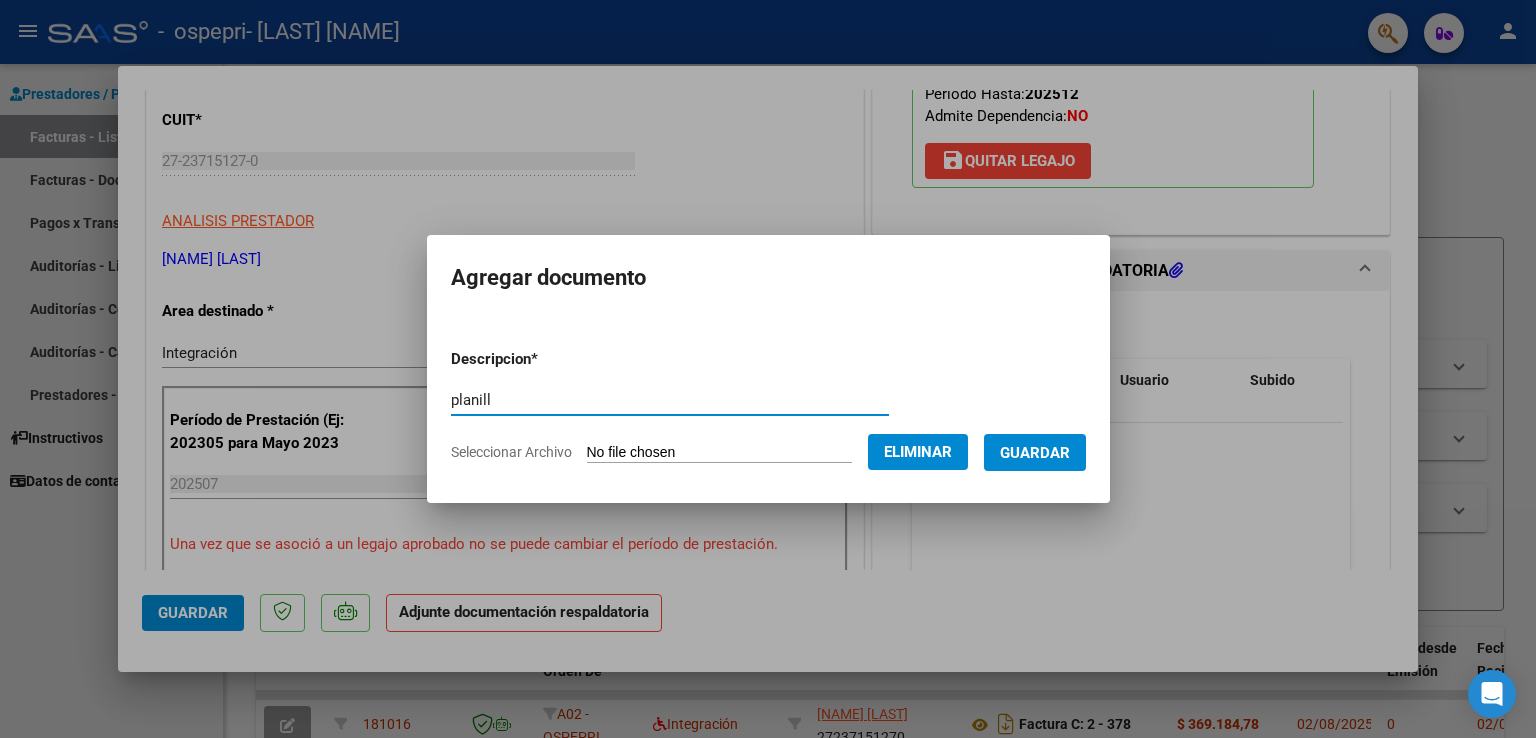 type on "planill" 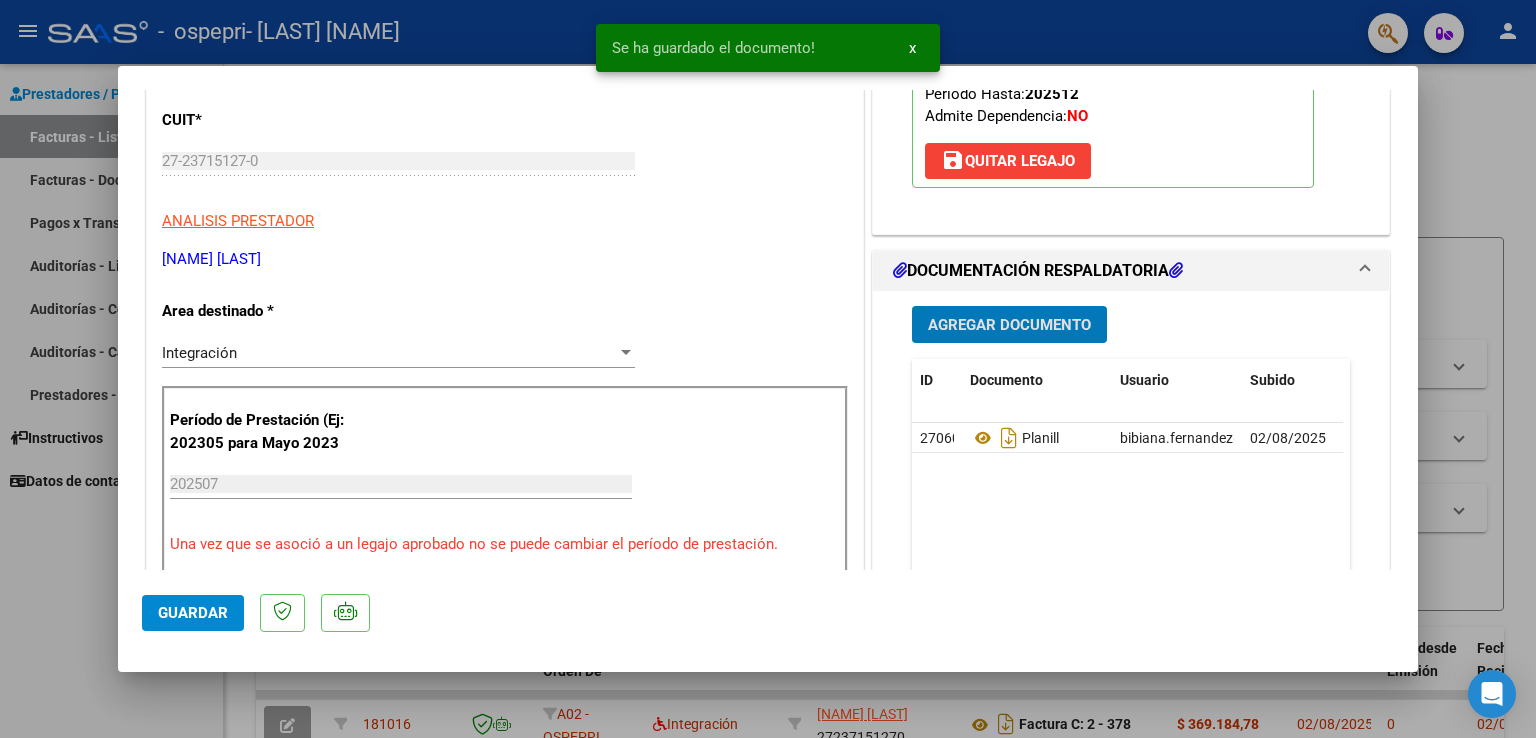 click on "Agregar Documento" at bounding box center [1009, 325] 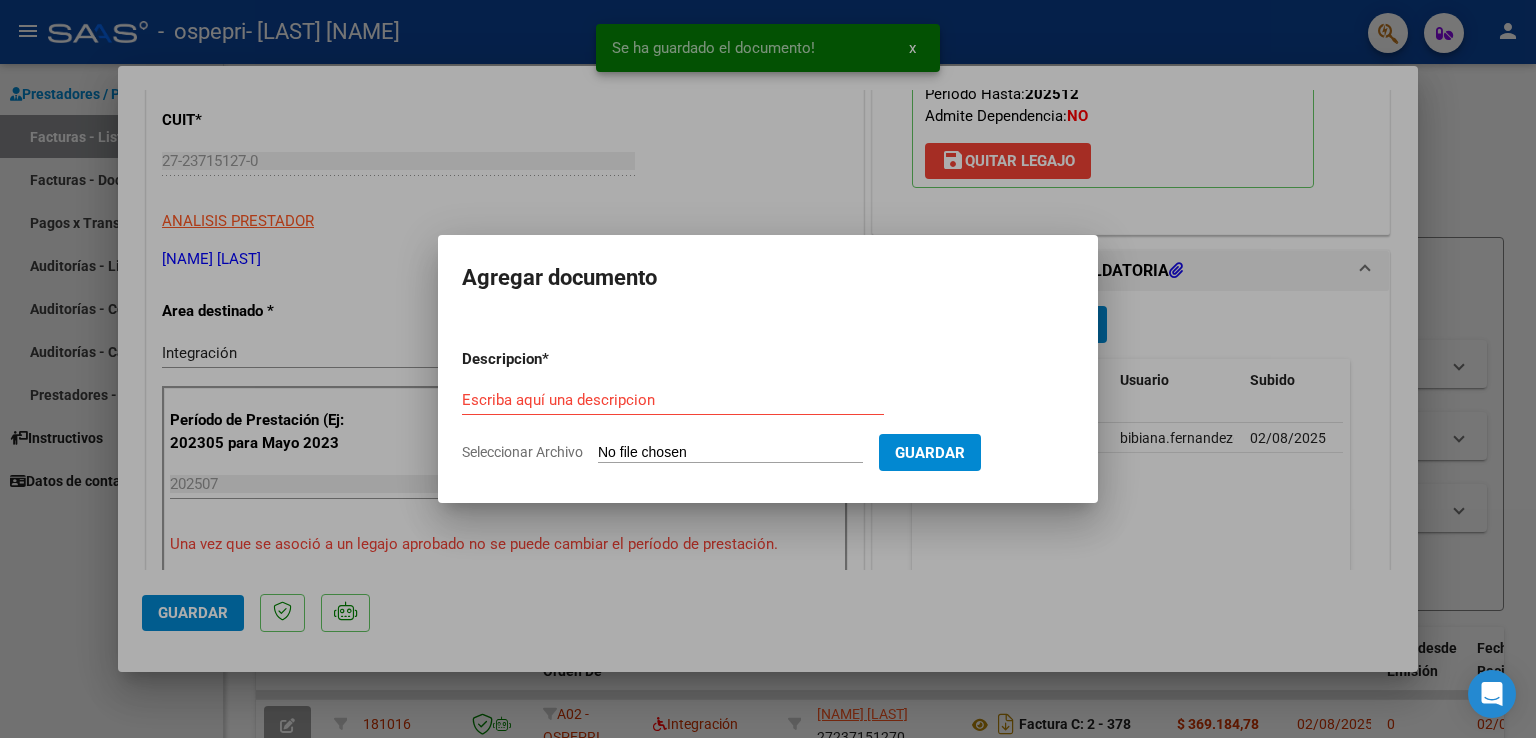 click on "Seleccionar Archivo" 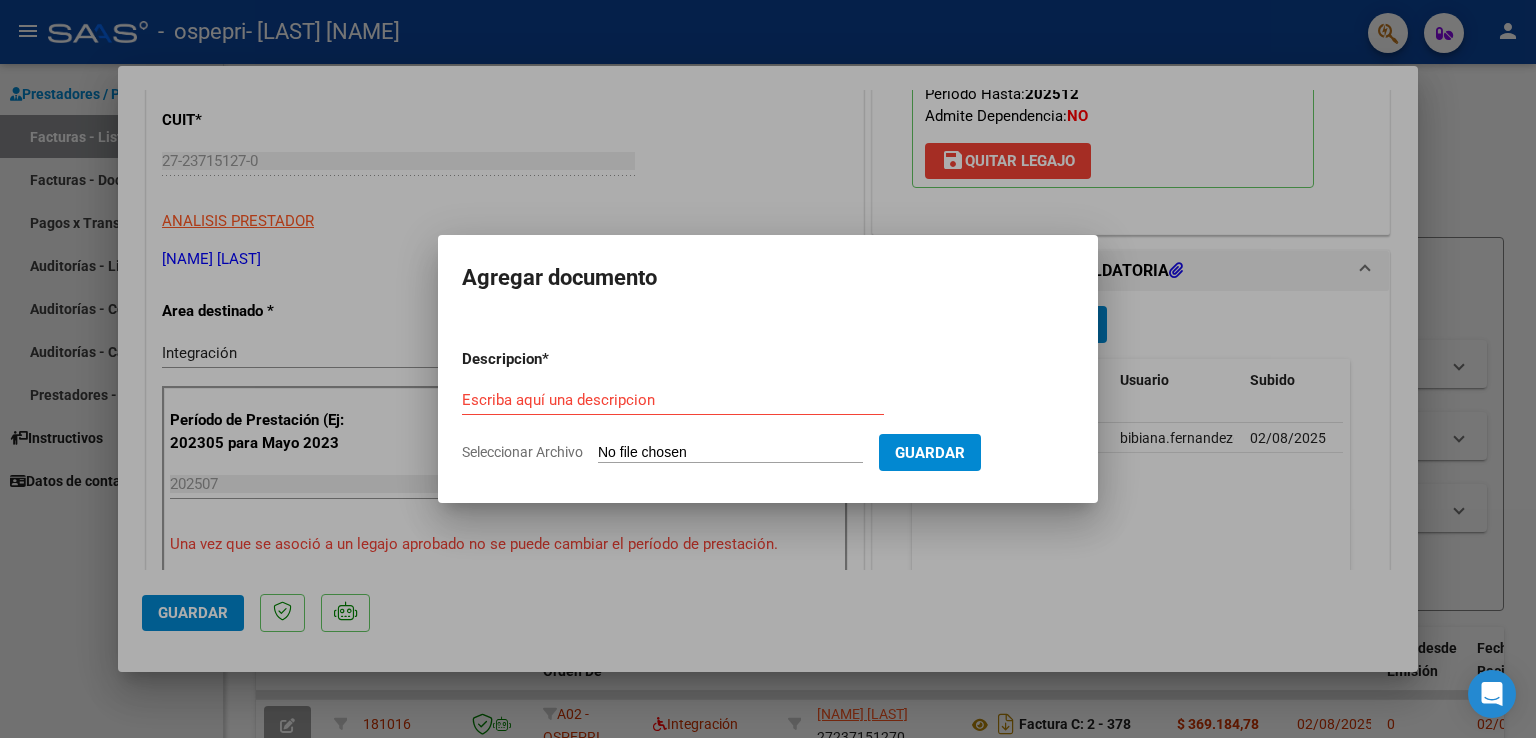 type on "C:\fakepath\willian planilla2.jpeg" 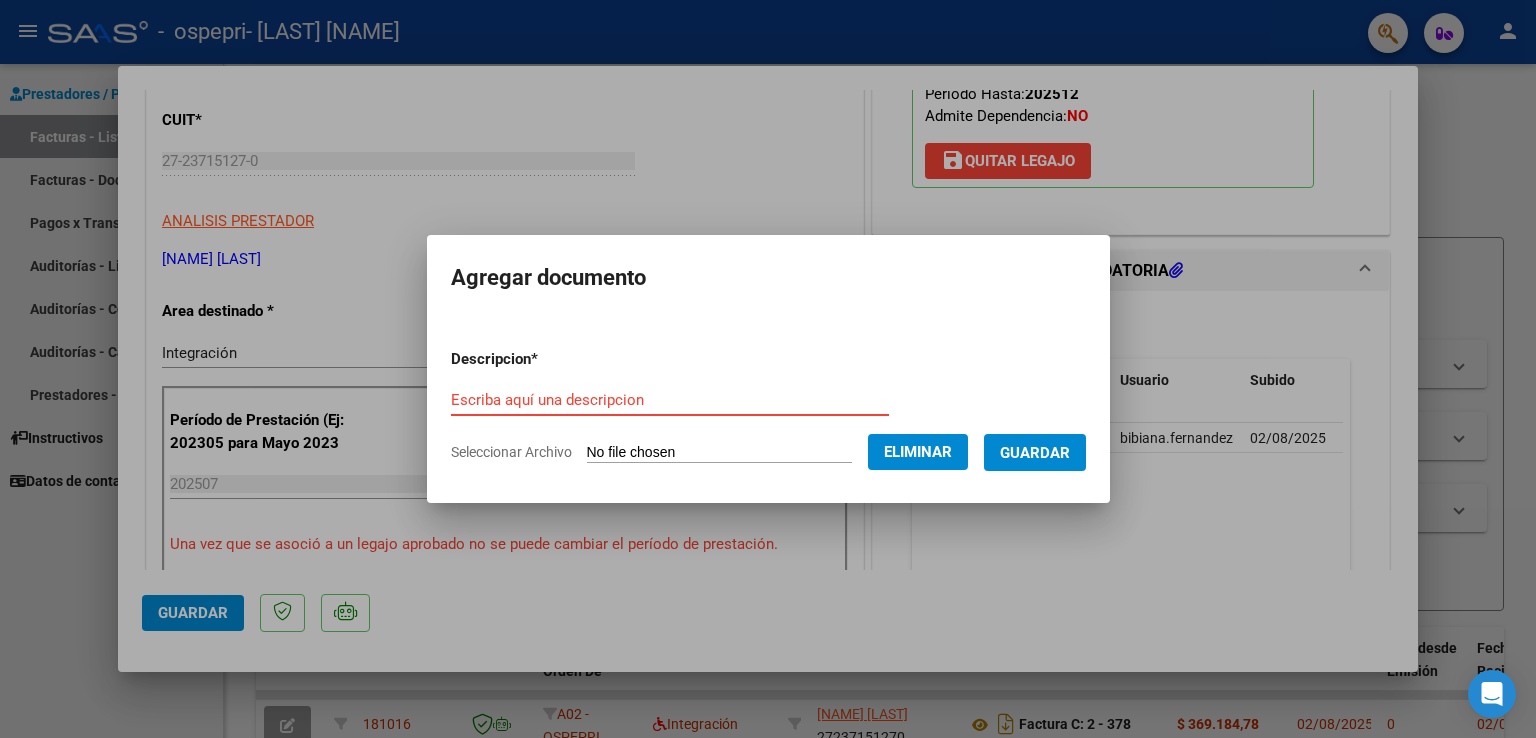 click on "Escriba aquí una descripcion" at bounding box center (670, 400) 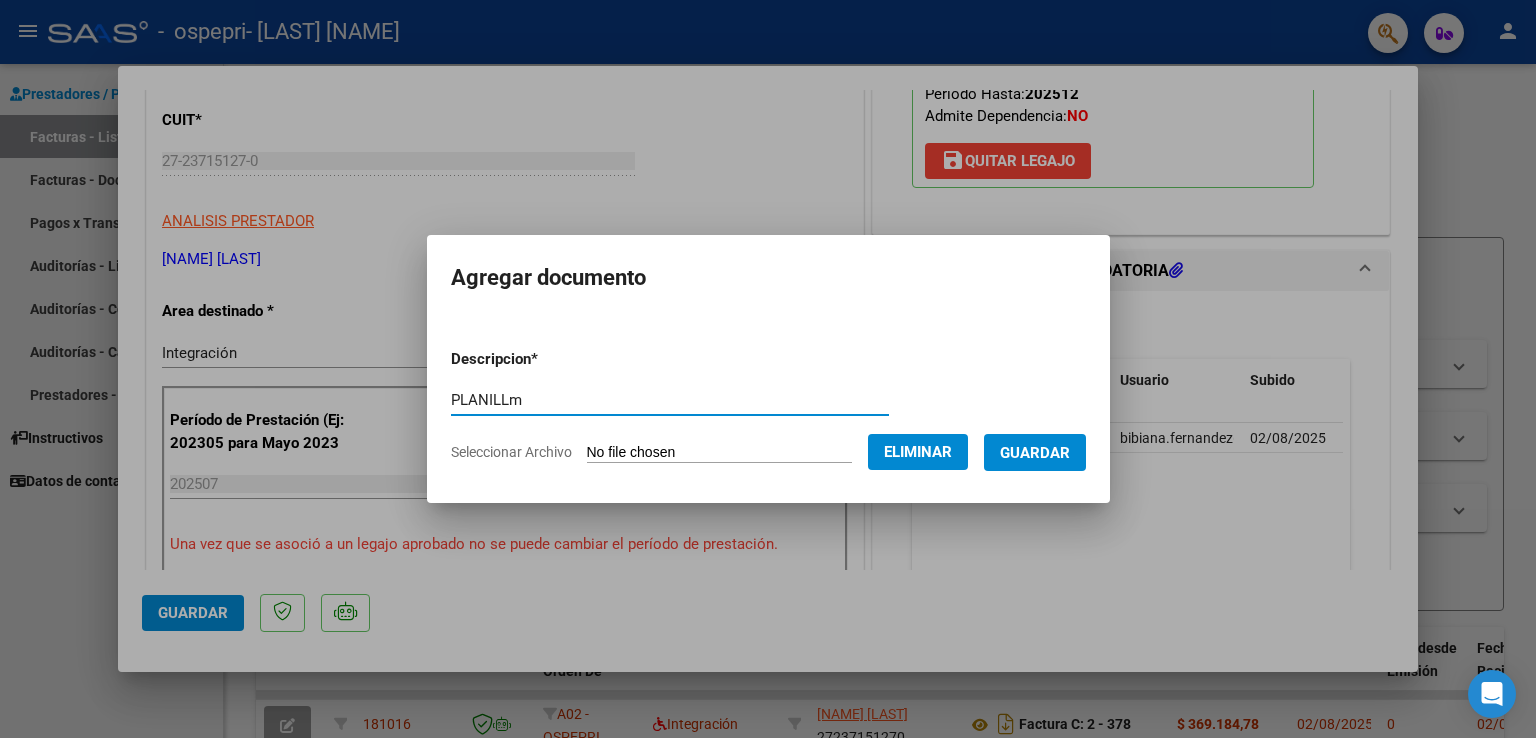 type on "PLANILLm" 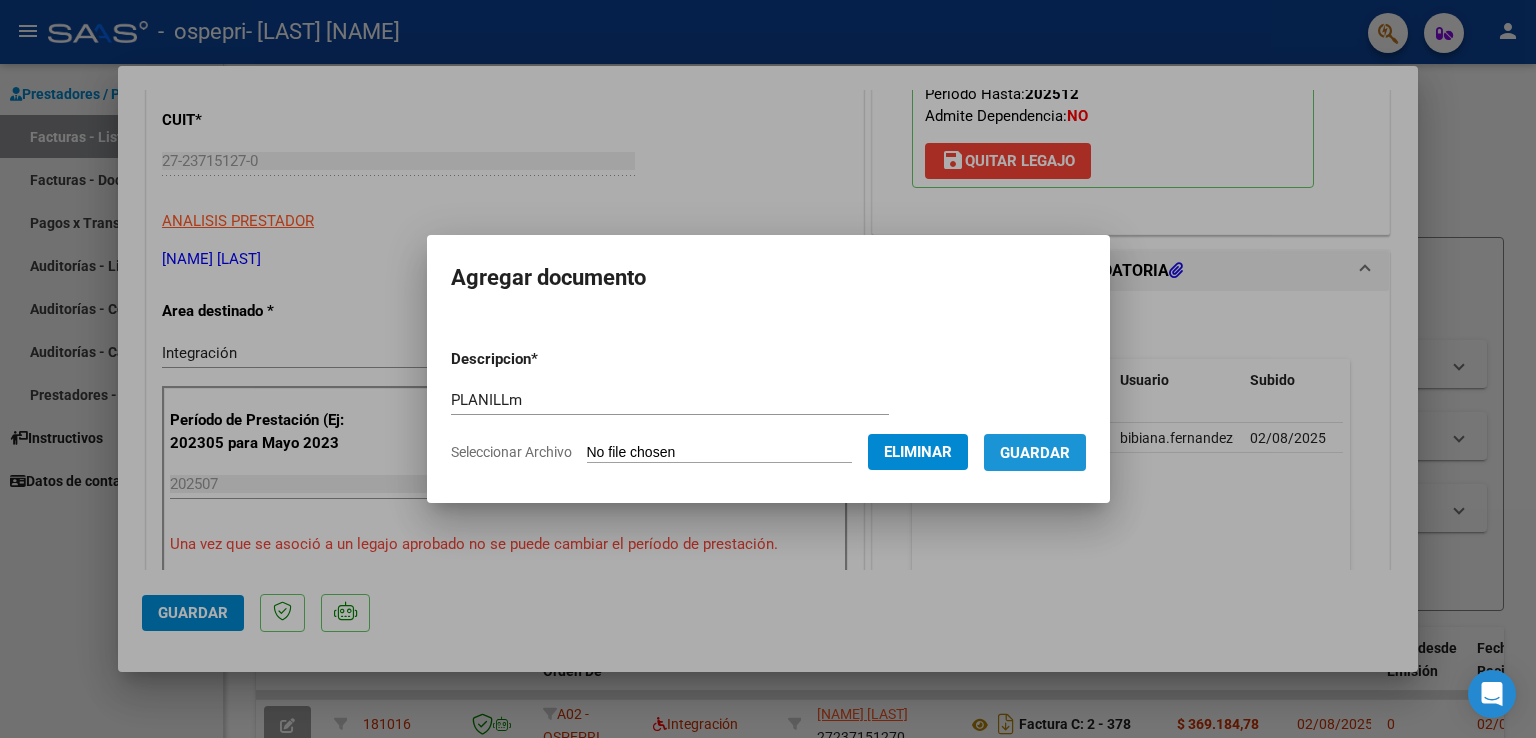 click on "Guardar" at bounding box center (1035, 453) 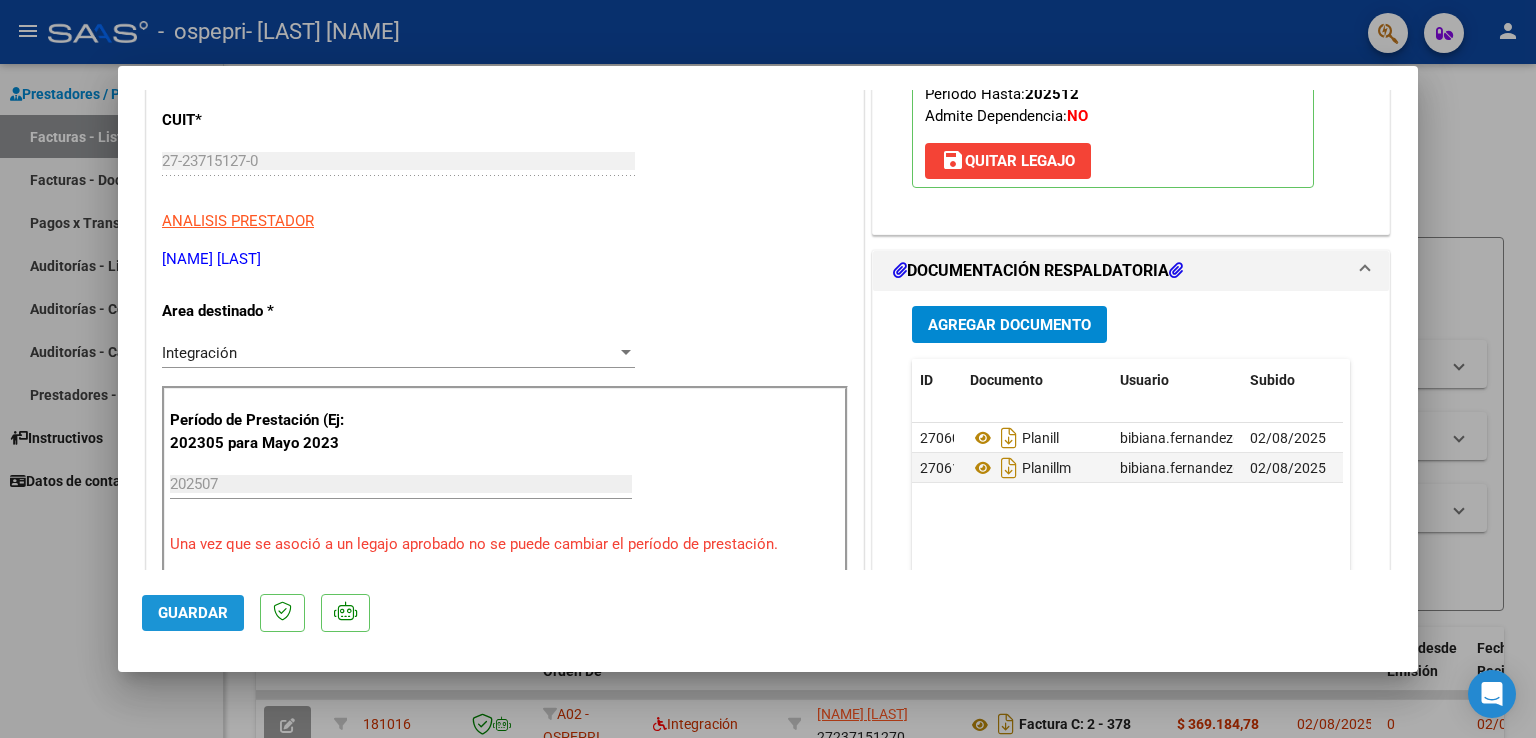 click on "Guardar" 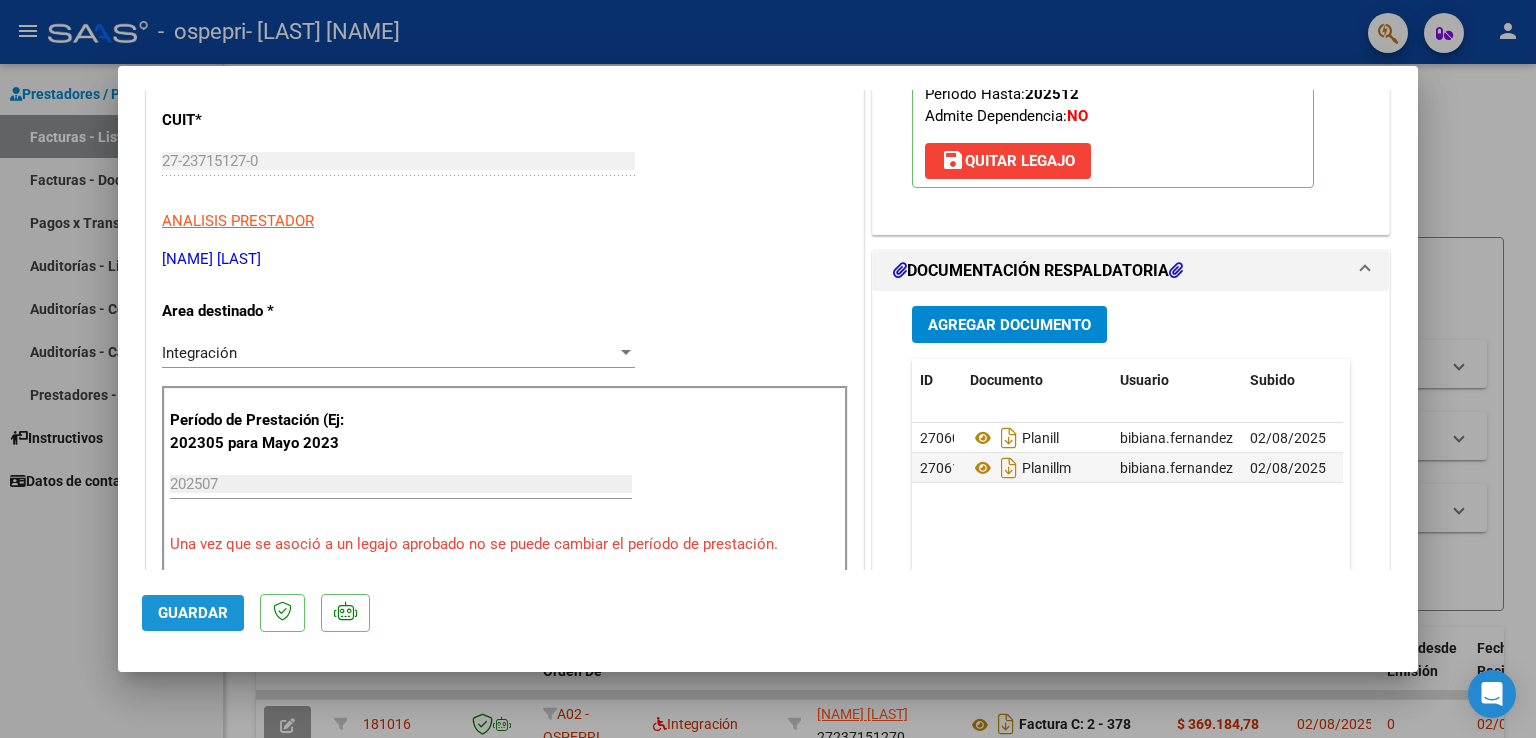 click on "Guardar" 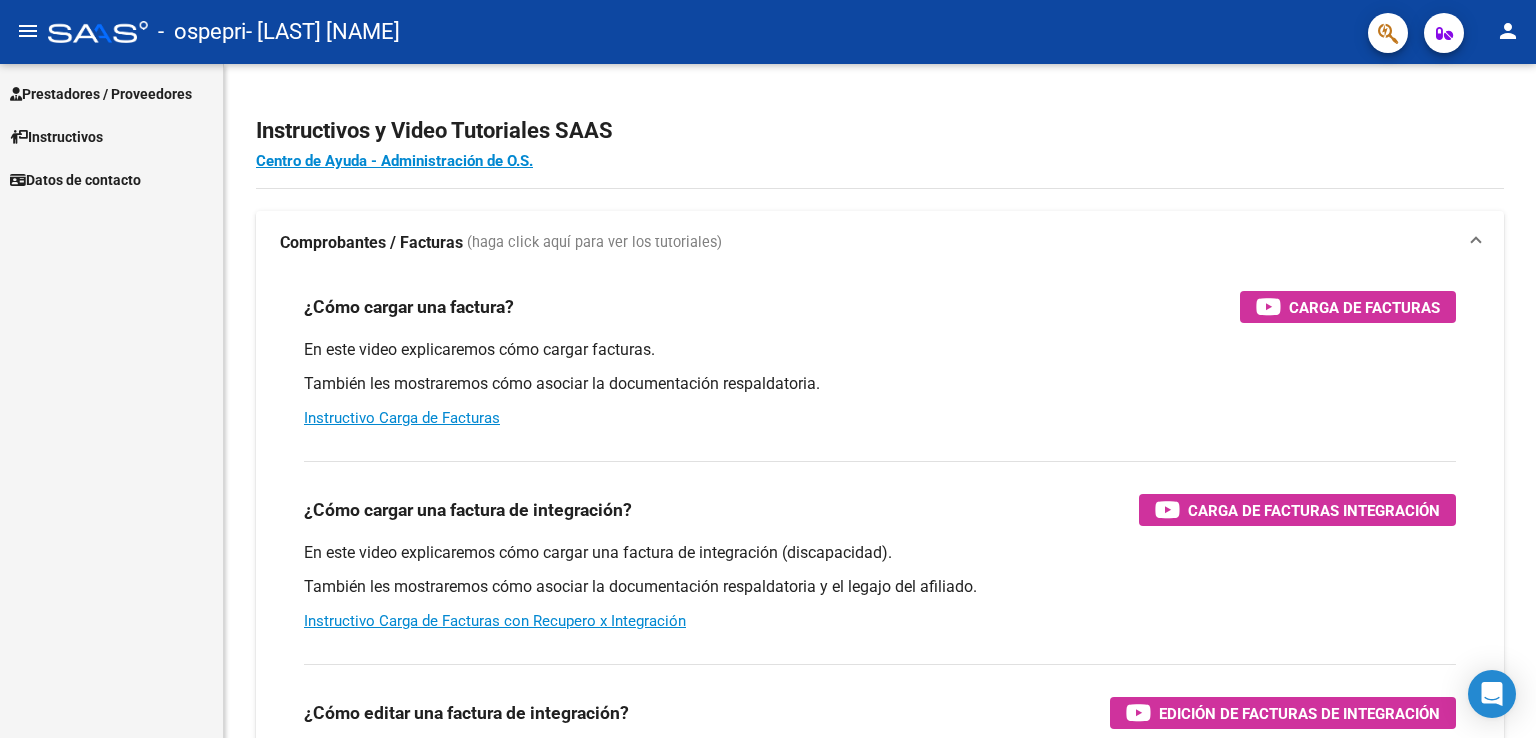 click on "Prestadores / Proveedores" at bounding box center [101, 94] 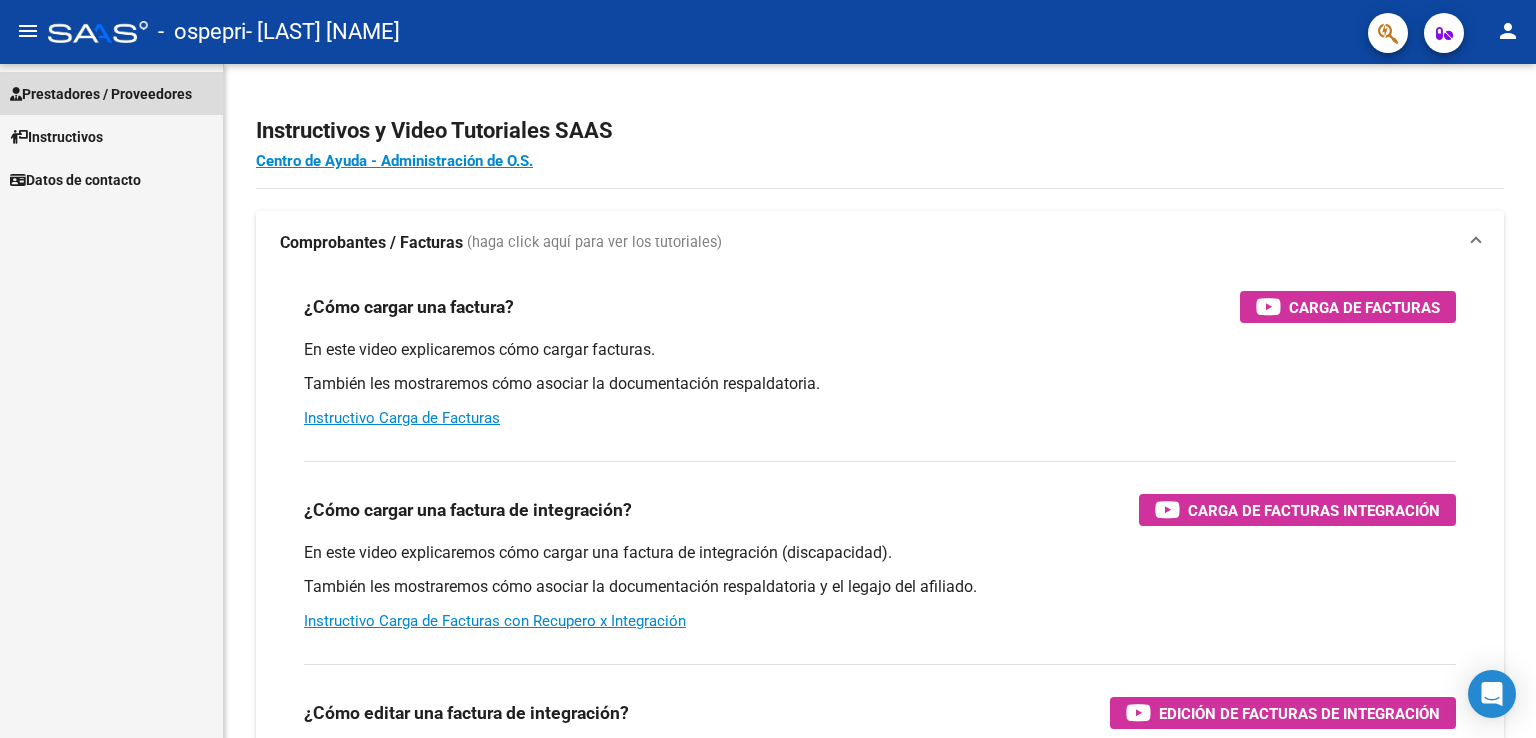 click on "Prestadores / Proveedores" at bounding box center [101, 94] 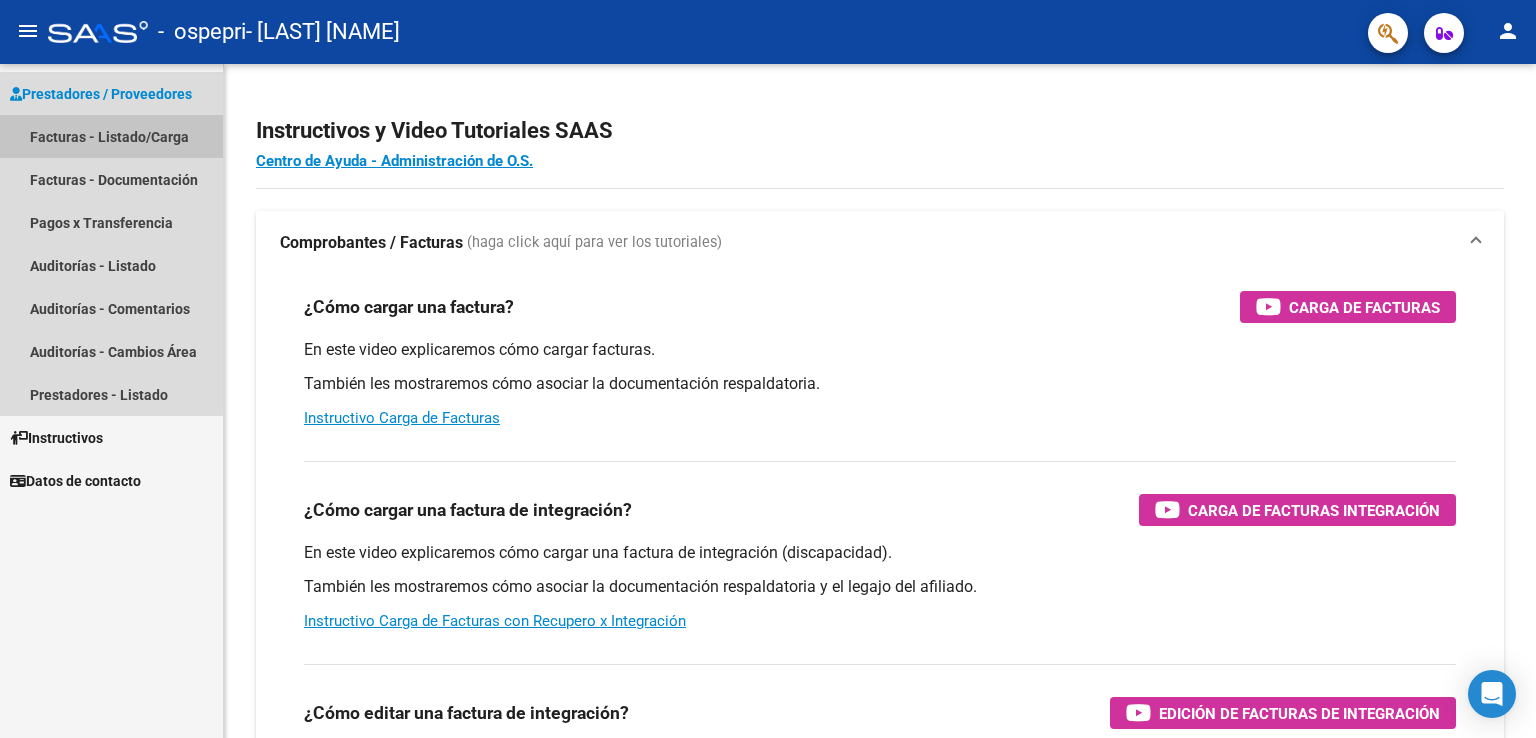 click on "Facturas - Listado/Carga" at bounding box center (111, 136) 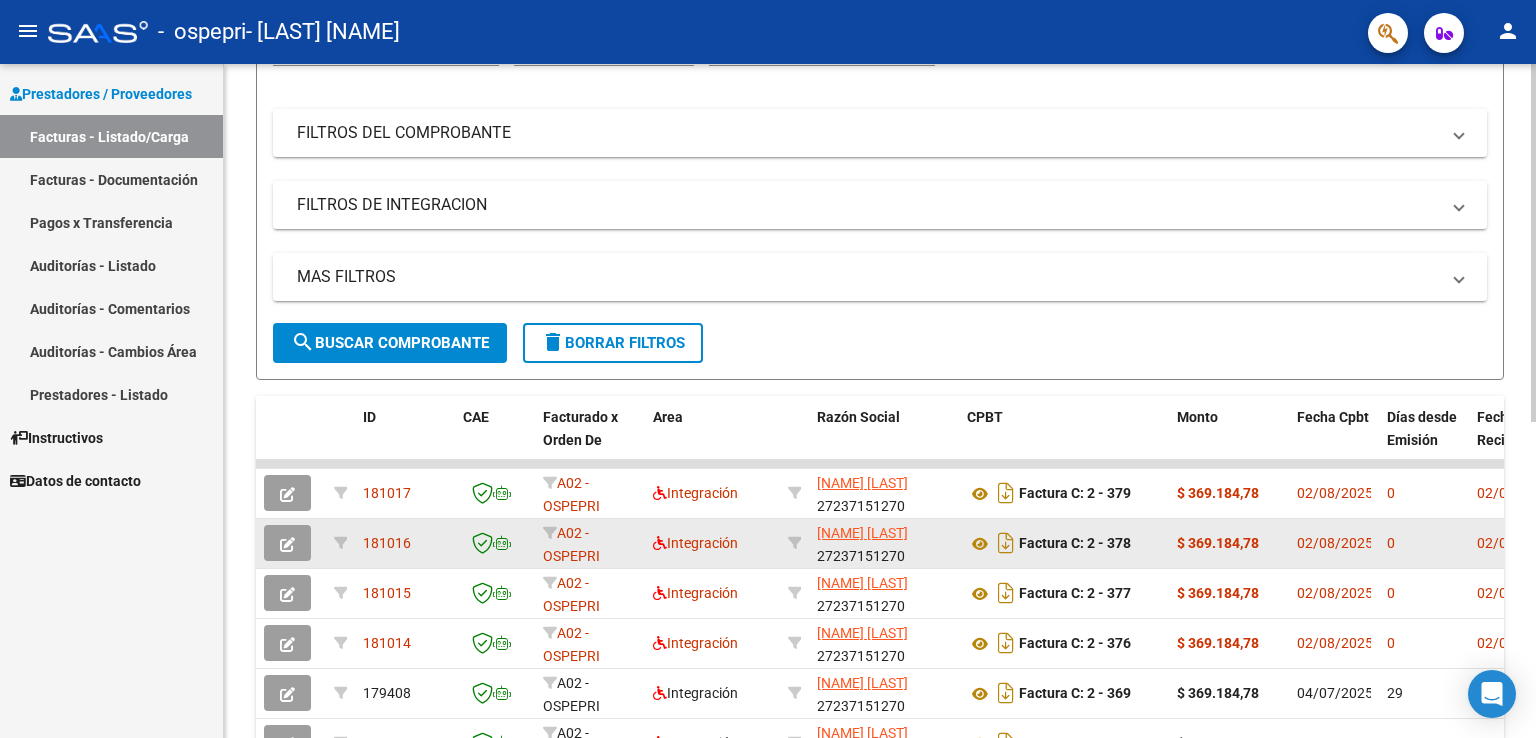 scroll, scrollTop: 0, scrollLeft: 0, axis: both 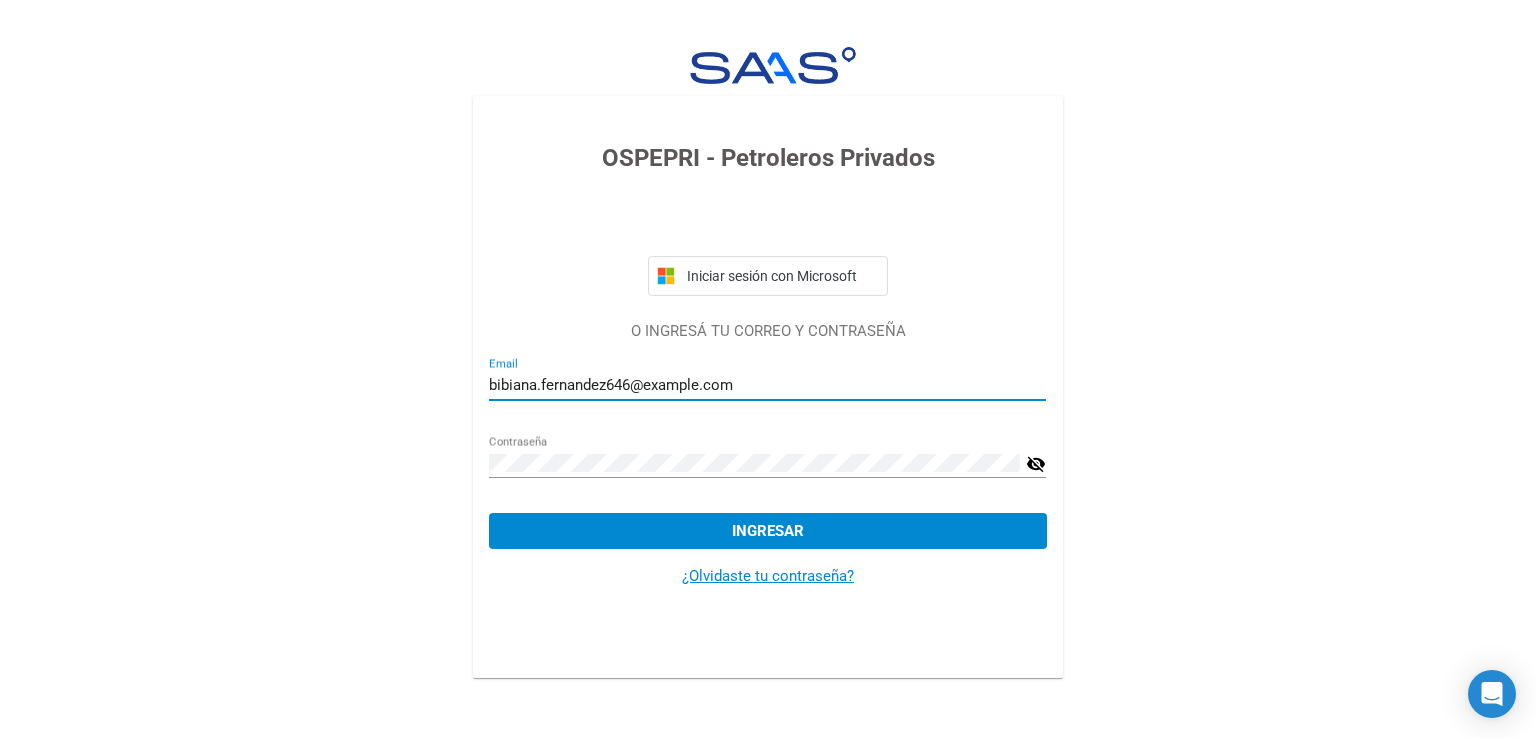 click on "bibiana.fernandez646@example.com" at bounding box center (767, 385) 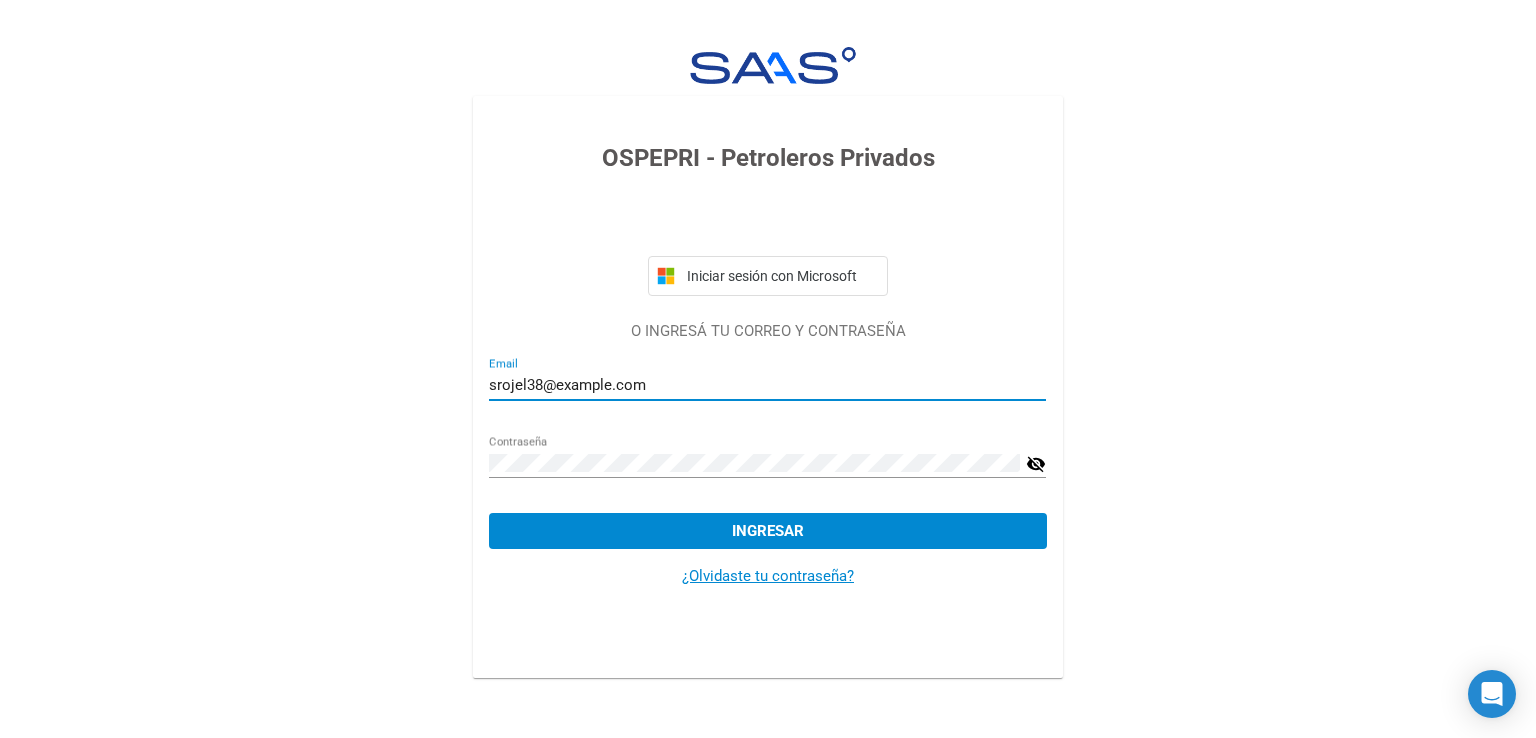 click on "Ingresar" 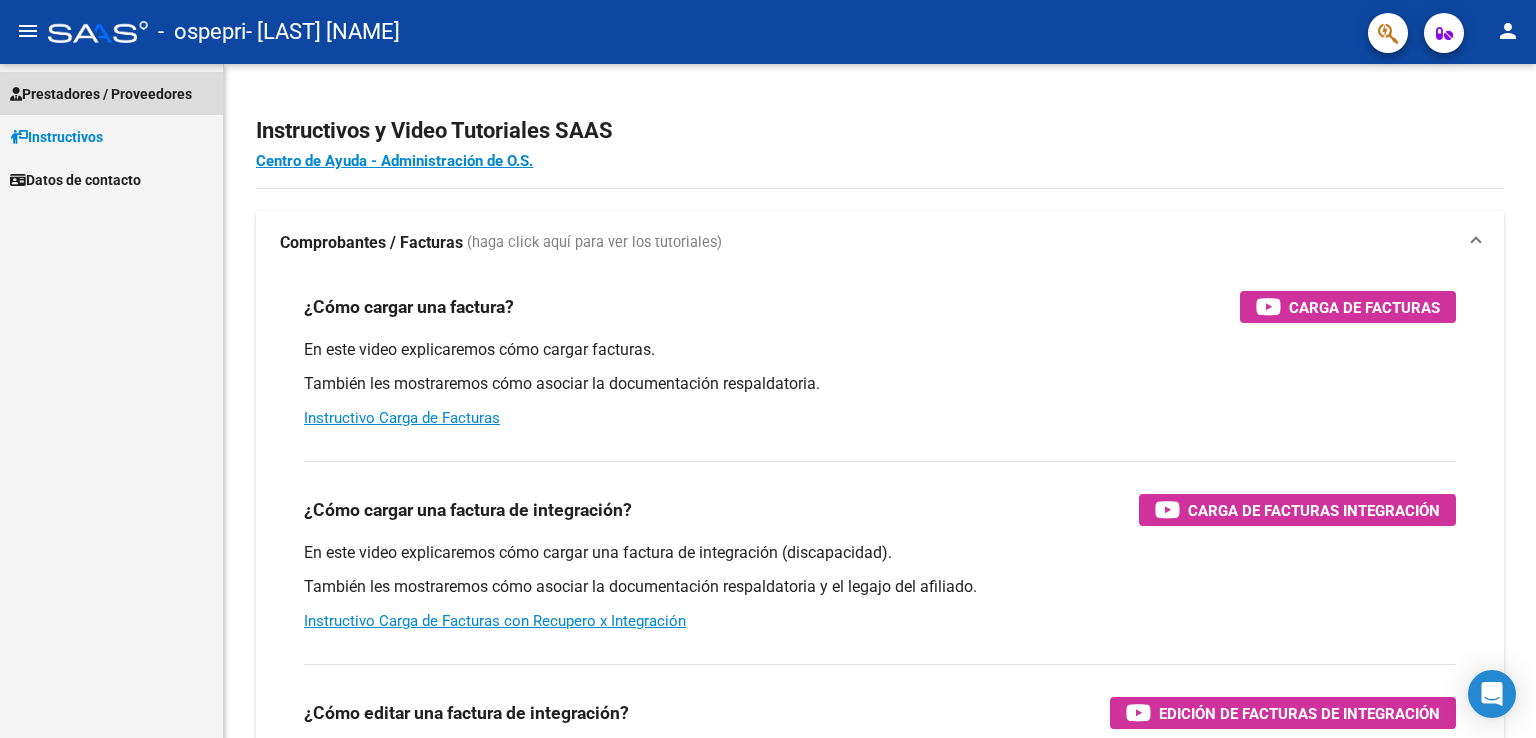 click on "Prestadores / Proveedores" at bounding box center [101, 94] 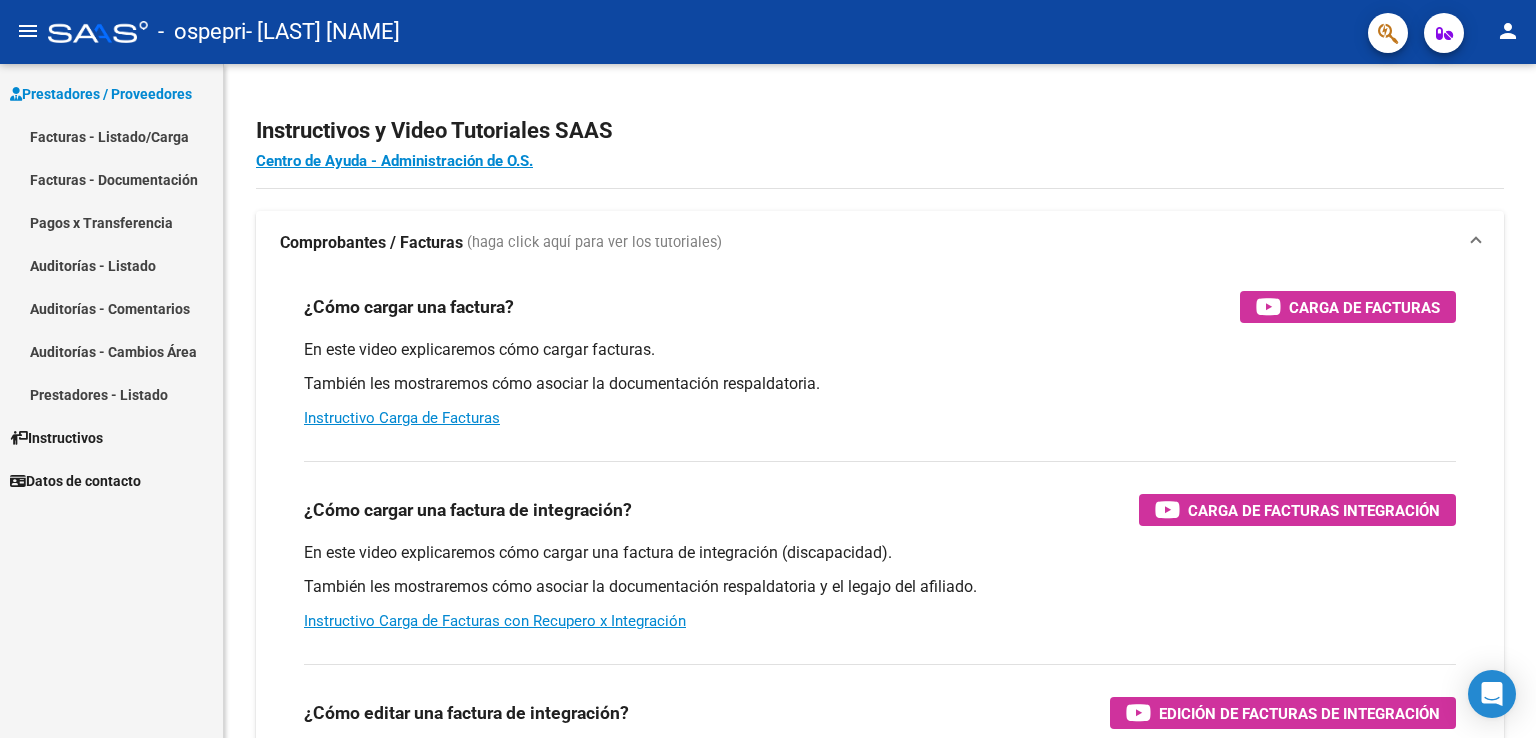 click on "Facturas - Listado/Carga" at bounding box center (111, 136) 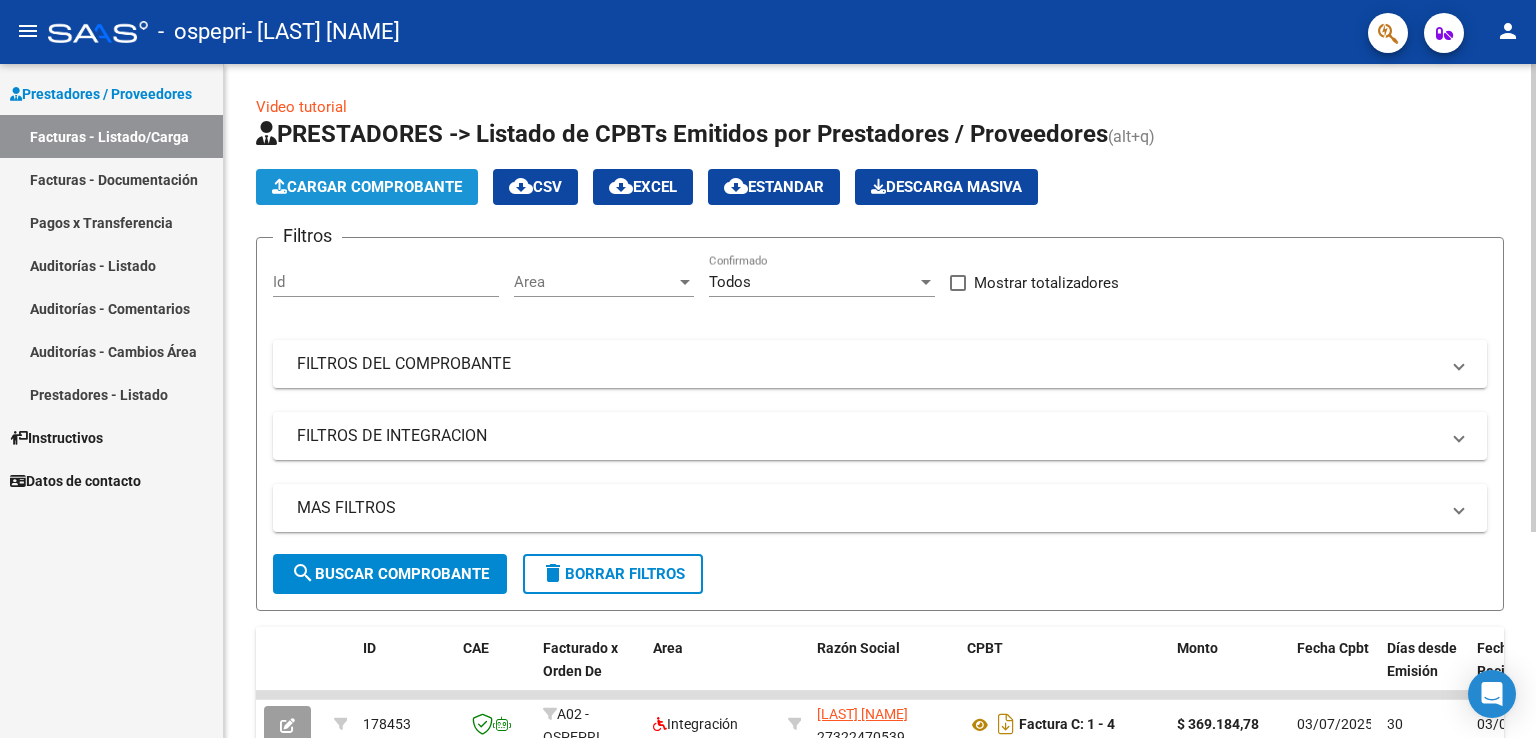 click on "Cargar Comprobante" 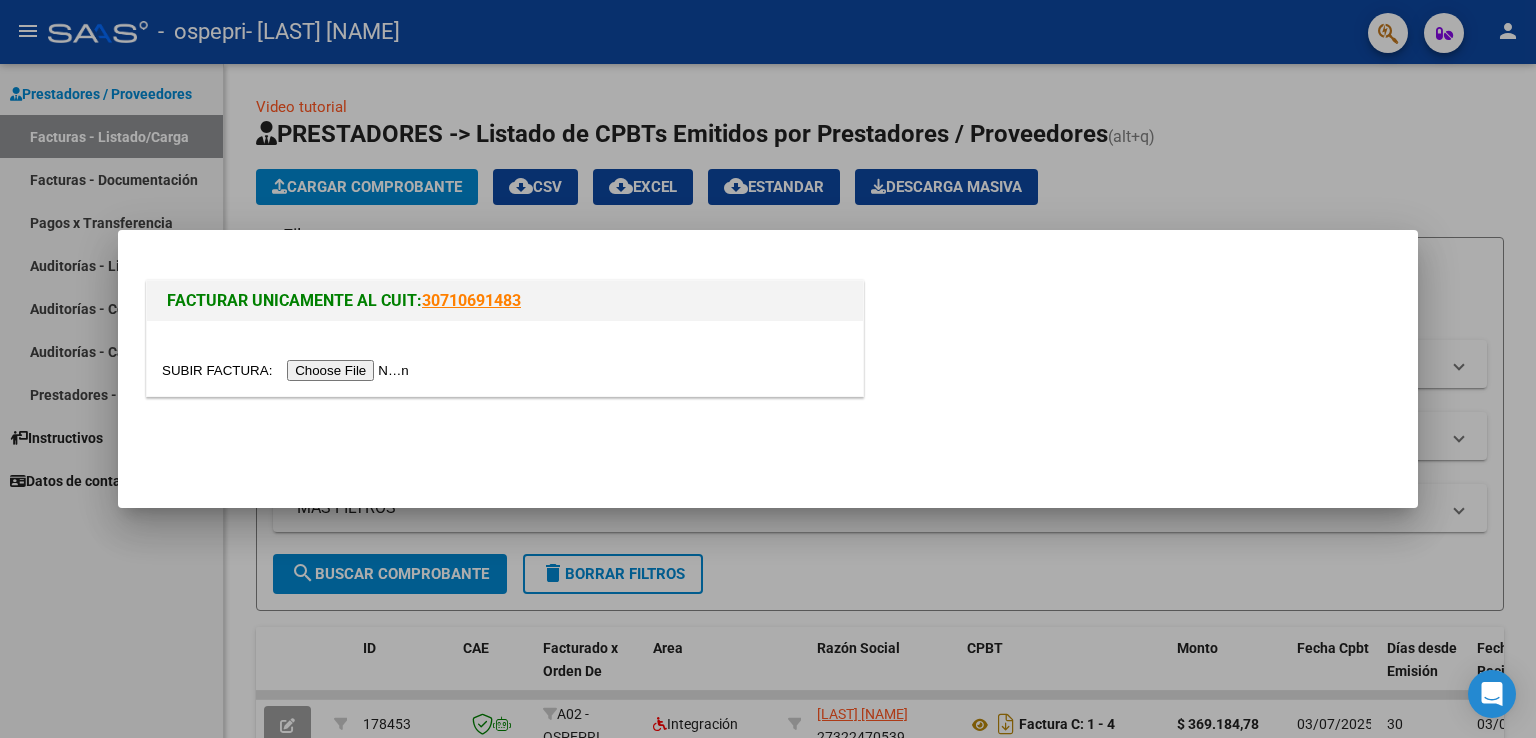 click at bounding box center (288, 370) 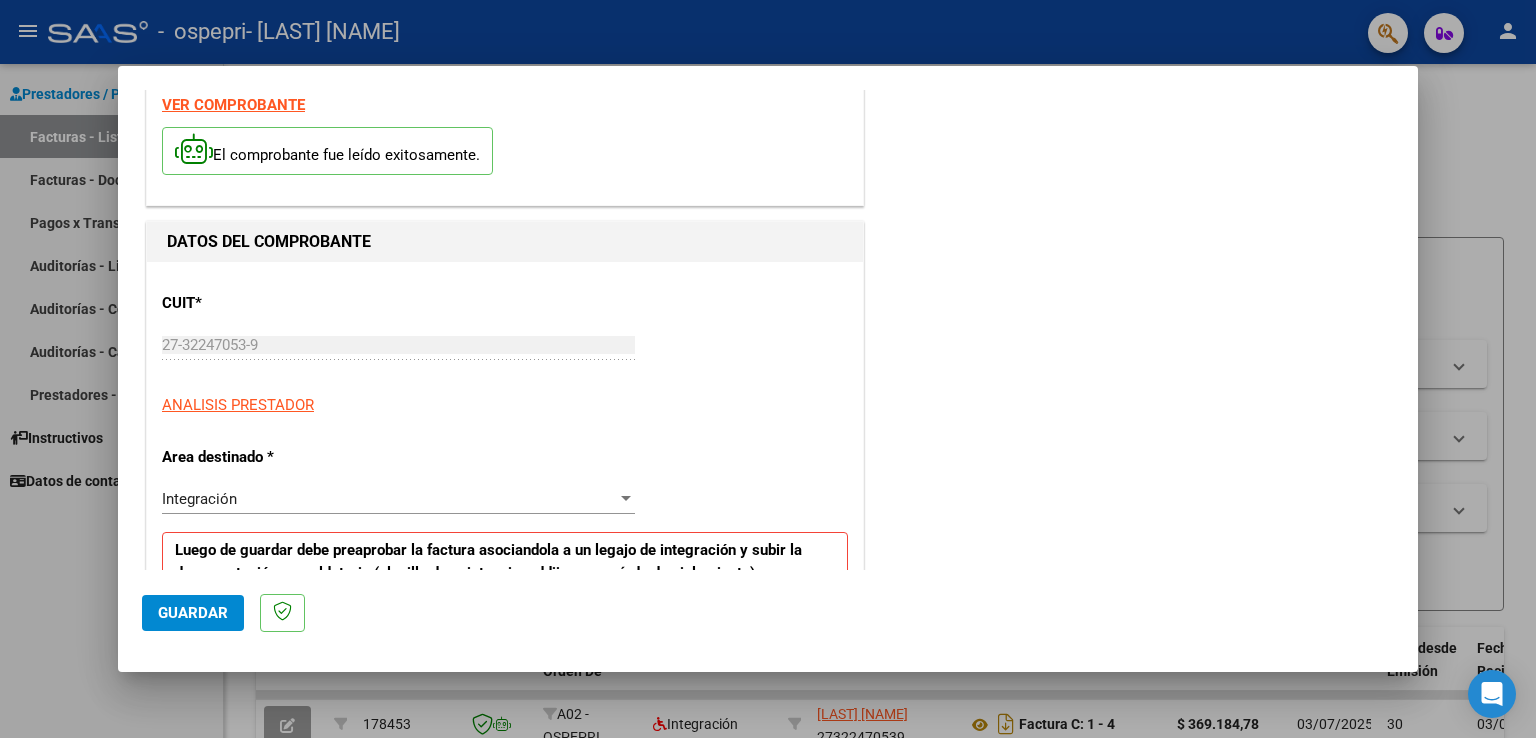 scroll, scrollTop: 400, scrollLeft: 0, axis: vertical 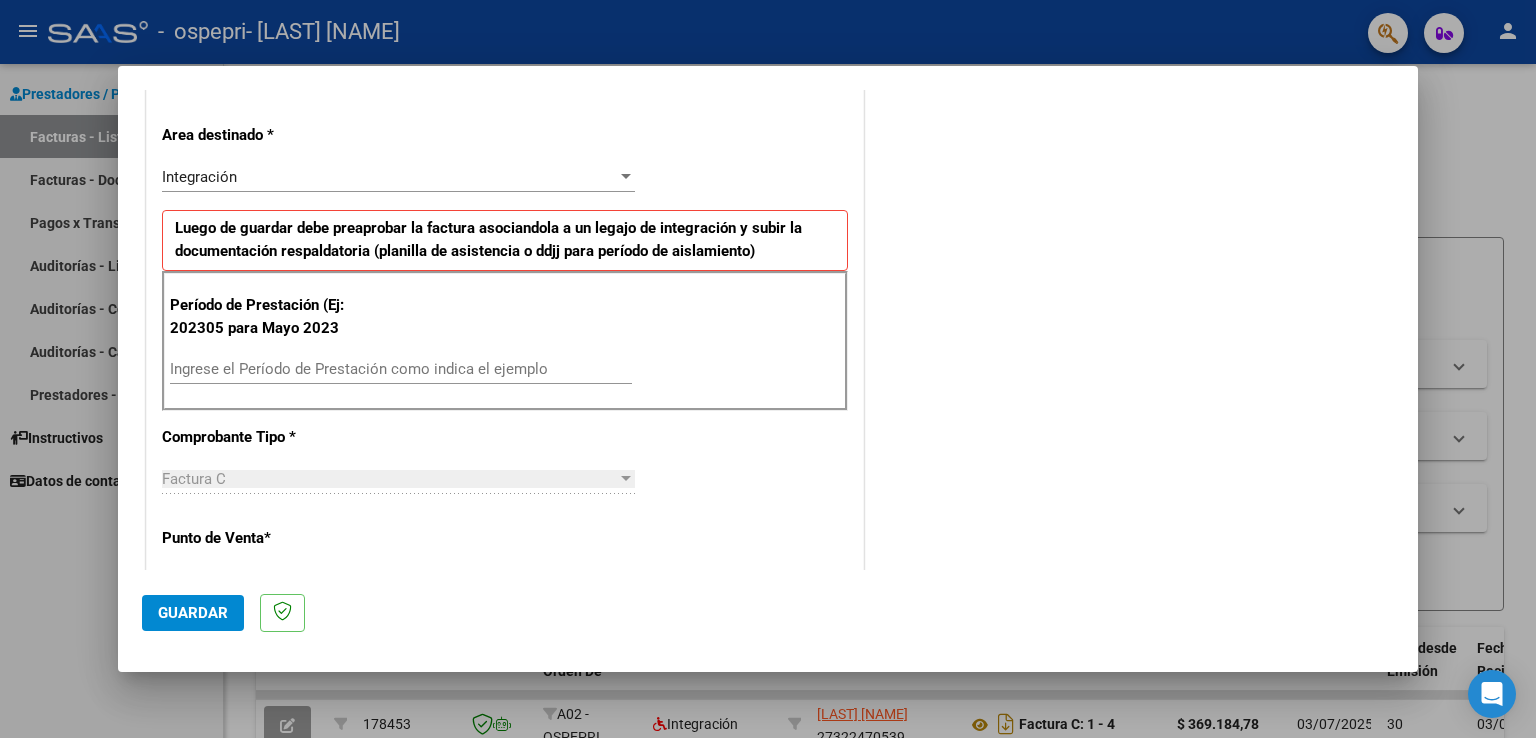 click on "Ingrese el Período de Prestación como indica el ejemplo" at bounding box center [401, 369] 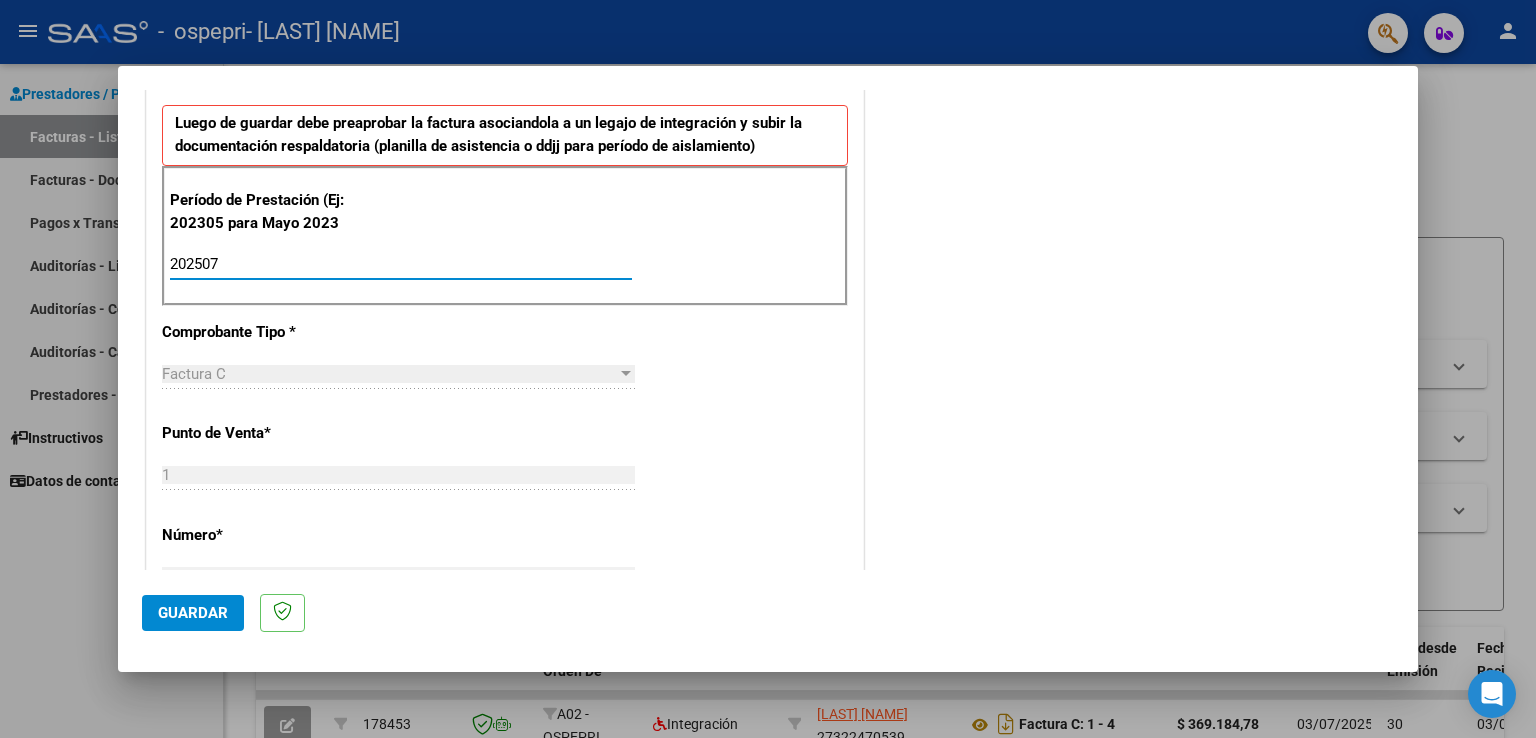 scroll, scrollTop: 700, scrollLeft: 0, axis: vertical 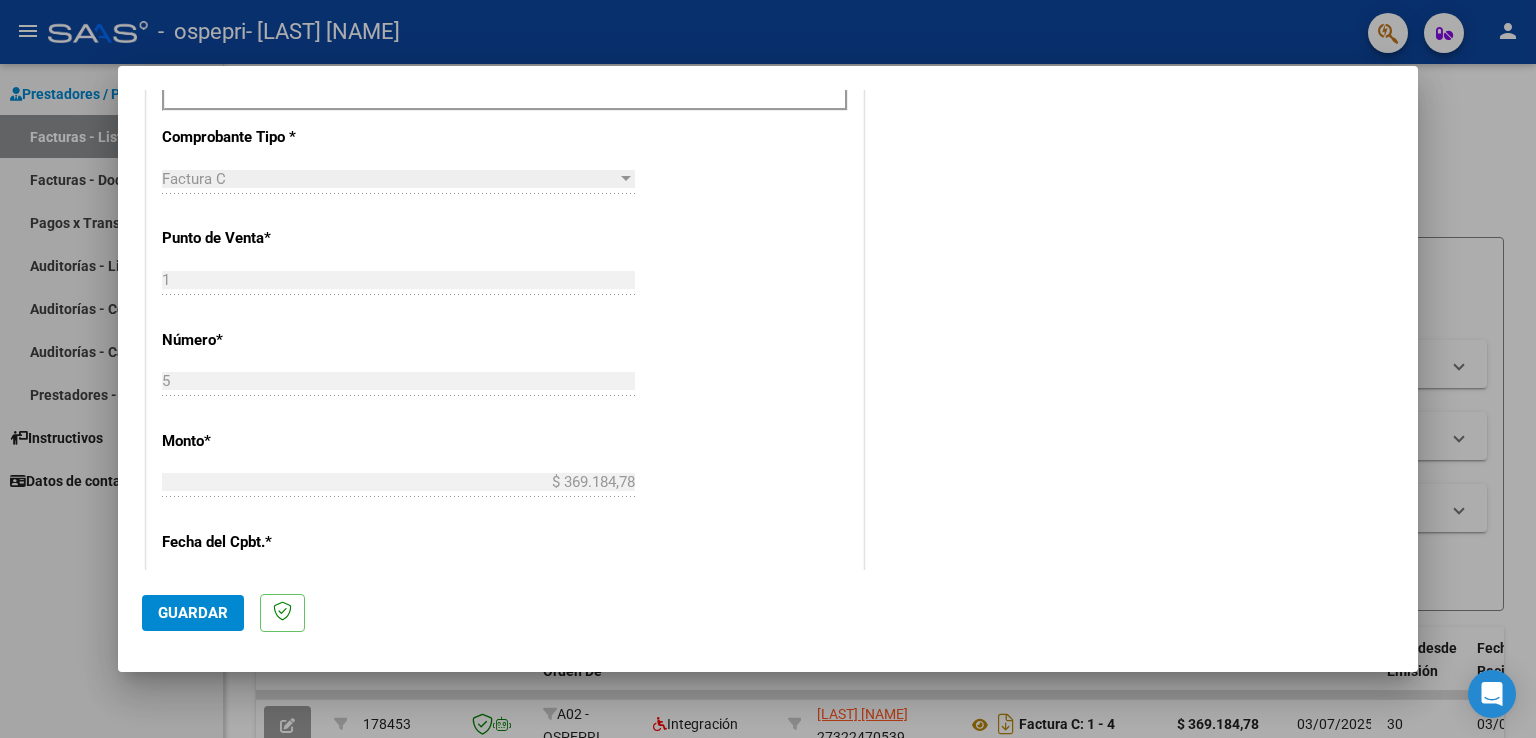 type on "202507" 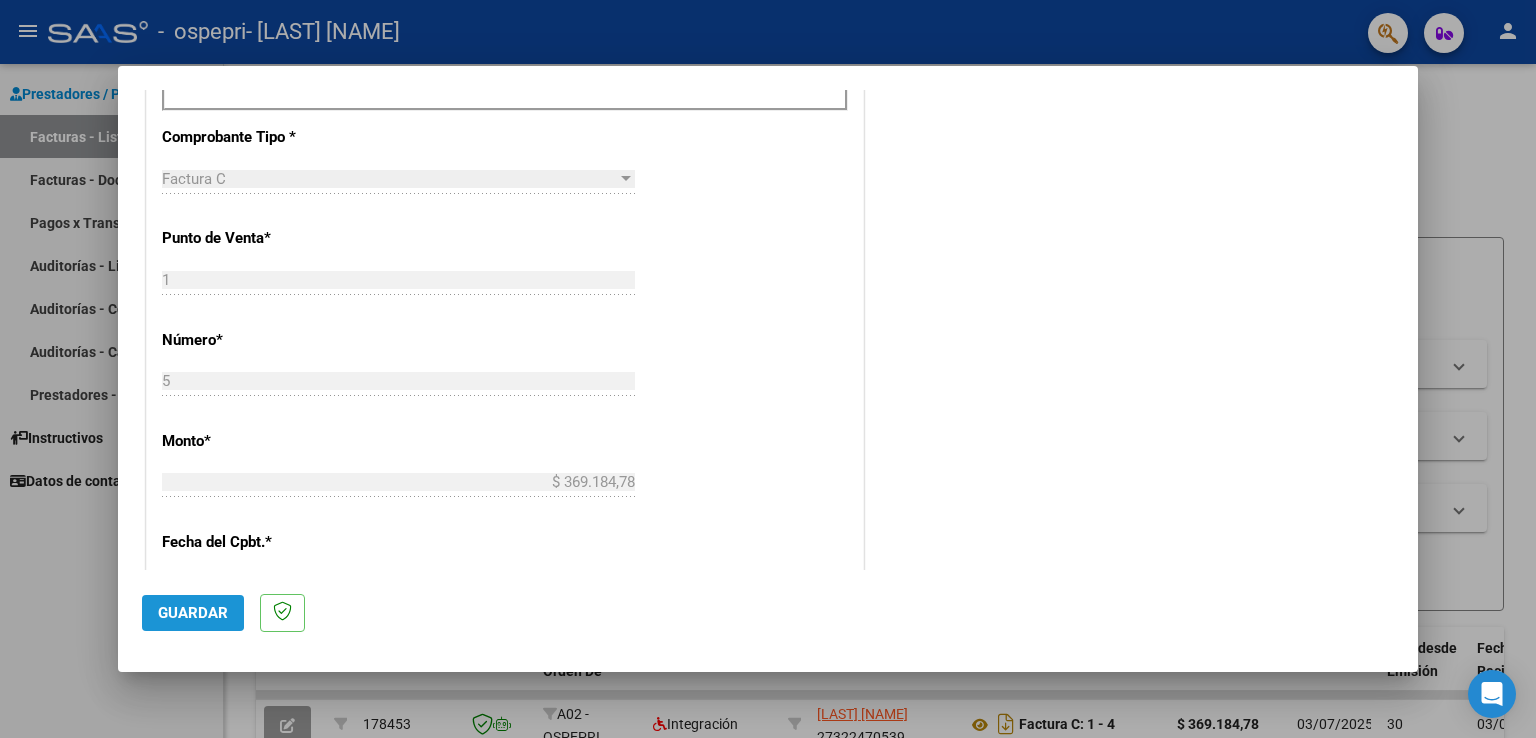 click on "Guardar" 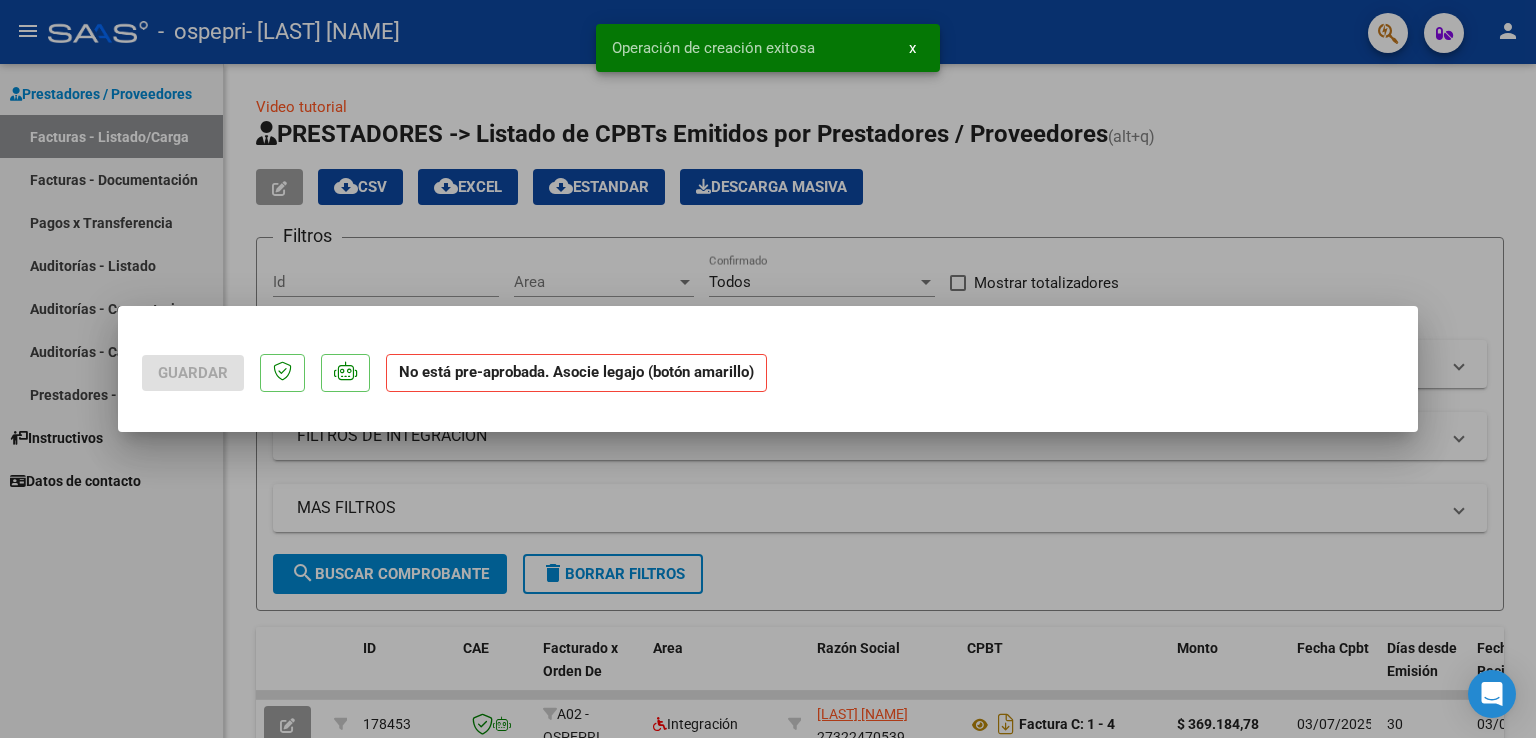 scroll, scrollTop: 0, scrollLeft: 0, axis: both 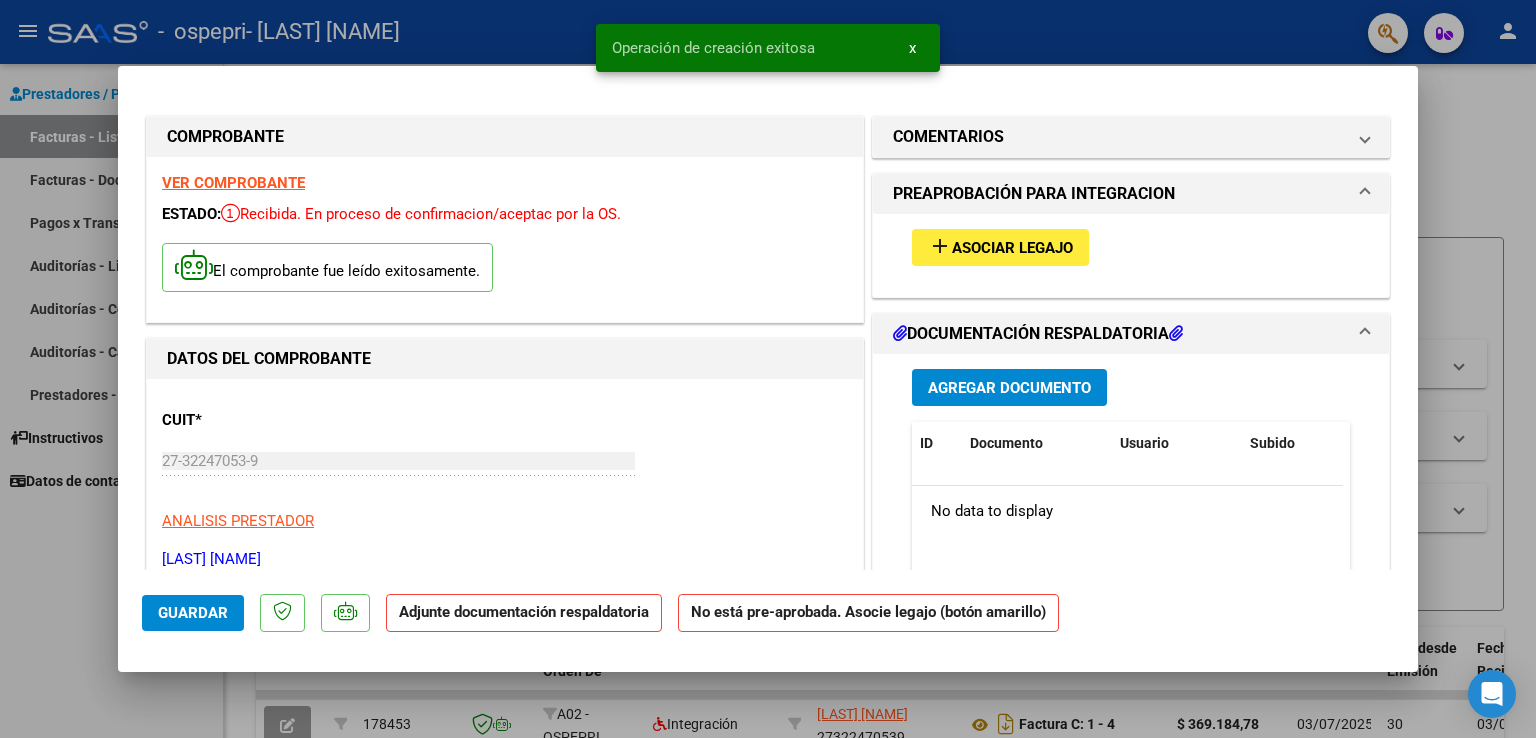 click on "Asociar Legajo" at bounding box center (1012, 248) 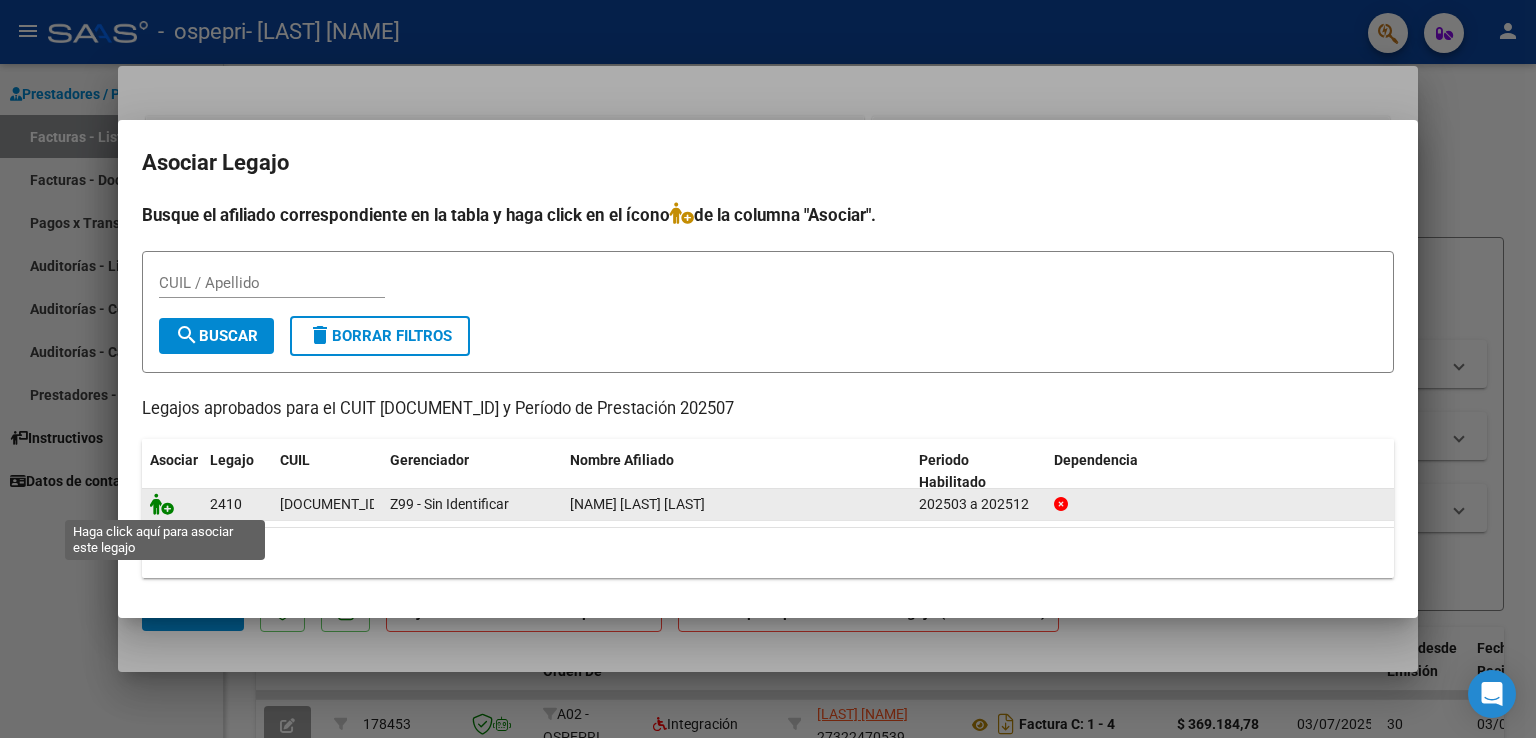 click 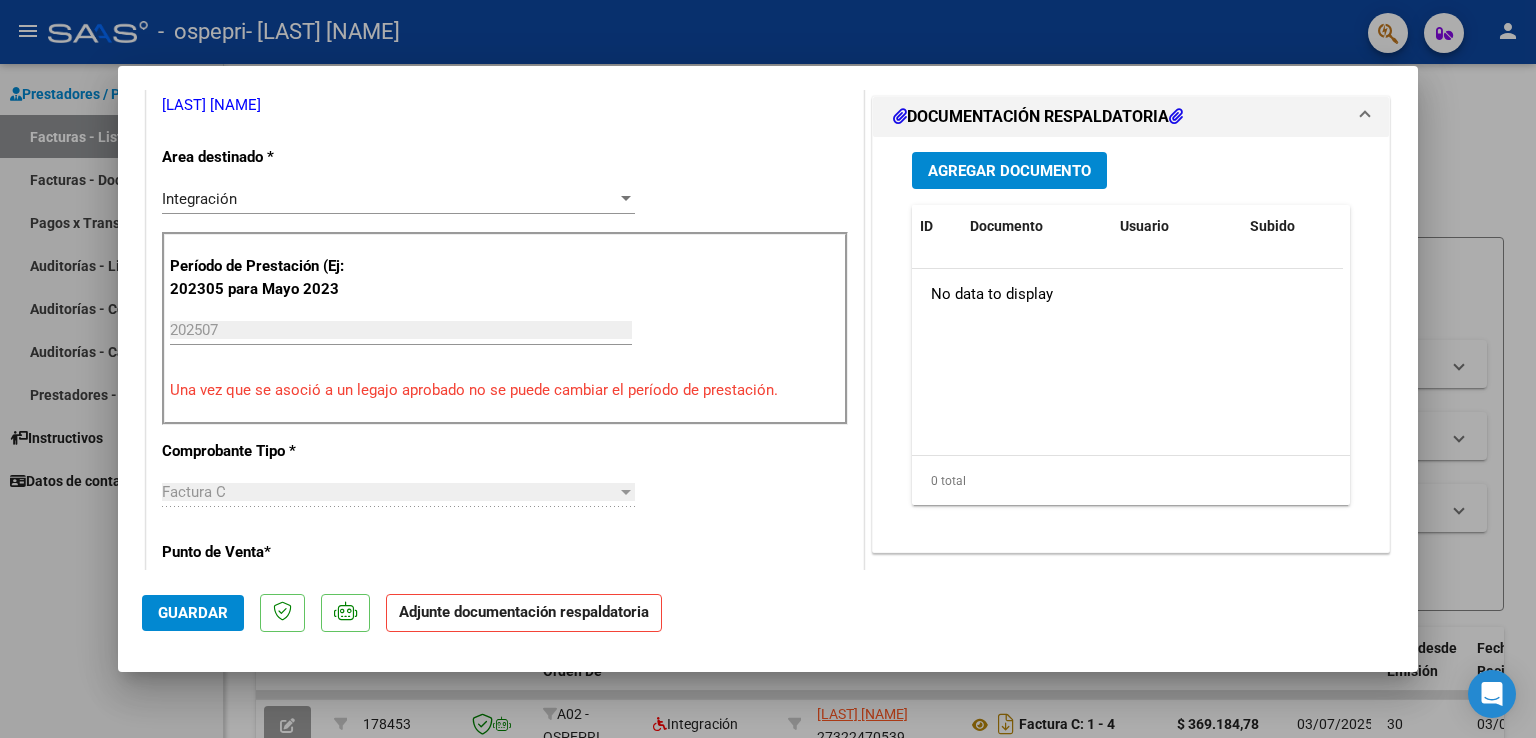 scroll, scrollTop: 500, scrollLeft: 0, axis: vertical 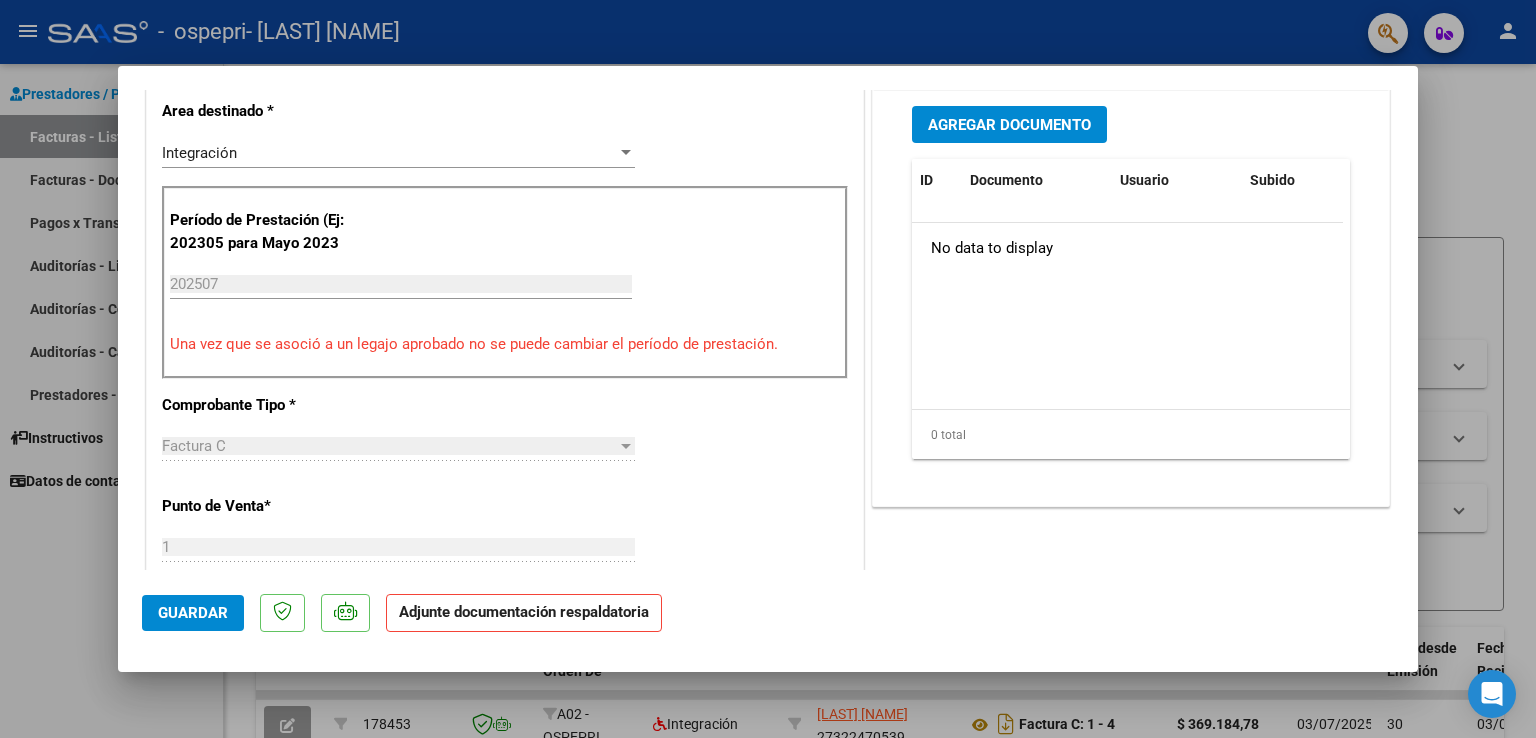 click on "Agregar Documento" at bounding box center [1009, 125] 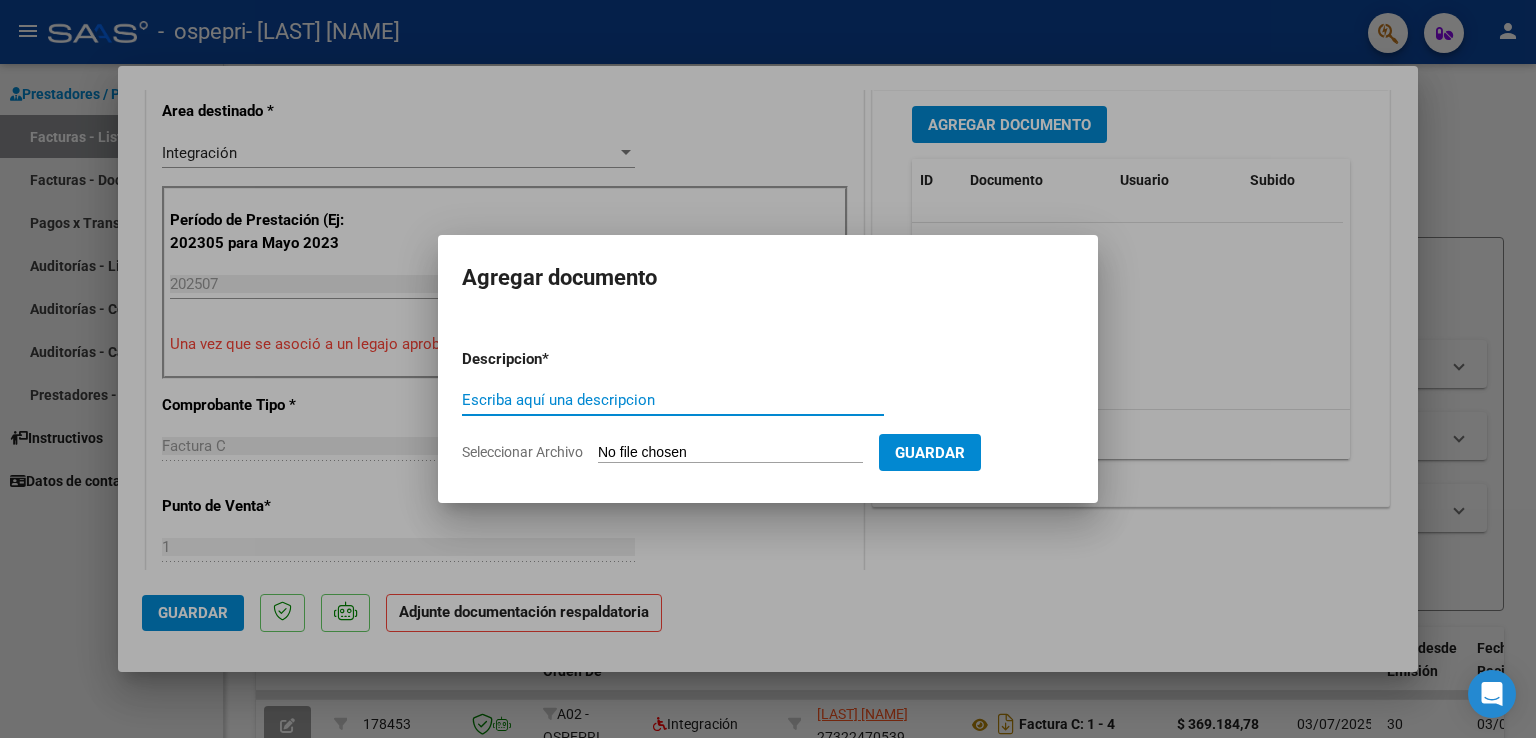 click on "Seleccionar Archivo" 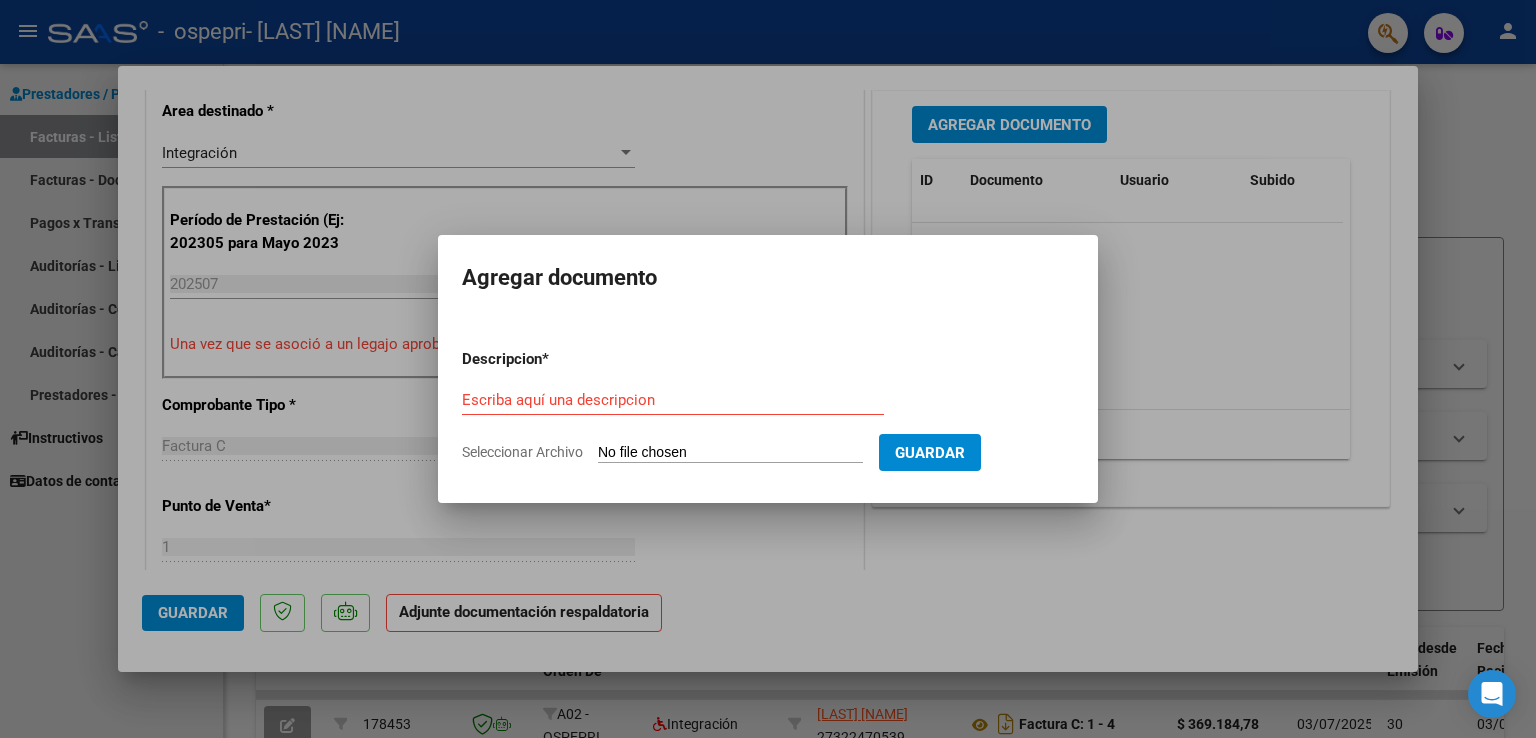type on "C:\fakepath\PINCHEIRA PLANILLA 3.jpeg" 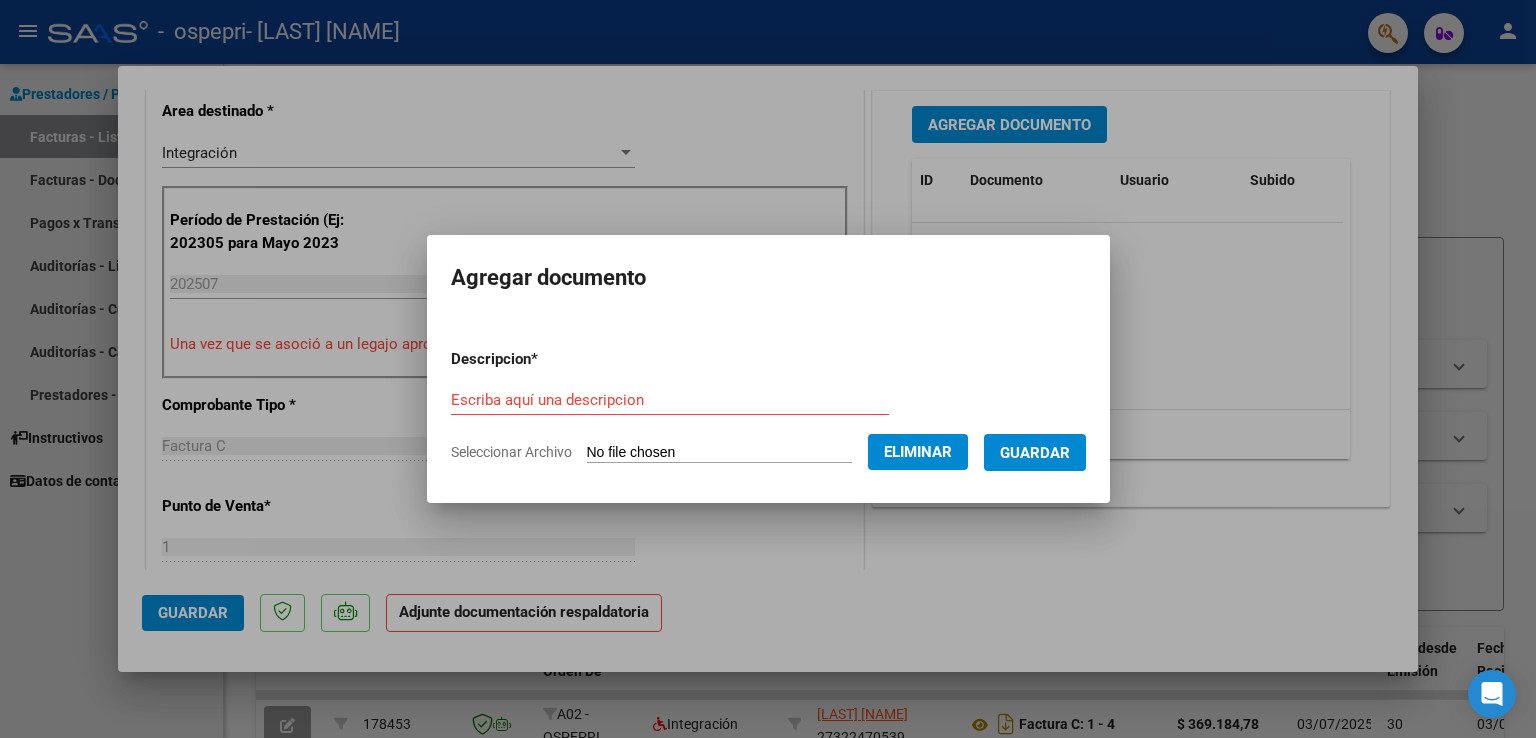 click on "Descripcion  *   Escriba aquí una descripcion  Seleccionar Archivo Eliminar Guardar" at bounding box center [768, 406] 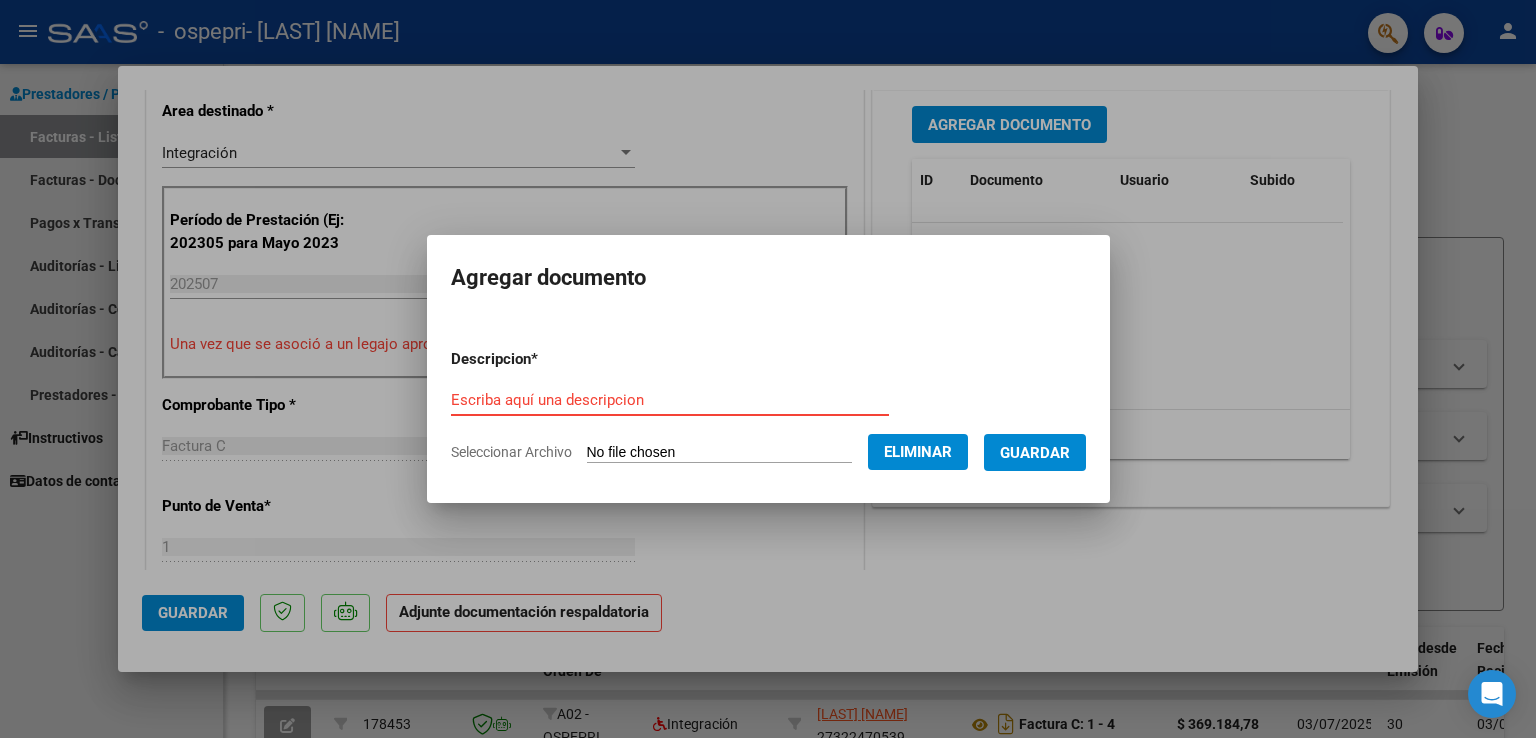 click on "Escriba aquí una descripcion" at bounding box center (670, 400) 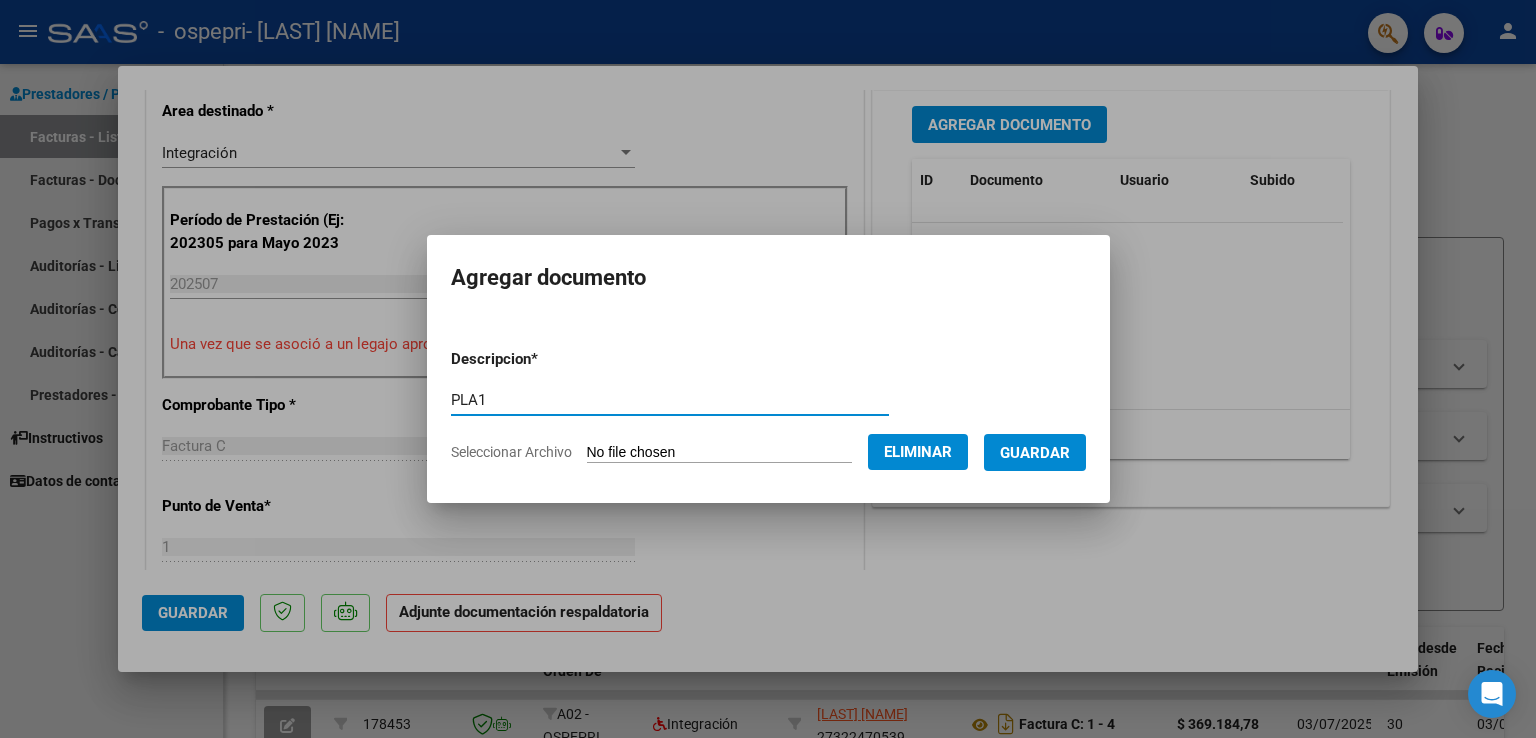 type on "PLA1" 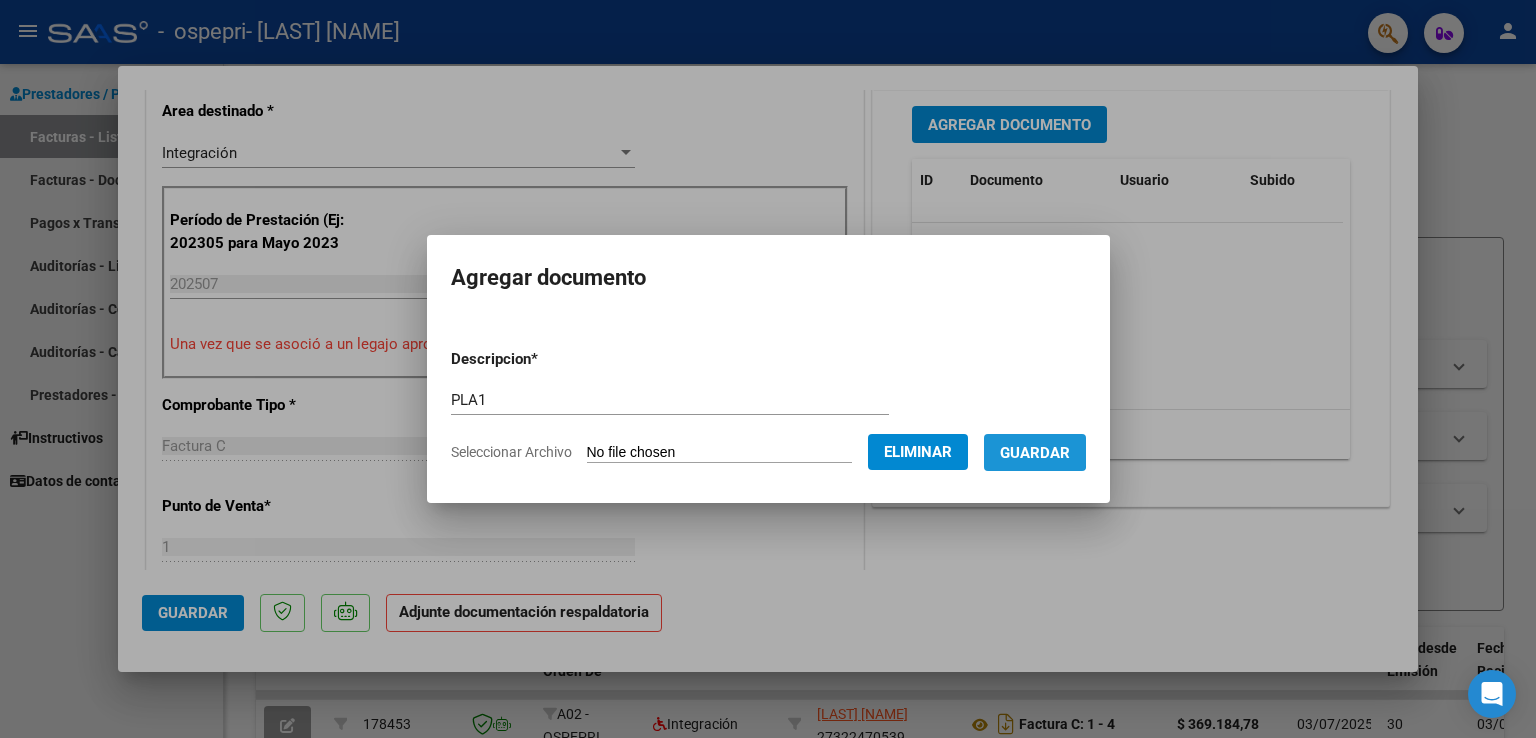 click on "Guardar" at bounding box center (1035, 453) 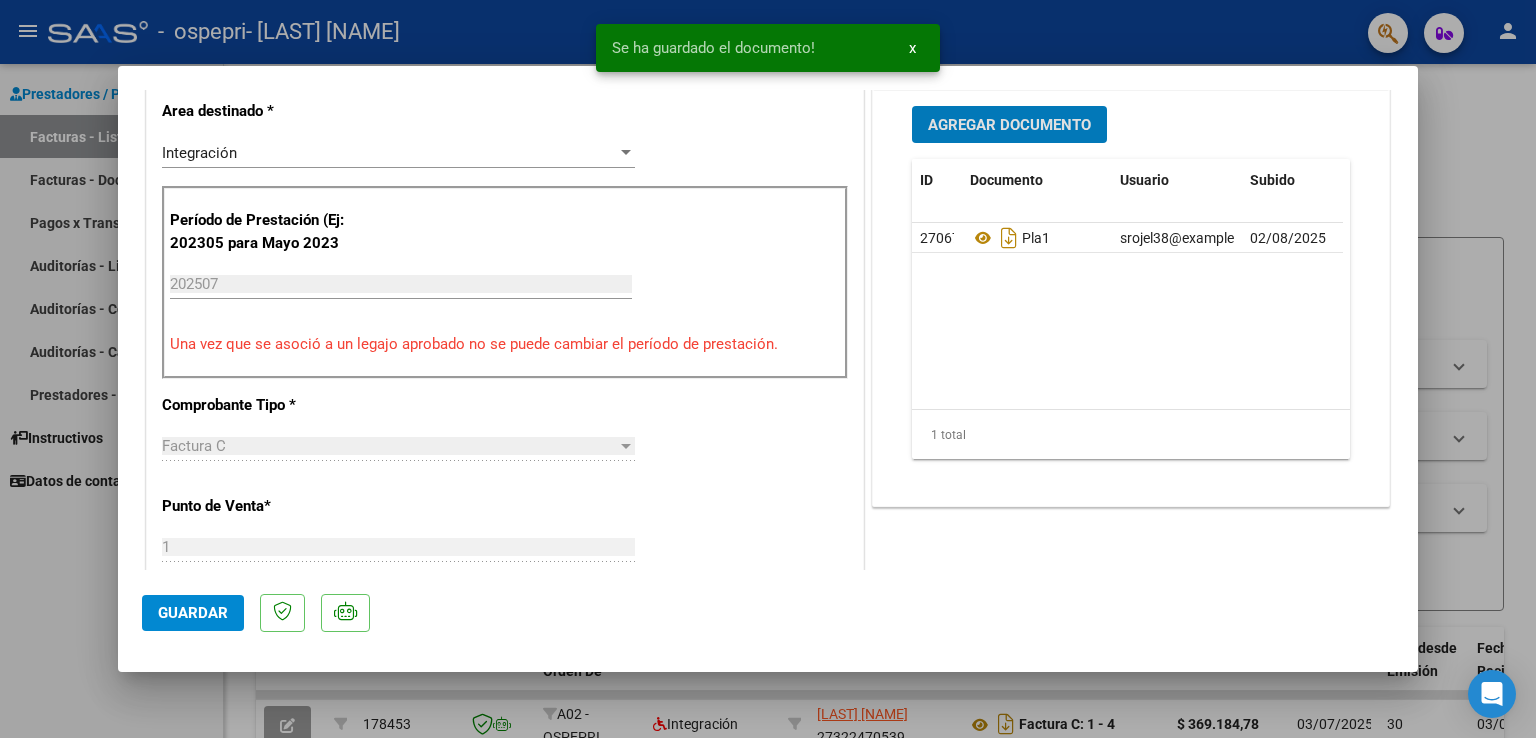 click on "Agregar Documento" at bounding box center [1009, 125] 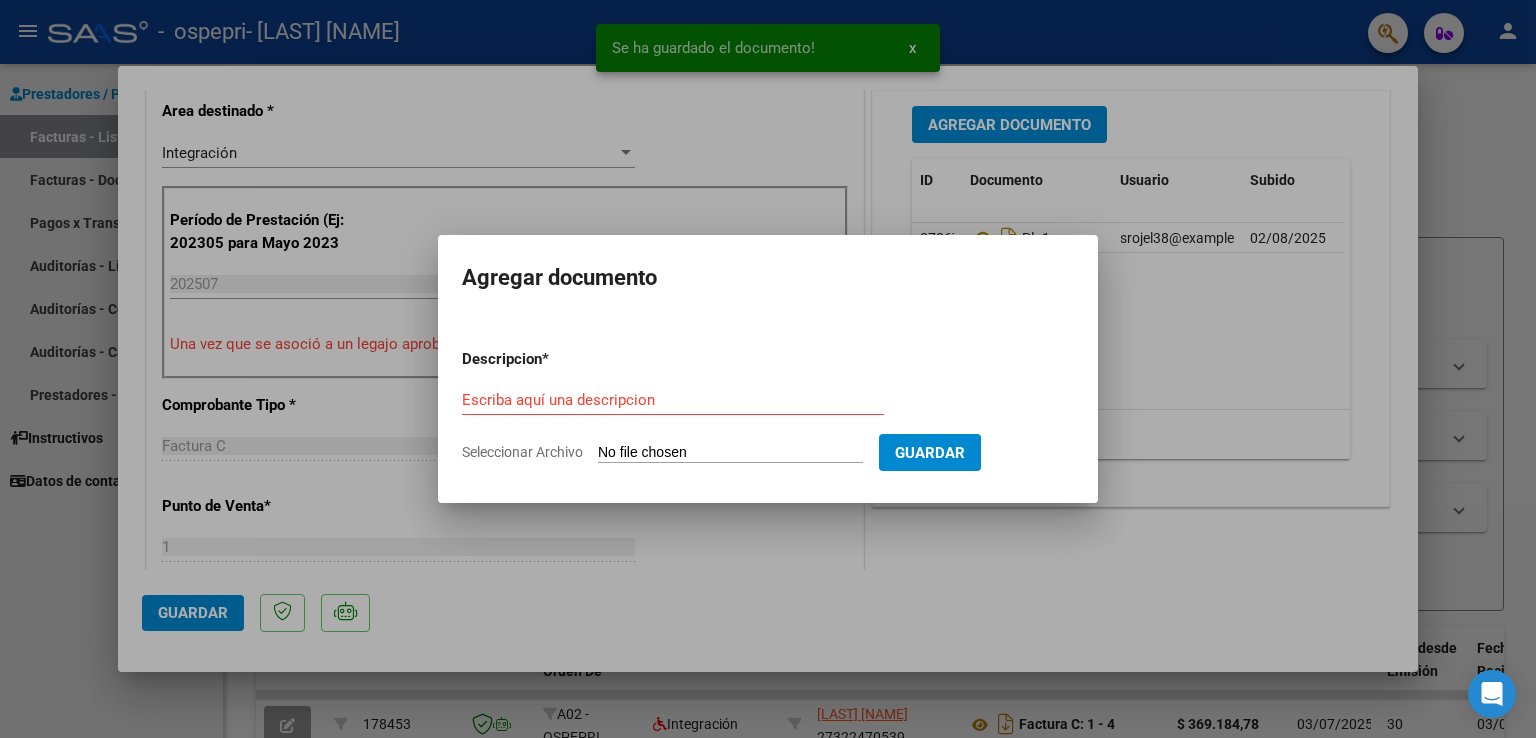 click on "Seleccionar Archivo" 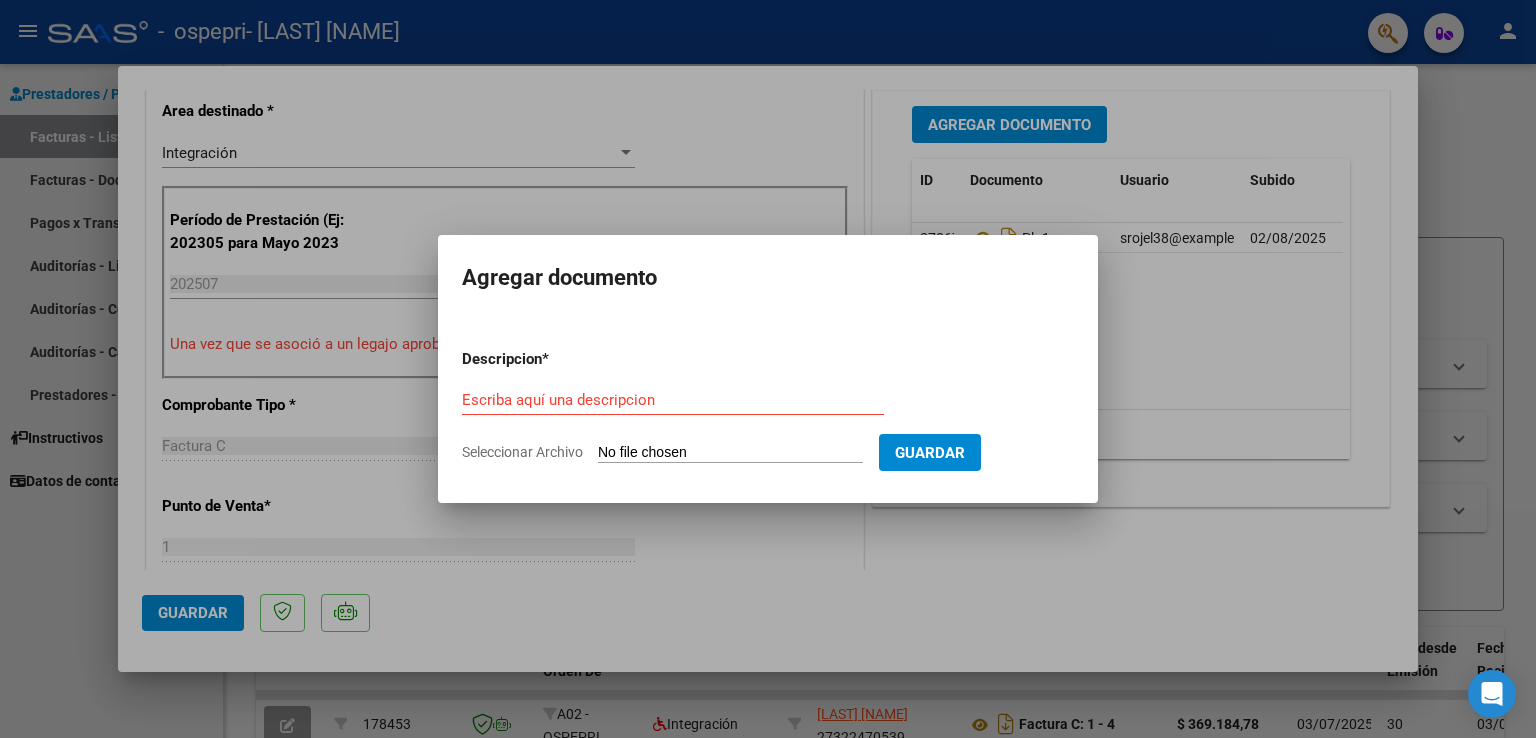 type on "C:\fakepath\PINCHEIRA PLANILLA1.jpeg" 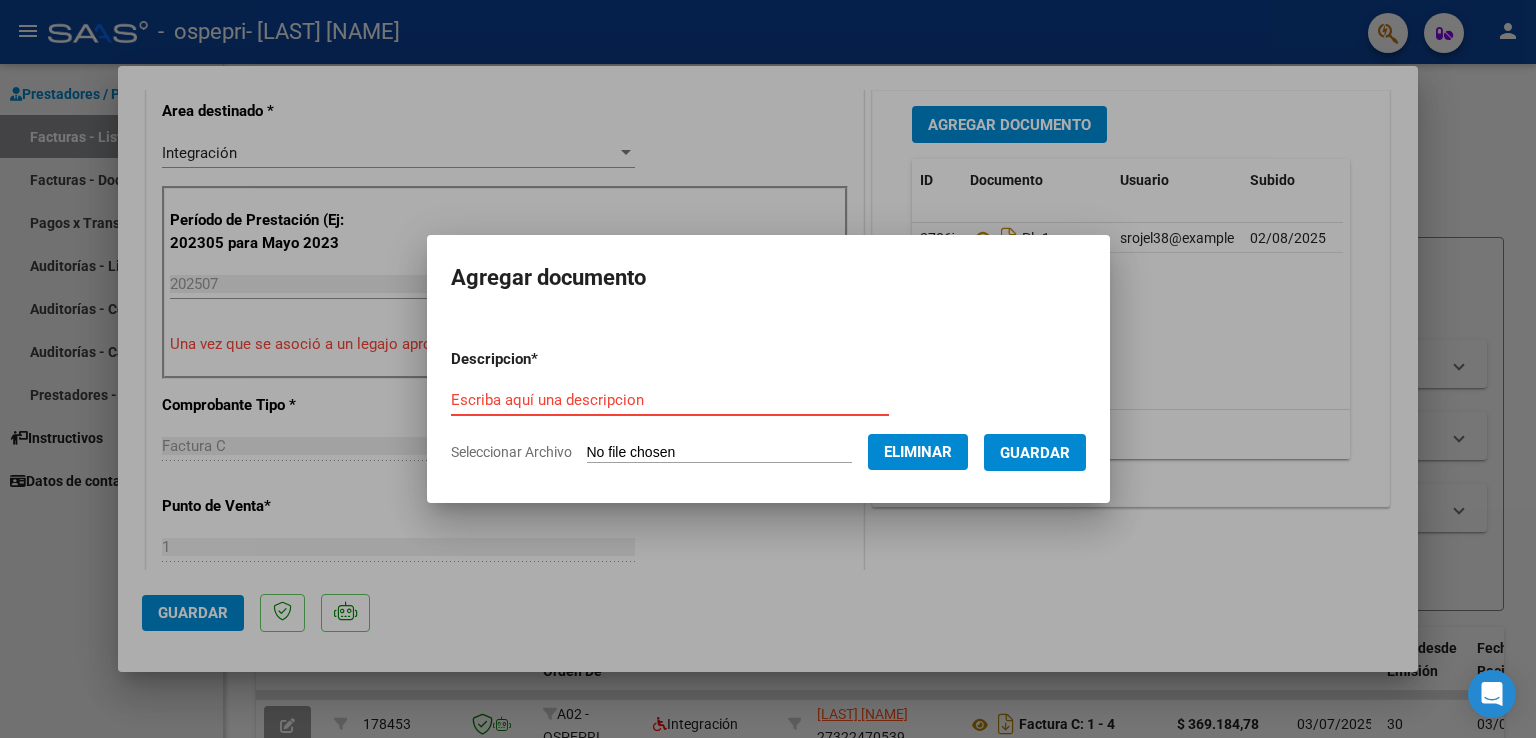 click on "Escriba aquí una descripcion" at bounding box center [670, 400] 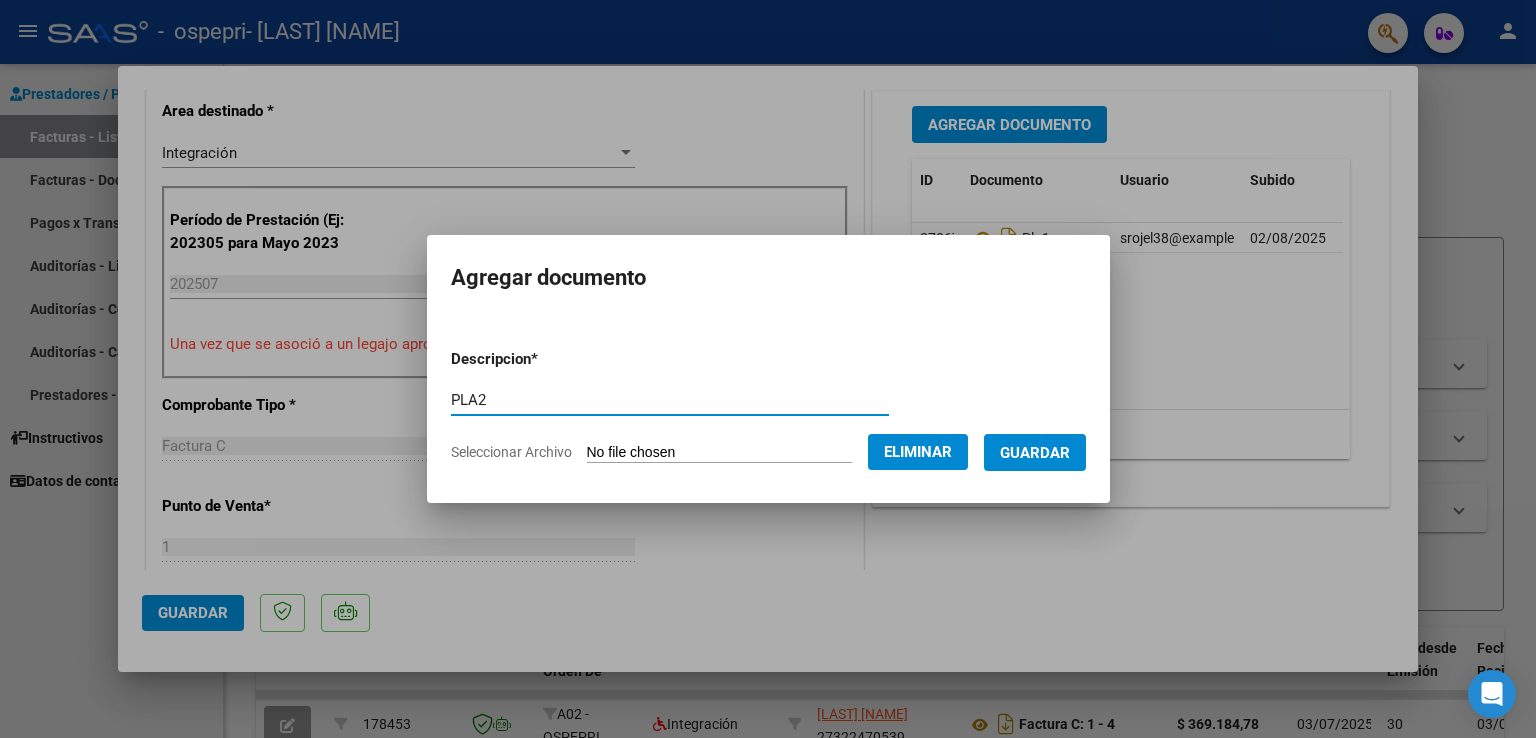 type on "PLA2" 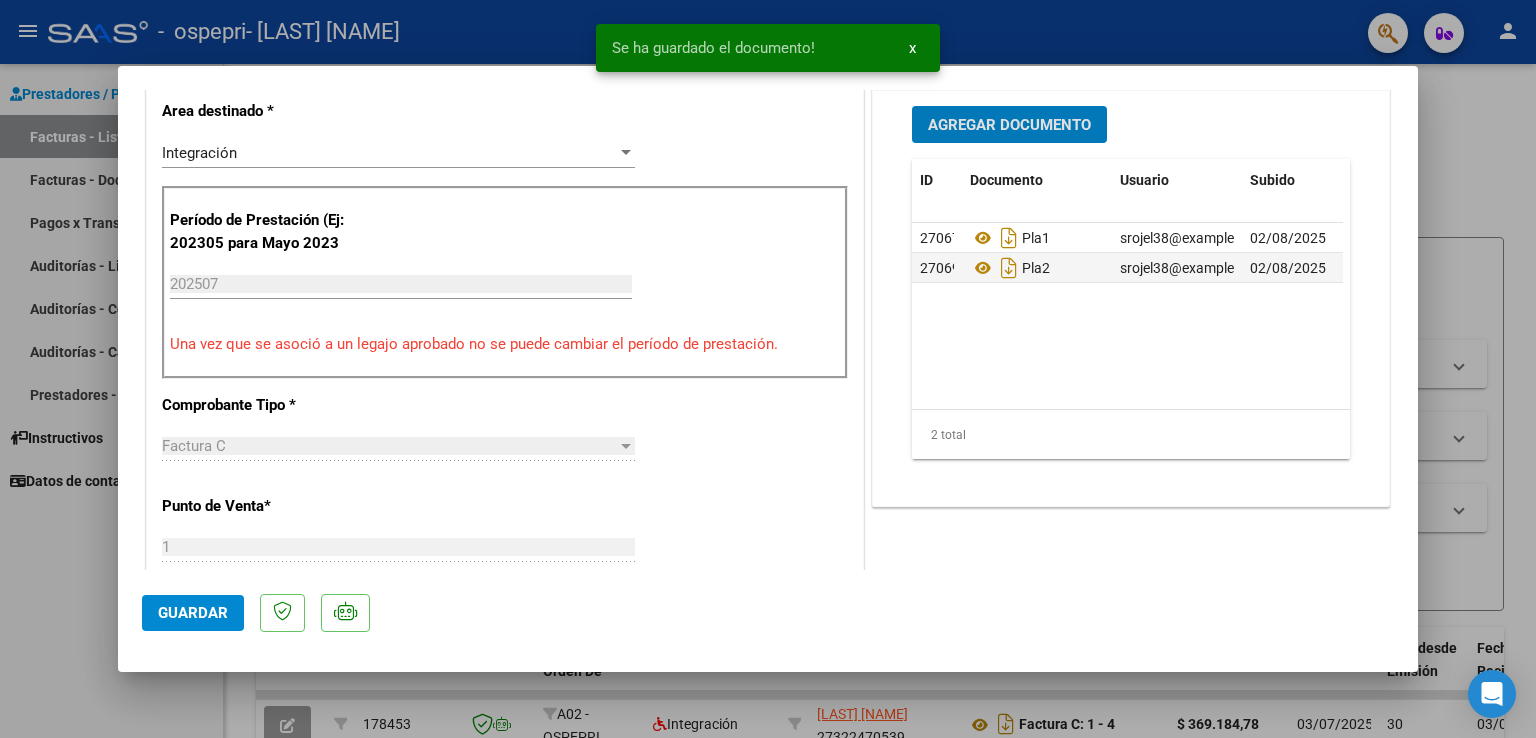 click on "Agregar Documento" at bounding box center (1009, 125) 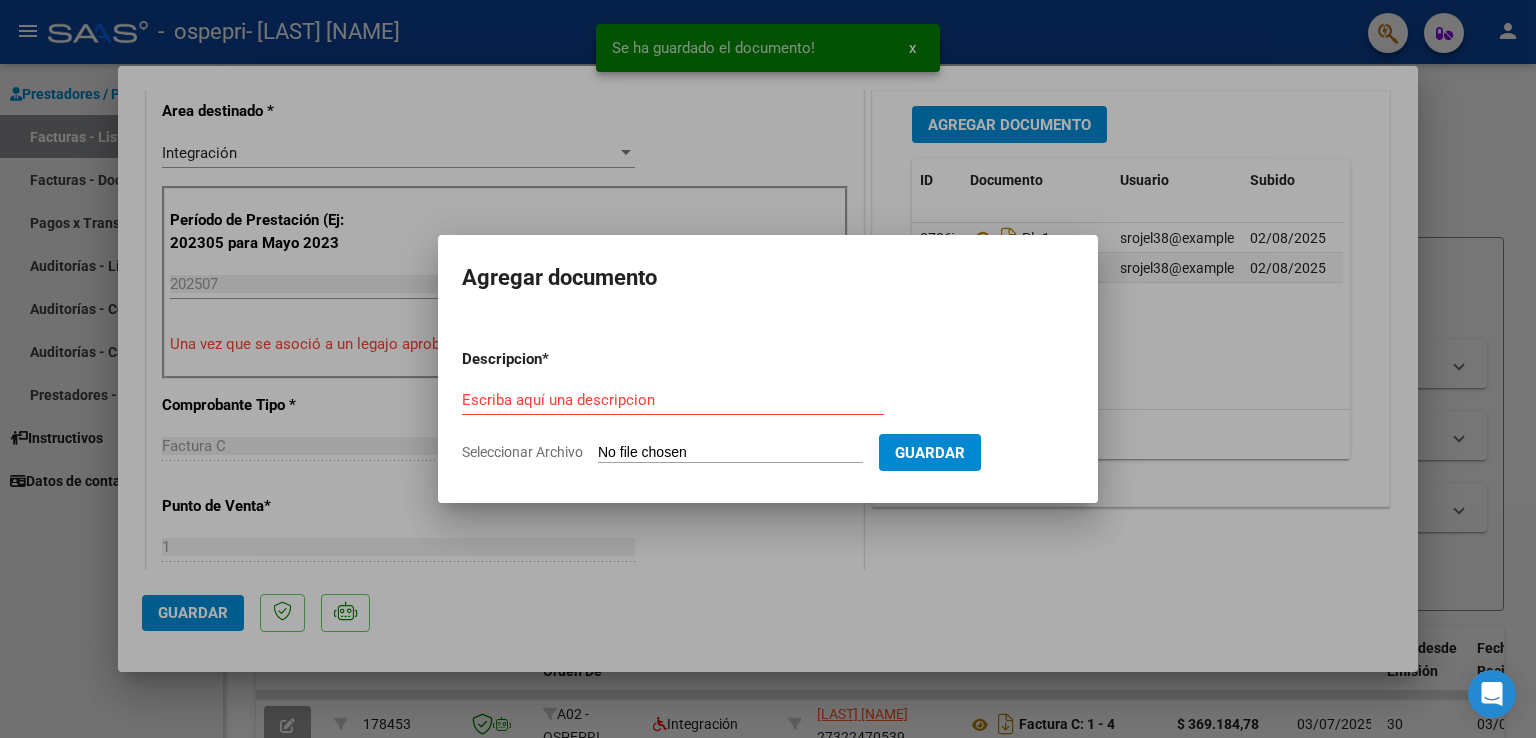 click on "Seleccionar Archivo" 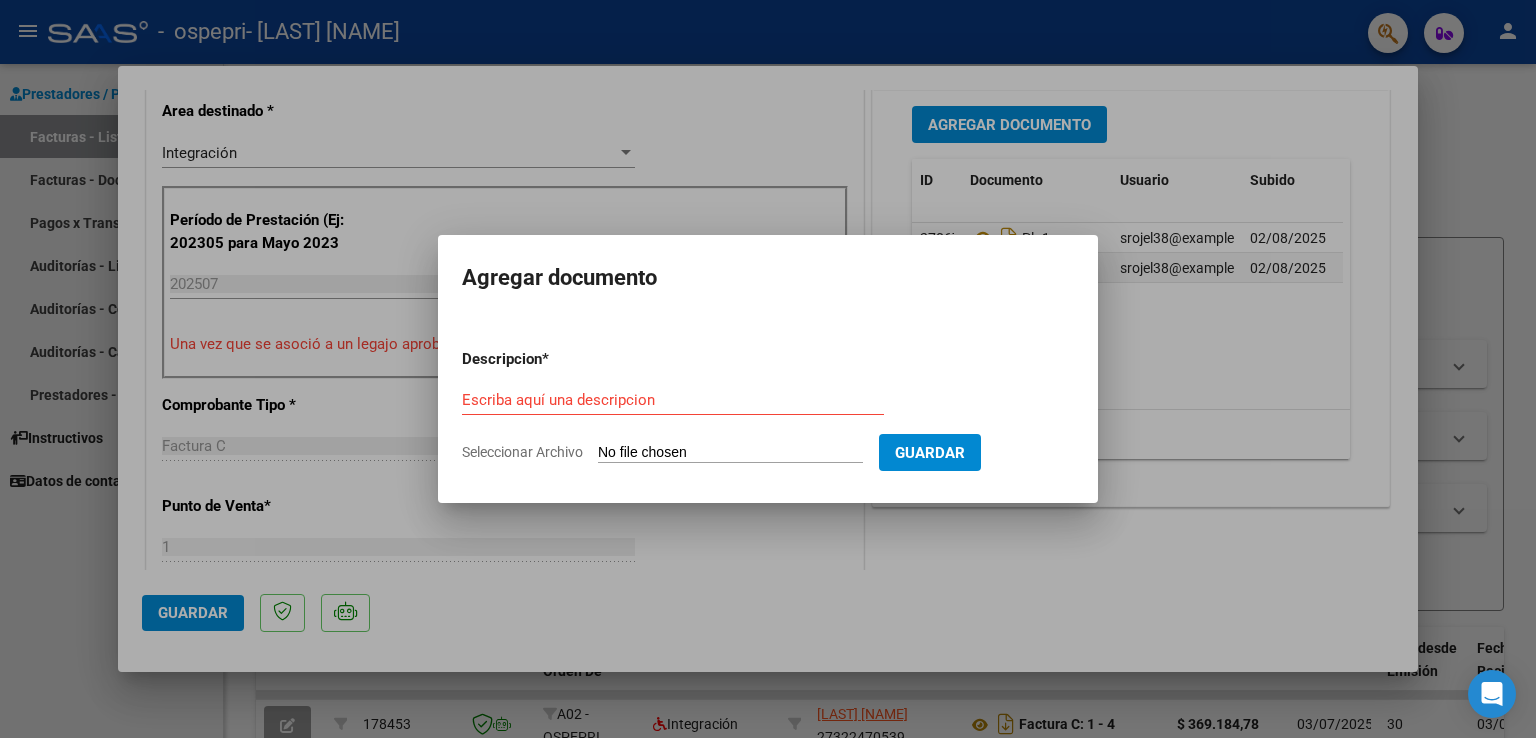 type on "C:\fakepath\PINCHEIRA PLANILLA2.jpeg" 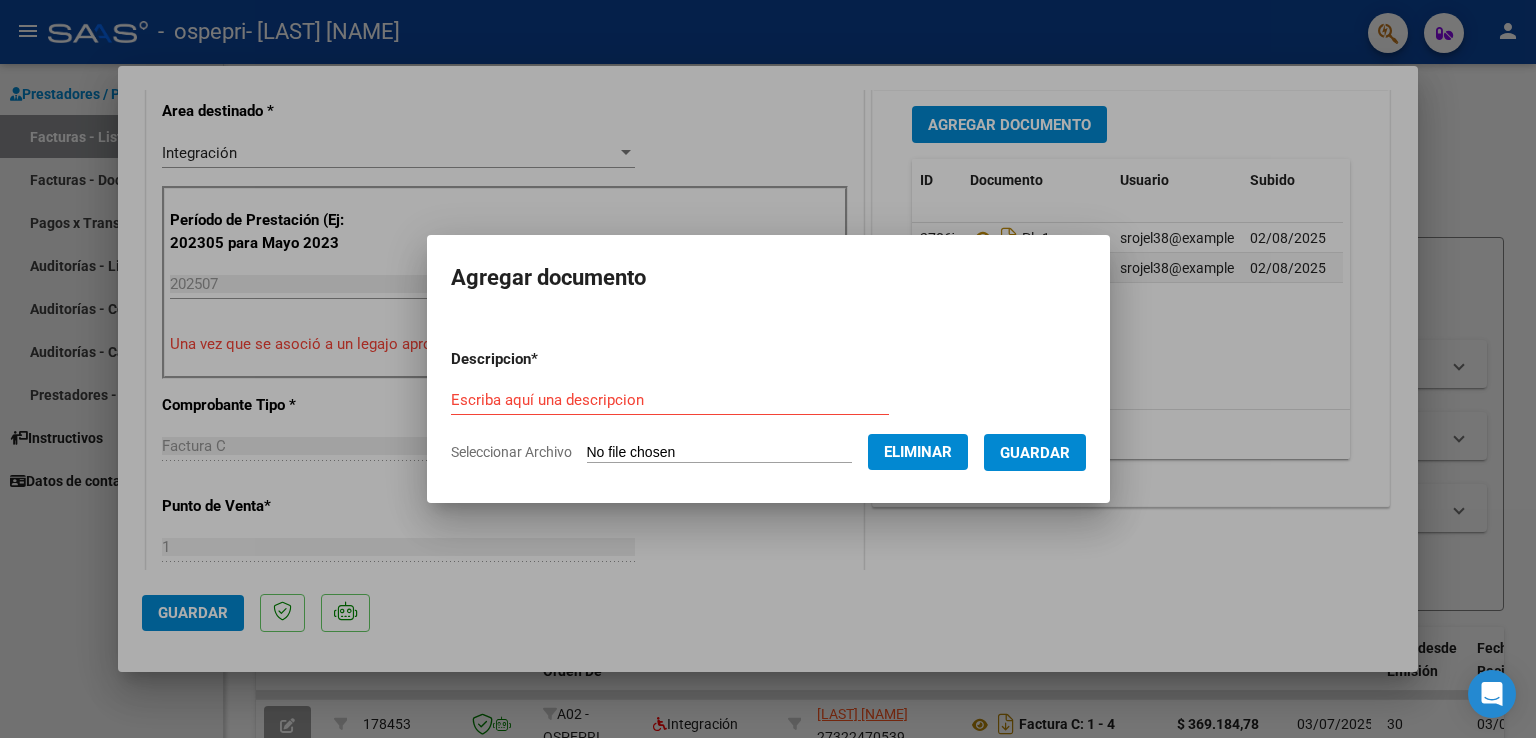 click on "Seleccionar Archivo" 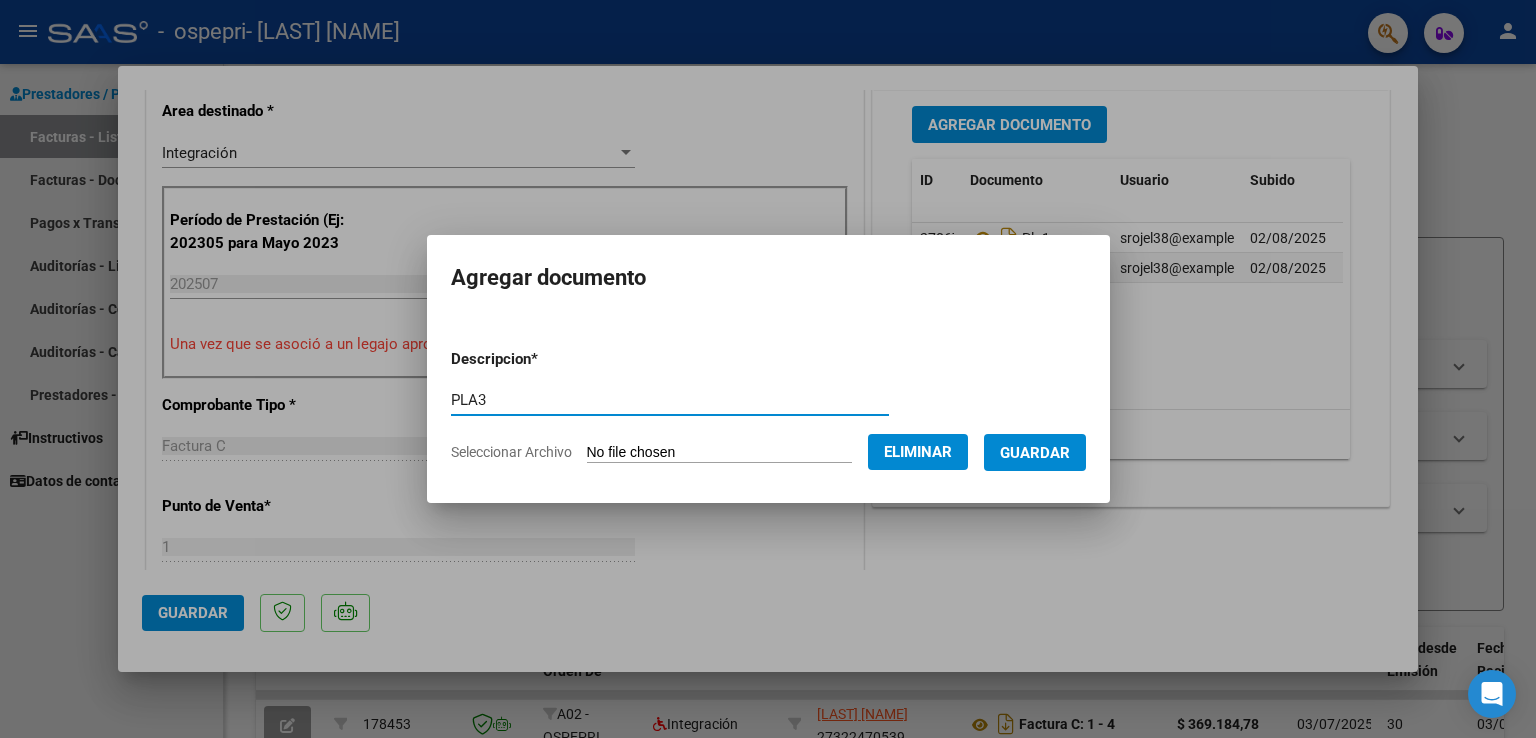 type on "PLA3" 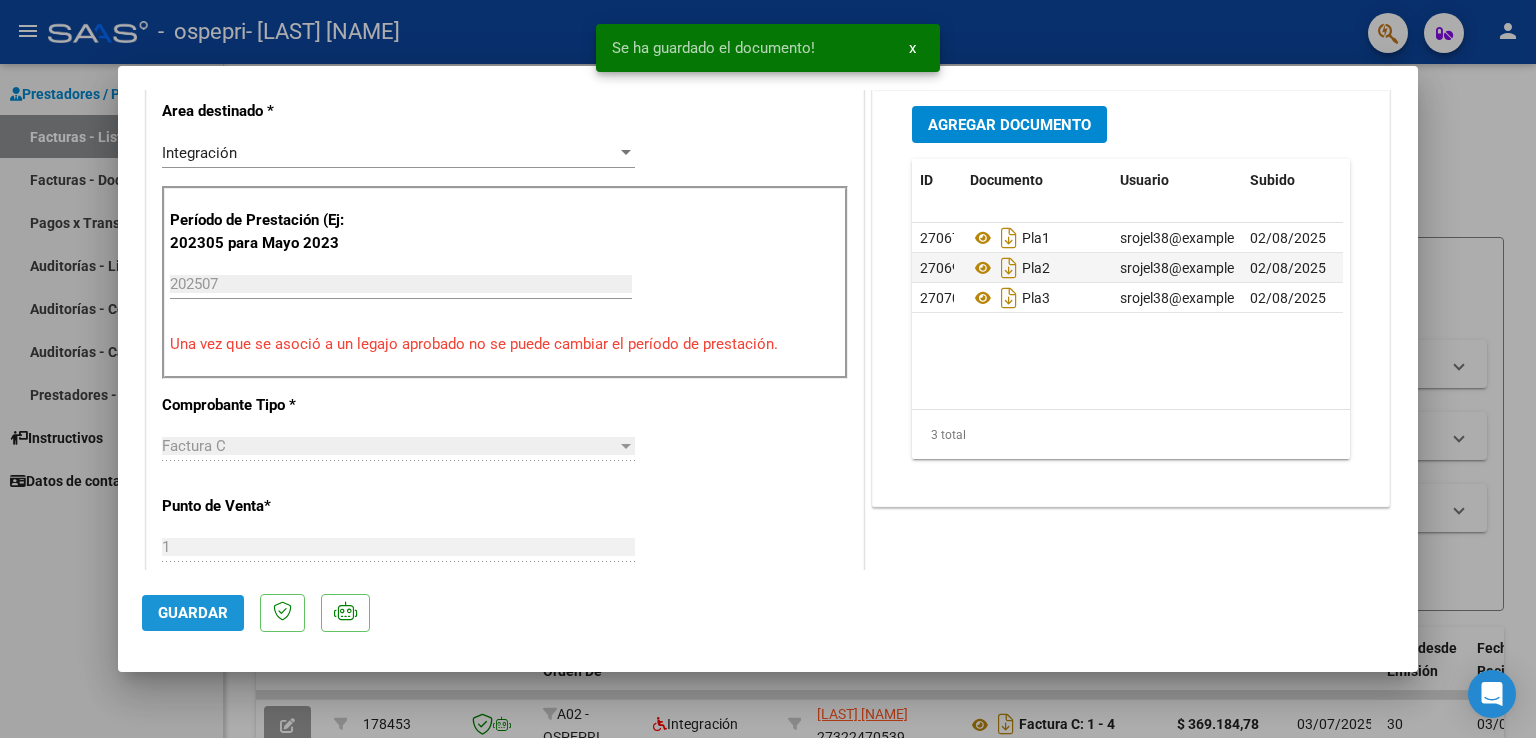 click on "Guardar" 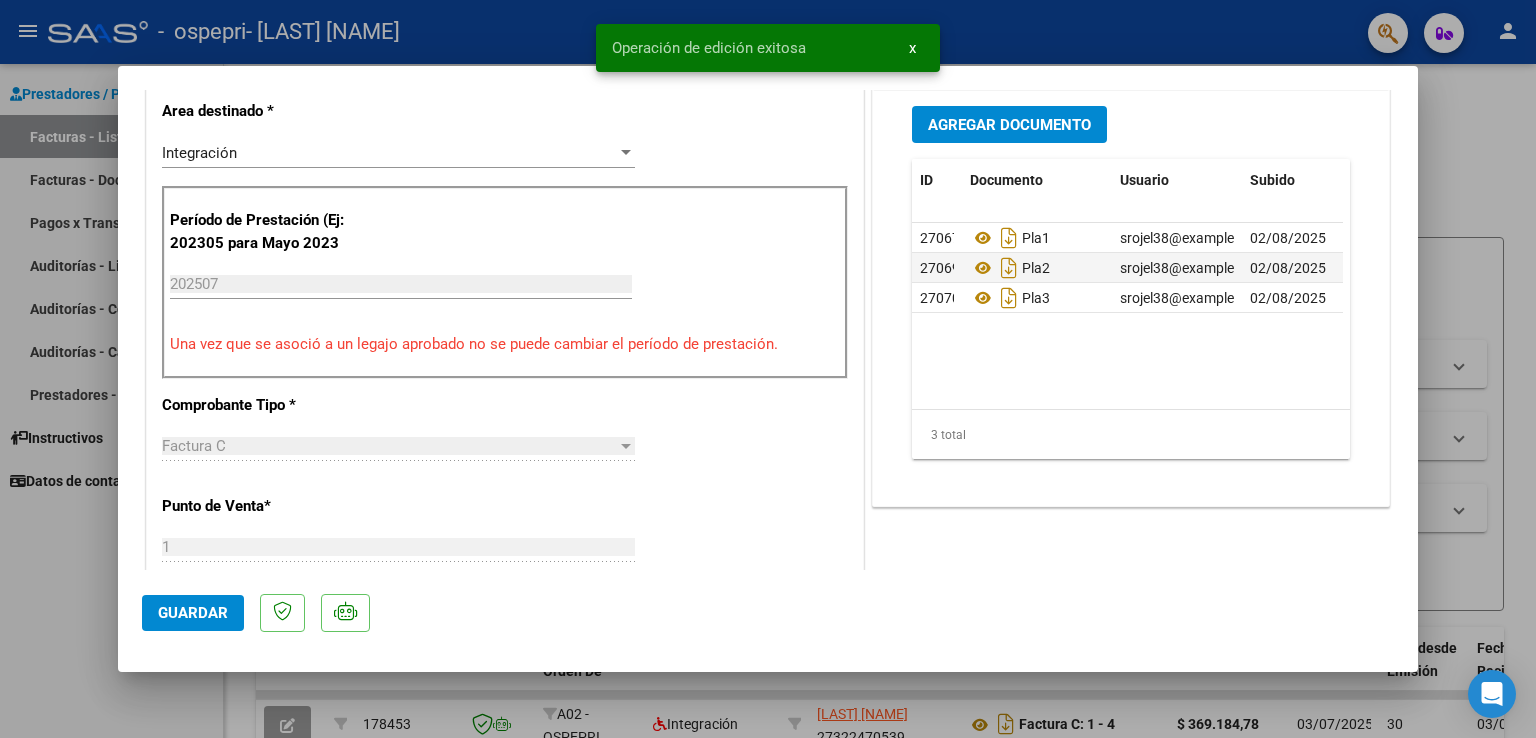 click at bounding box center [768, 369] 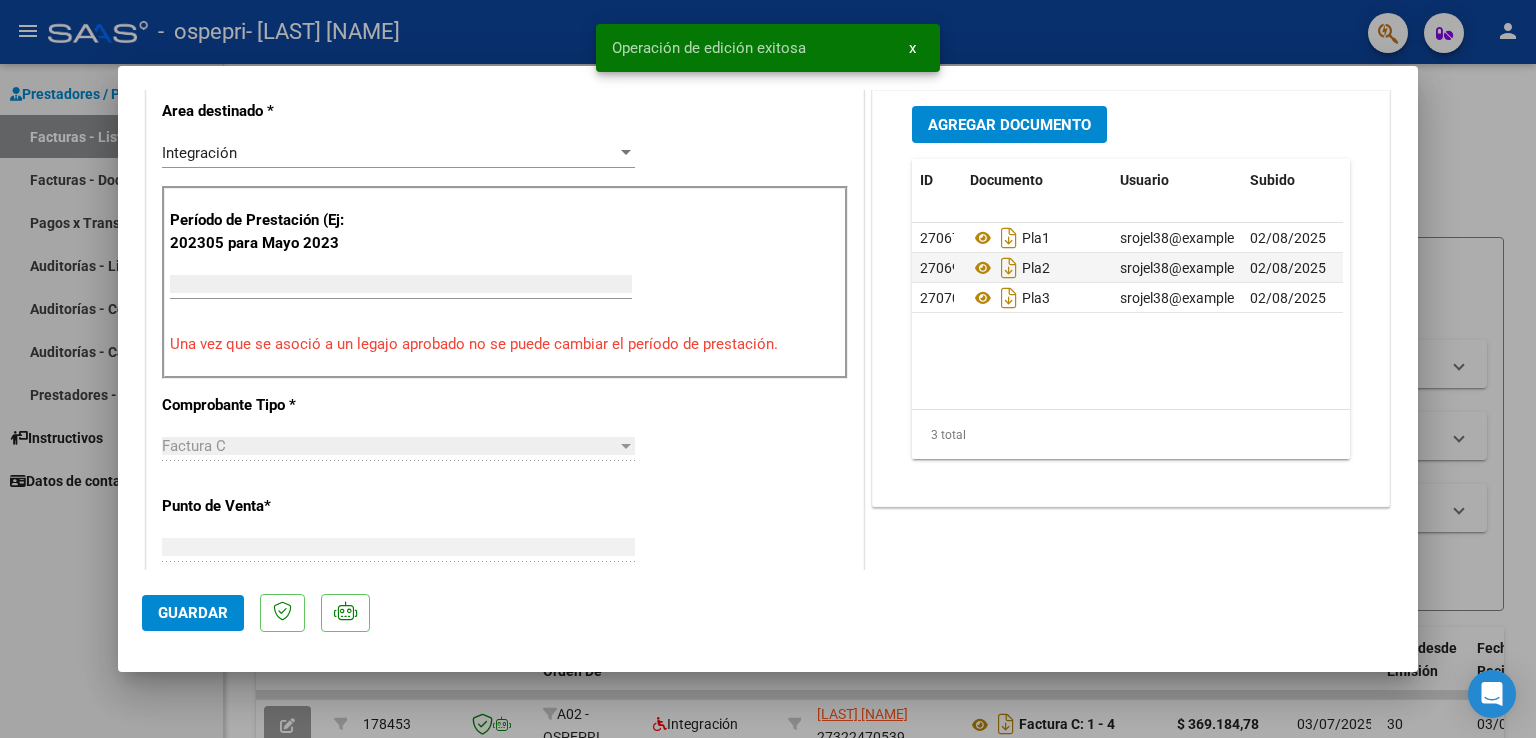 scroll, scrollTop: 0, scrollLeft: 0, axis: both 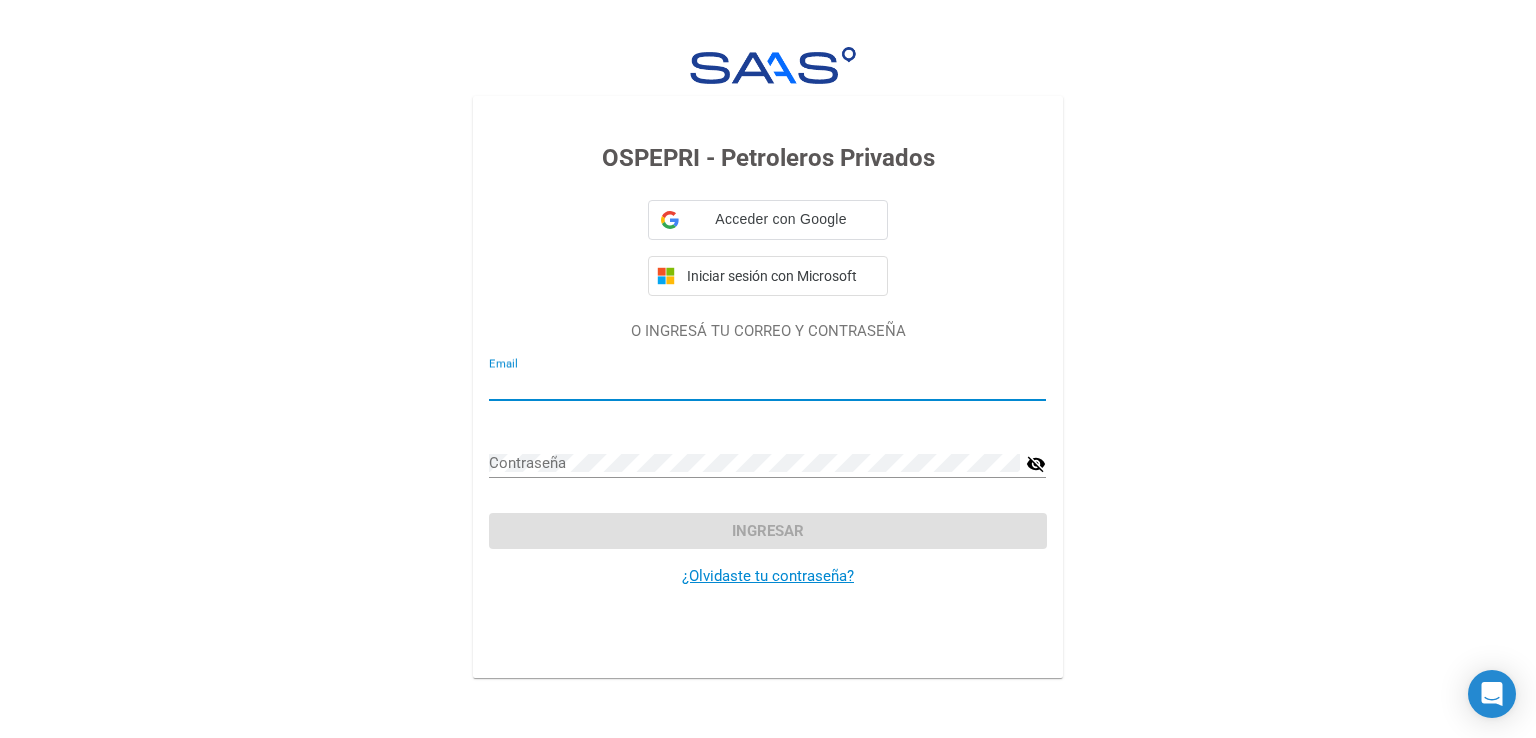 type on "srojel38@example.com" 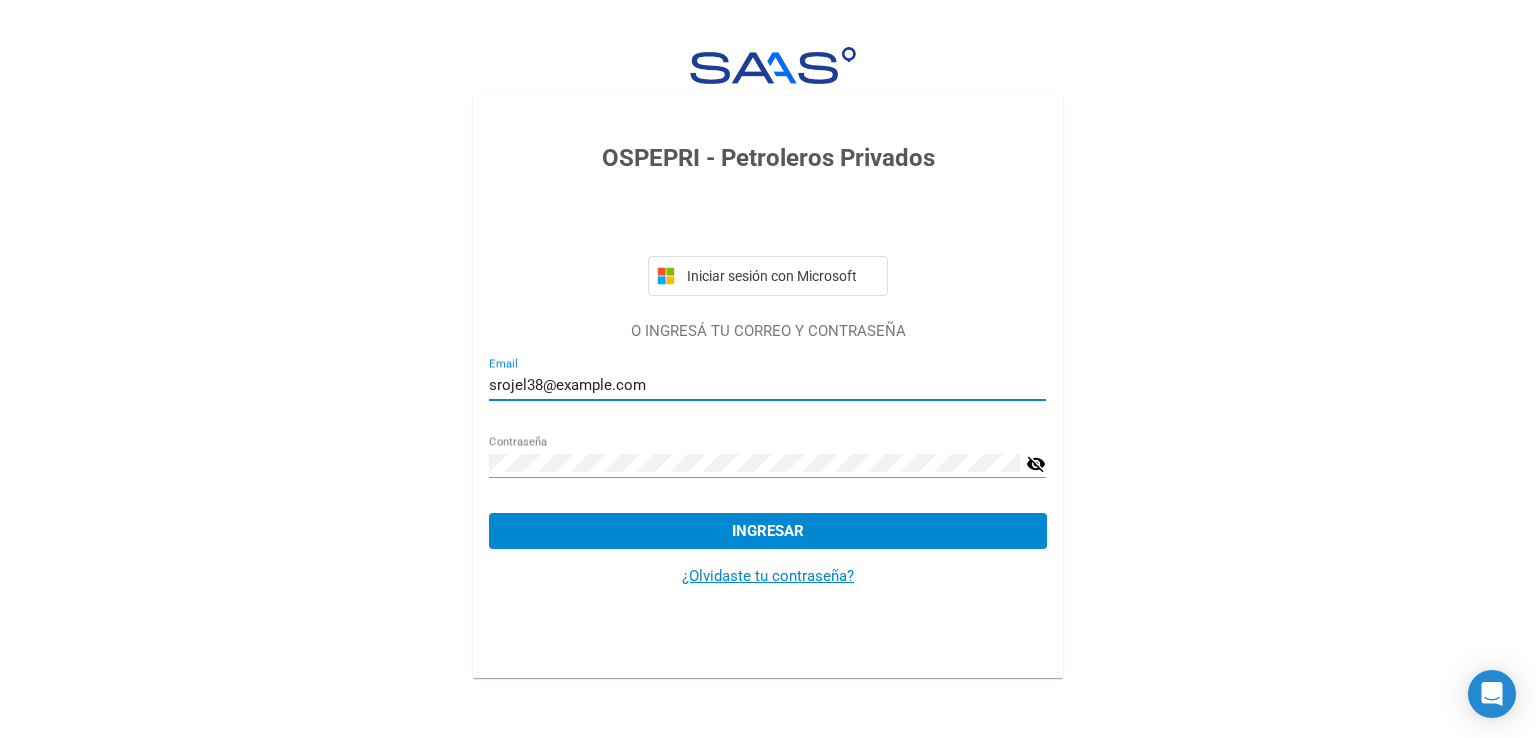 click on "srojel38@example.com" at bounding box center (767, 385) 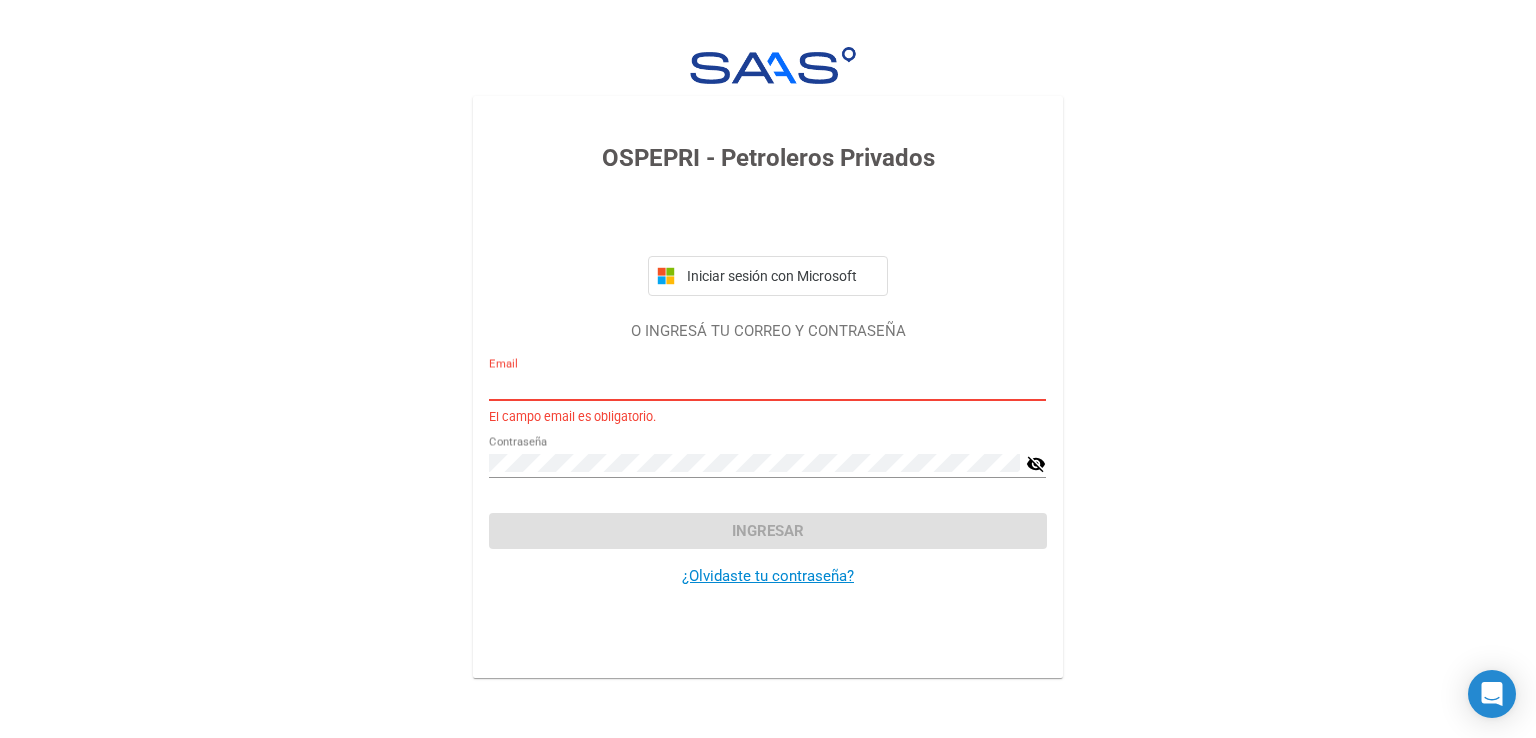 click on "Email" at bounding box center [767, 385] 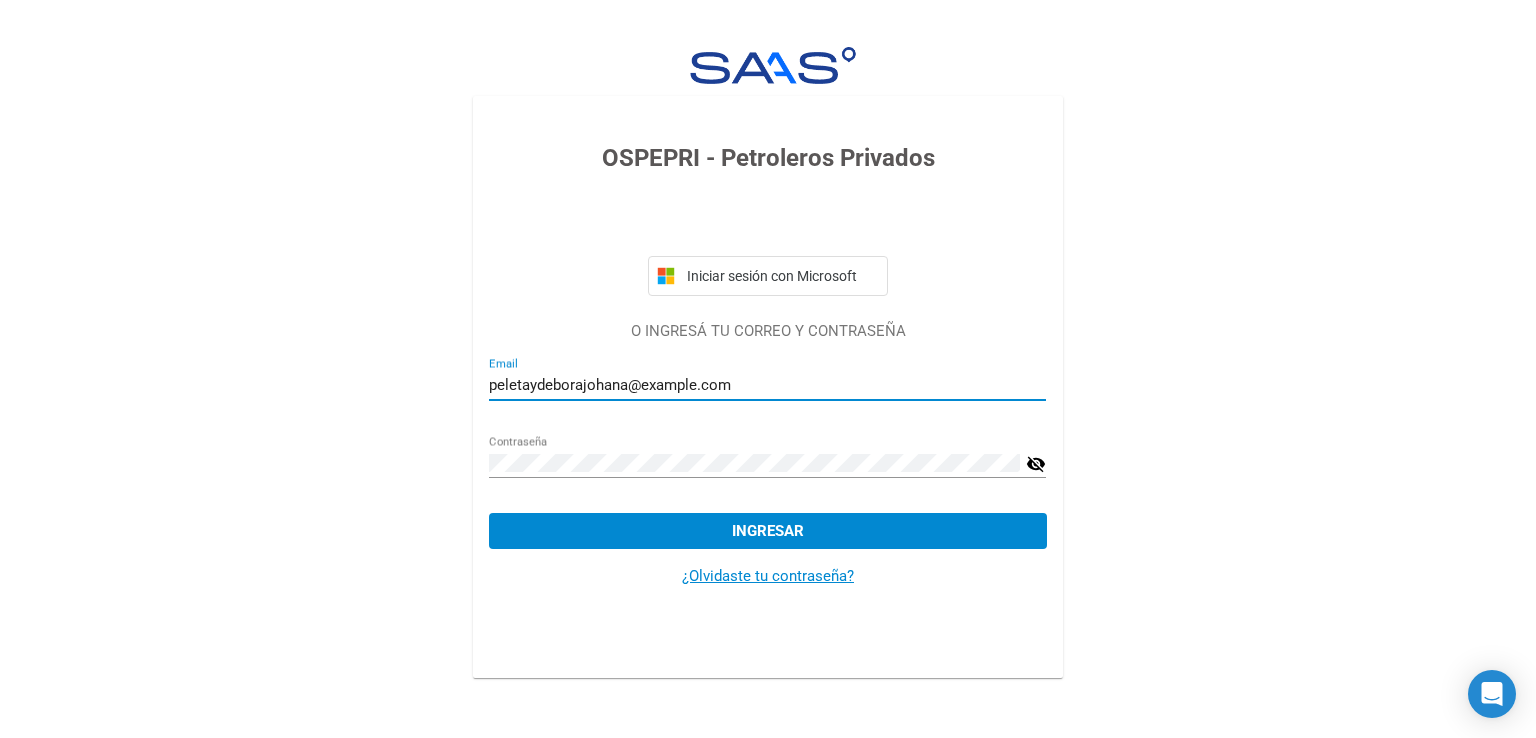 type on "peletaydeborajohana@example.com" 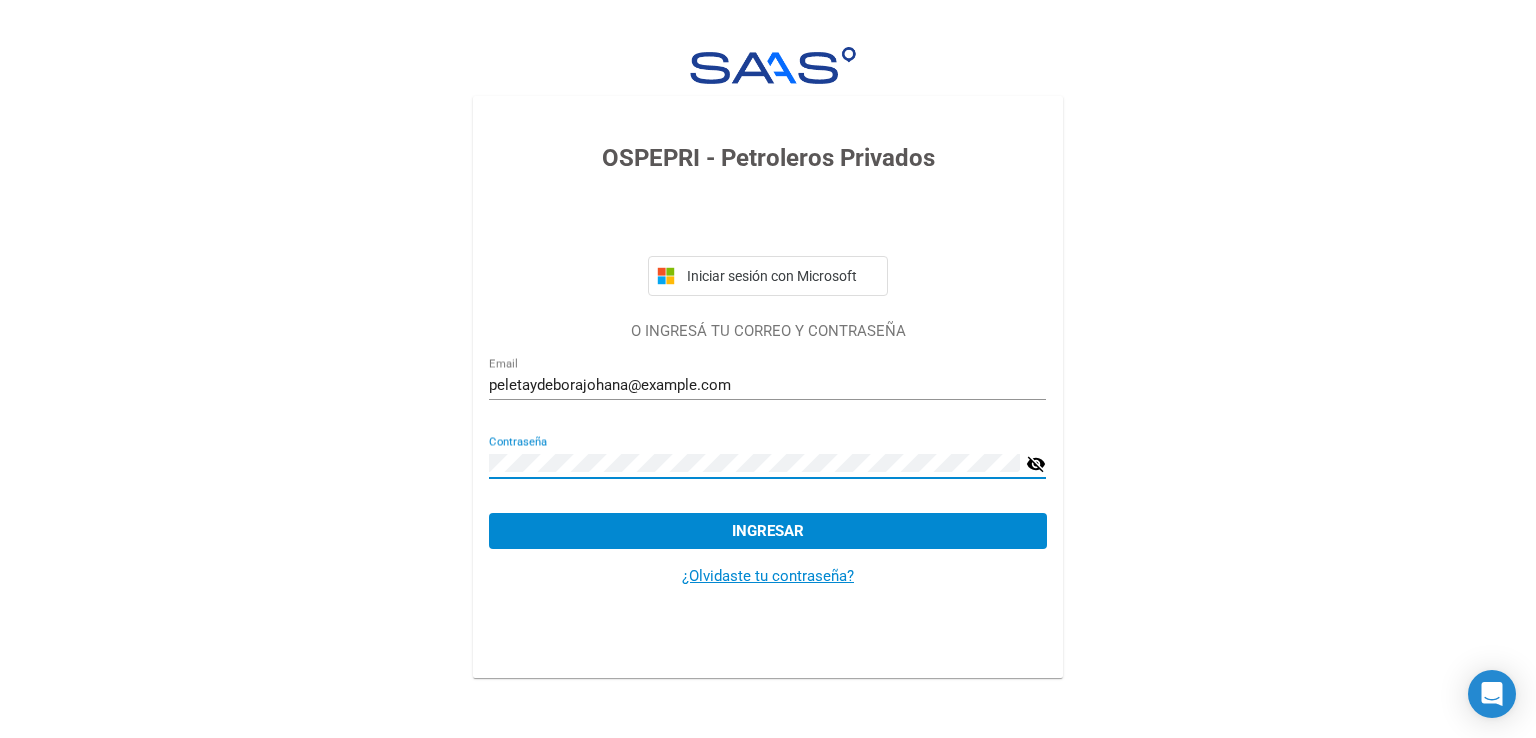 click on "OSPEPRI - Petroleros Privados  Iniciar sesión con Microsoft O INGRESÁ TU CORREO Y CONTRASEÑA peletaydeborajohana@example.com Email Contraseña visibility_off  Ingresar  ¿Olvidaste tu contraseña?" 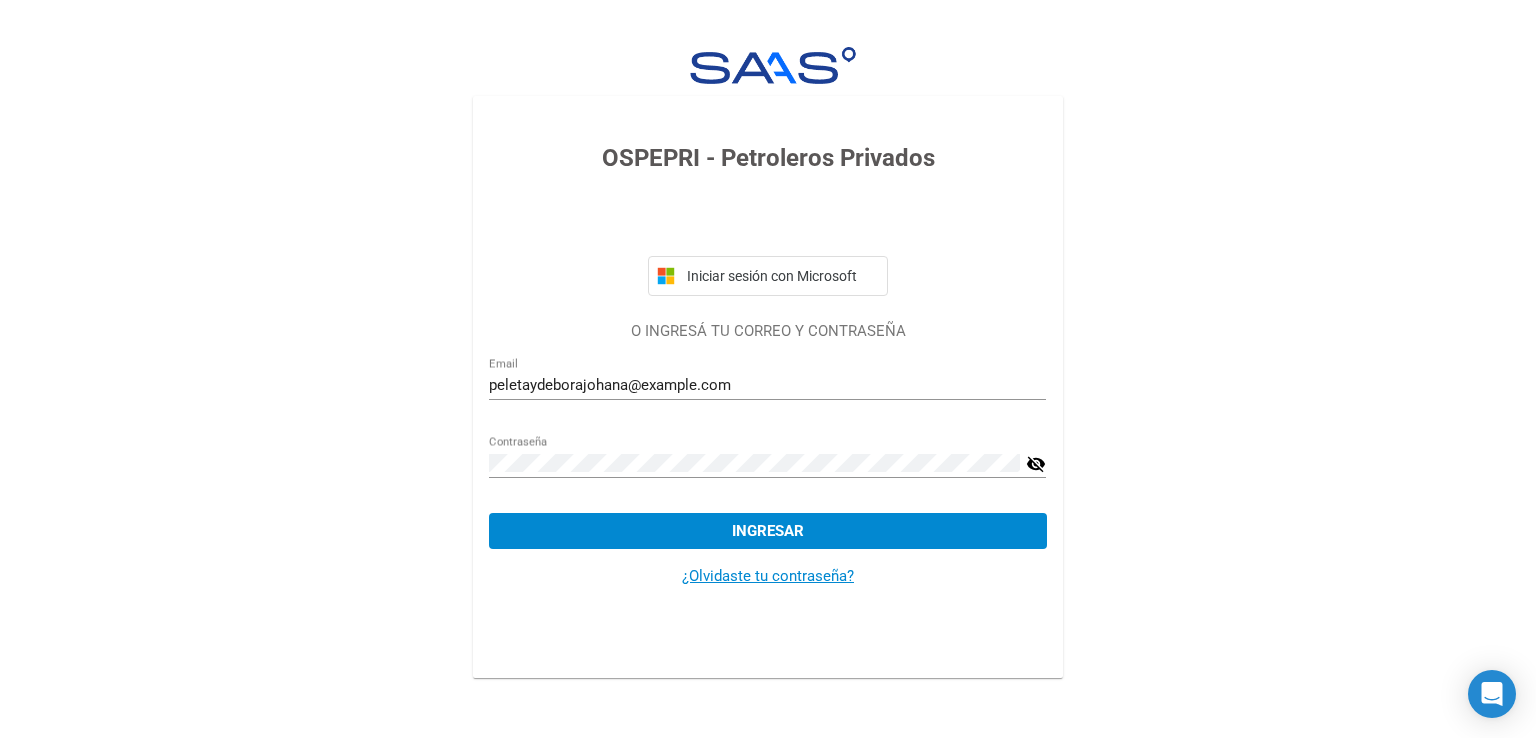 click on "visibility_off" 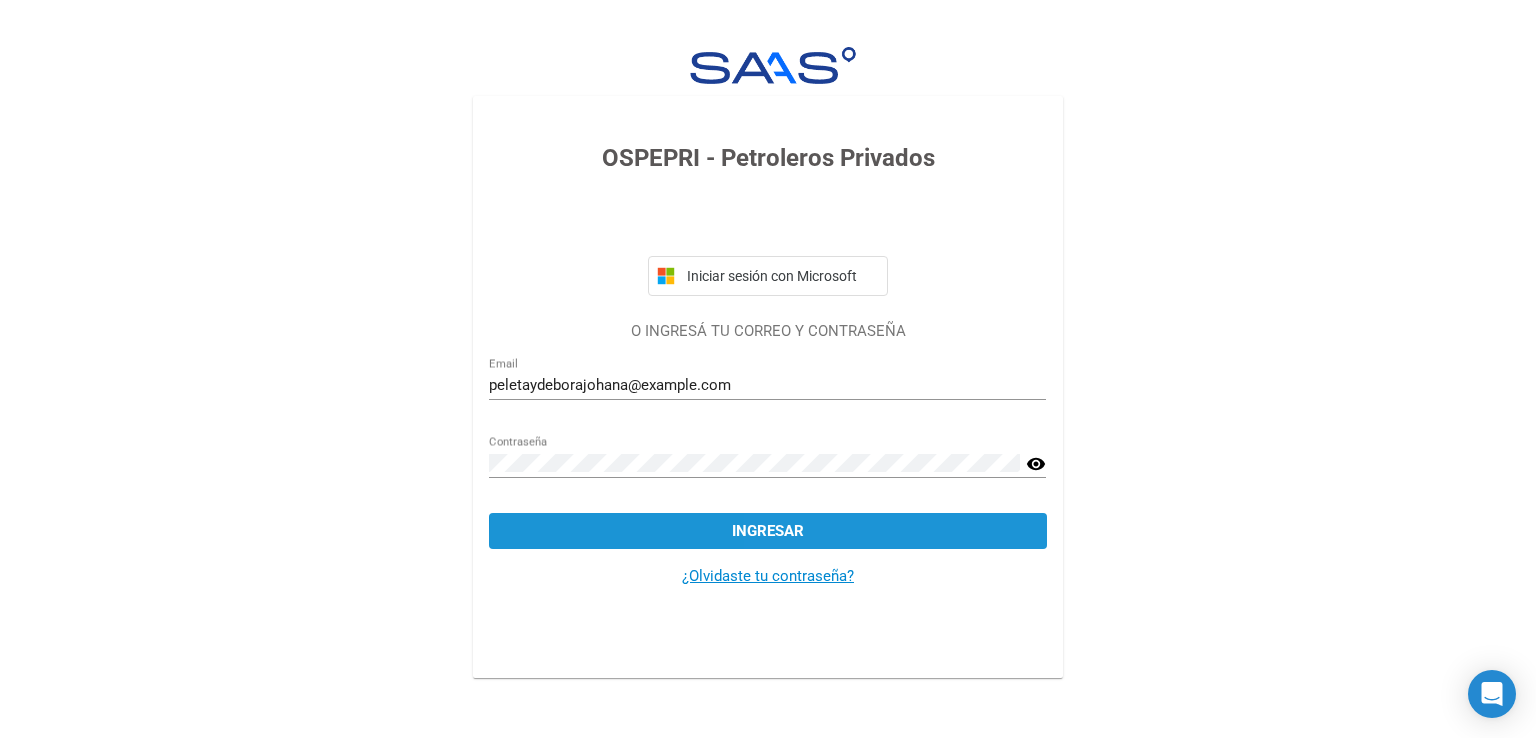 click on "Ingresar" 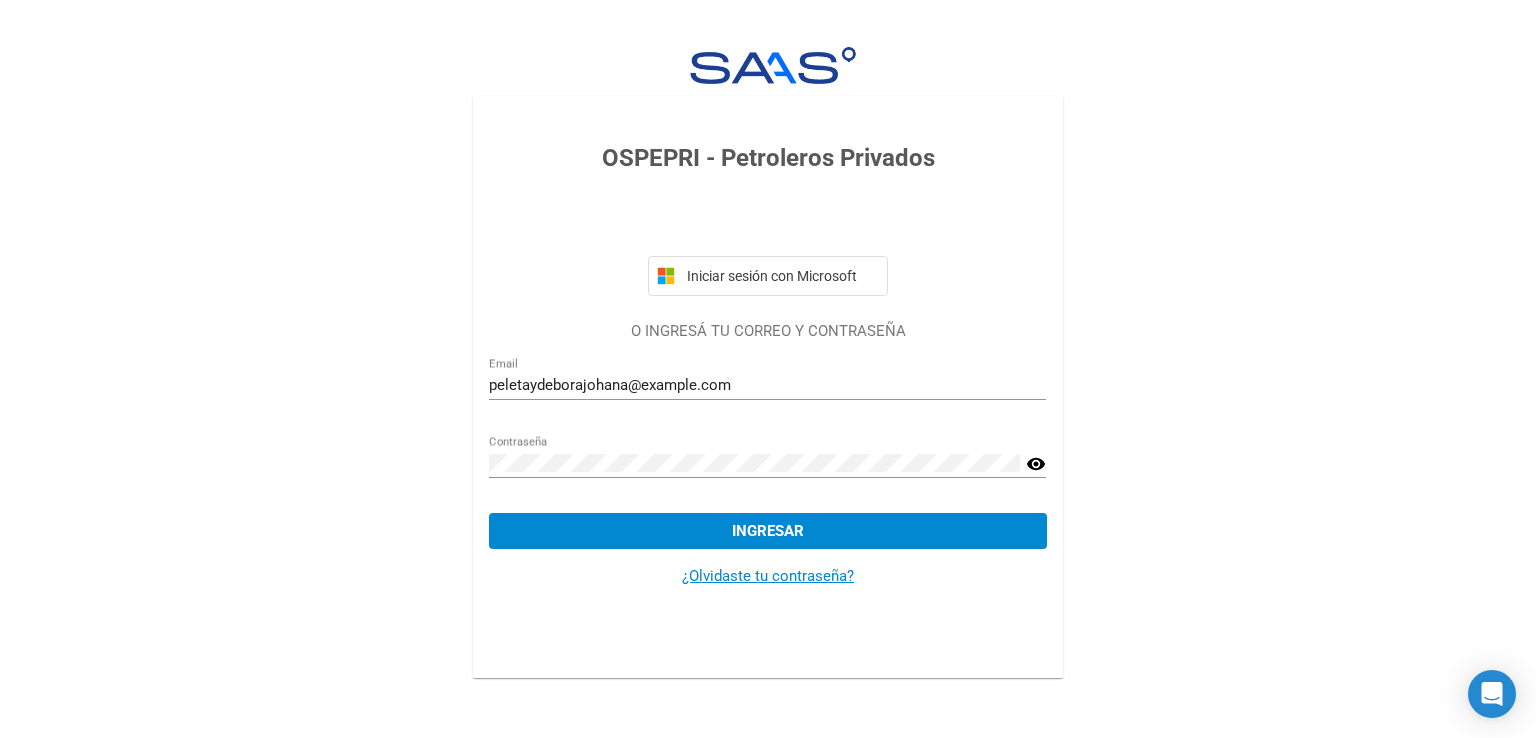 click on "Ingresar" 